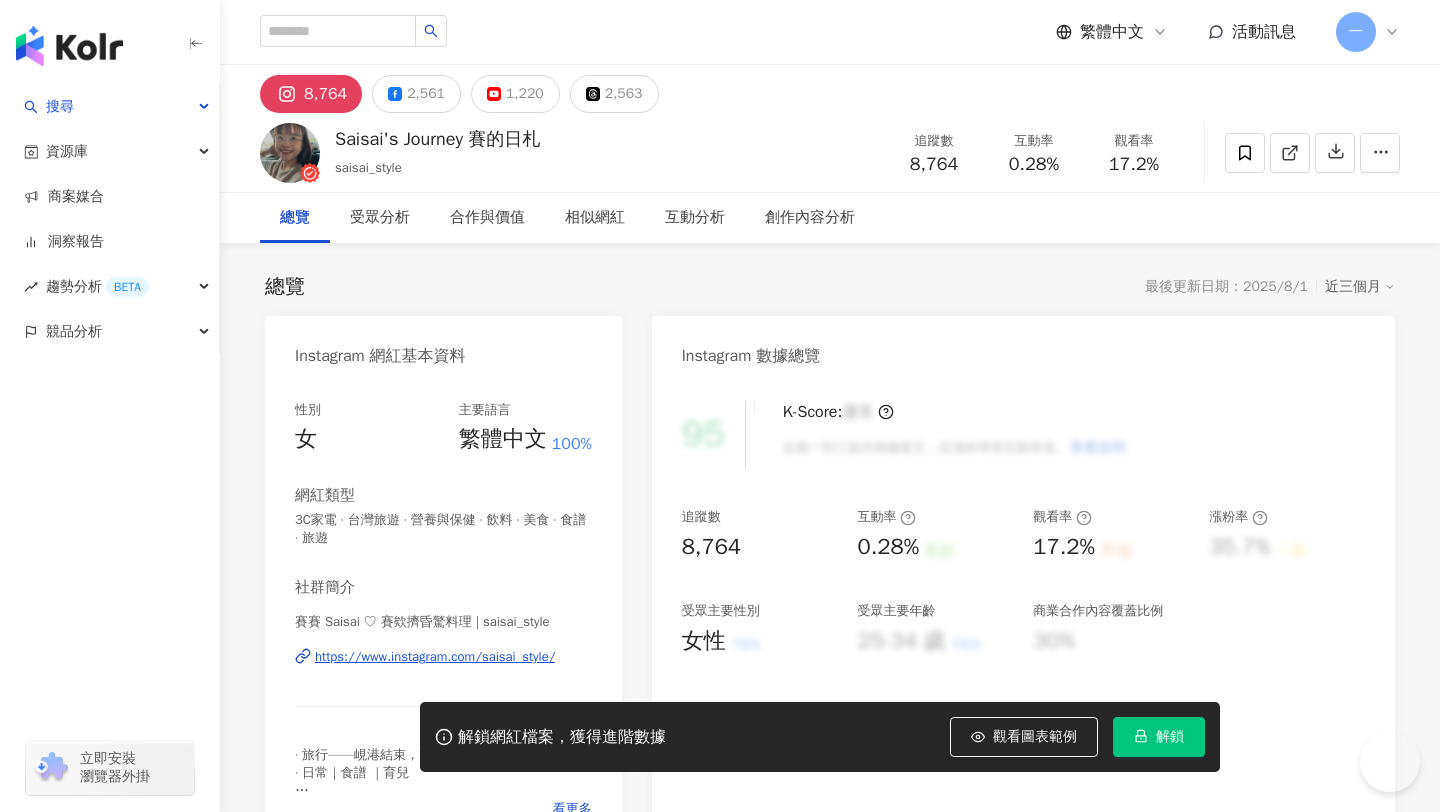 scroll, scrollTop: 0, scrollLeft: 0, axis: both 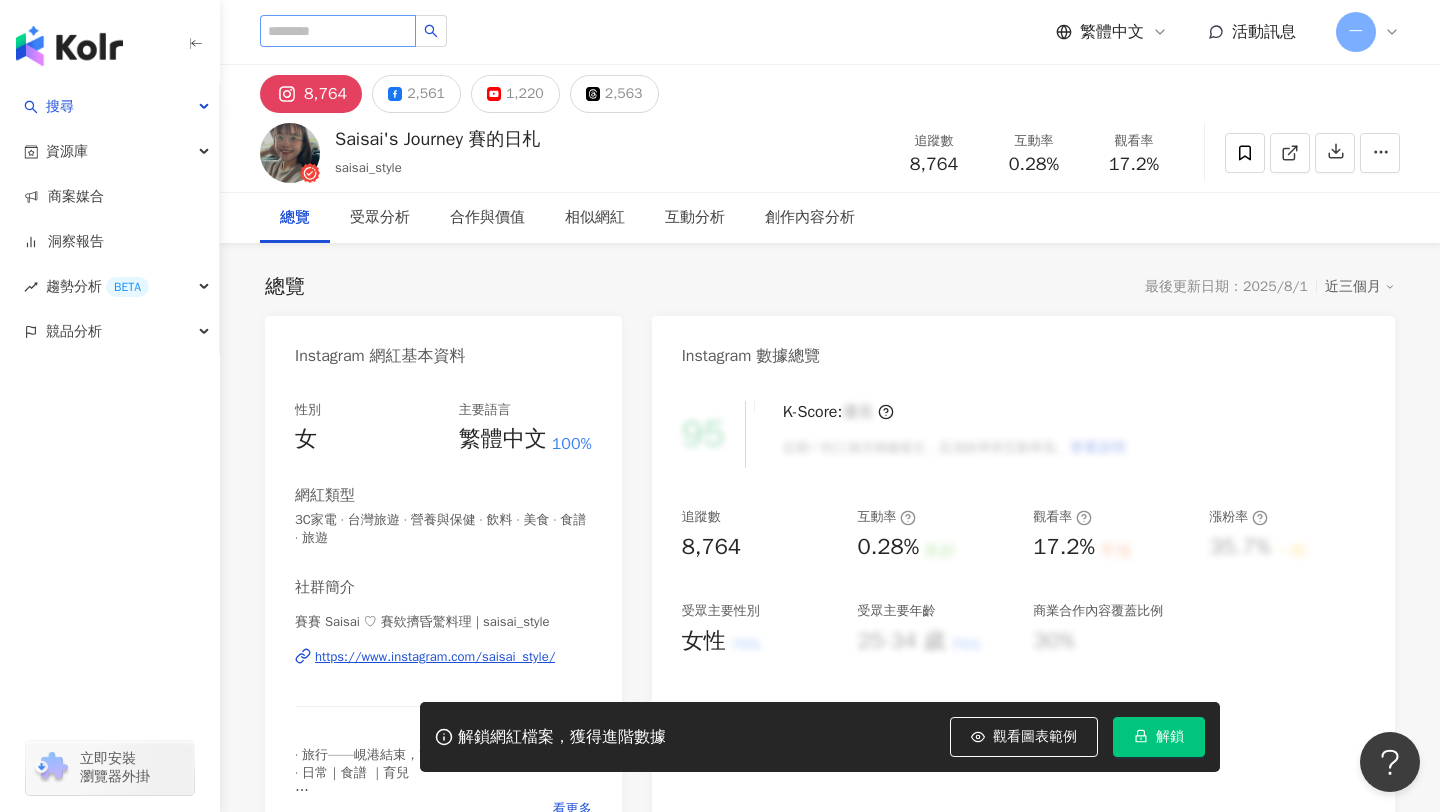 click at bounding box center [338, 31] 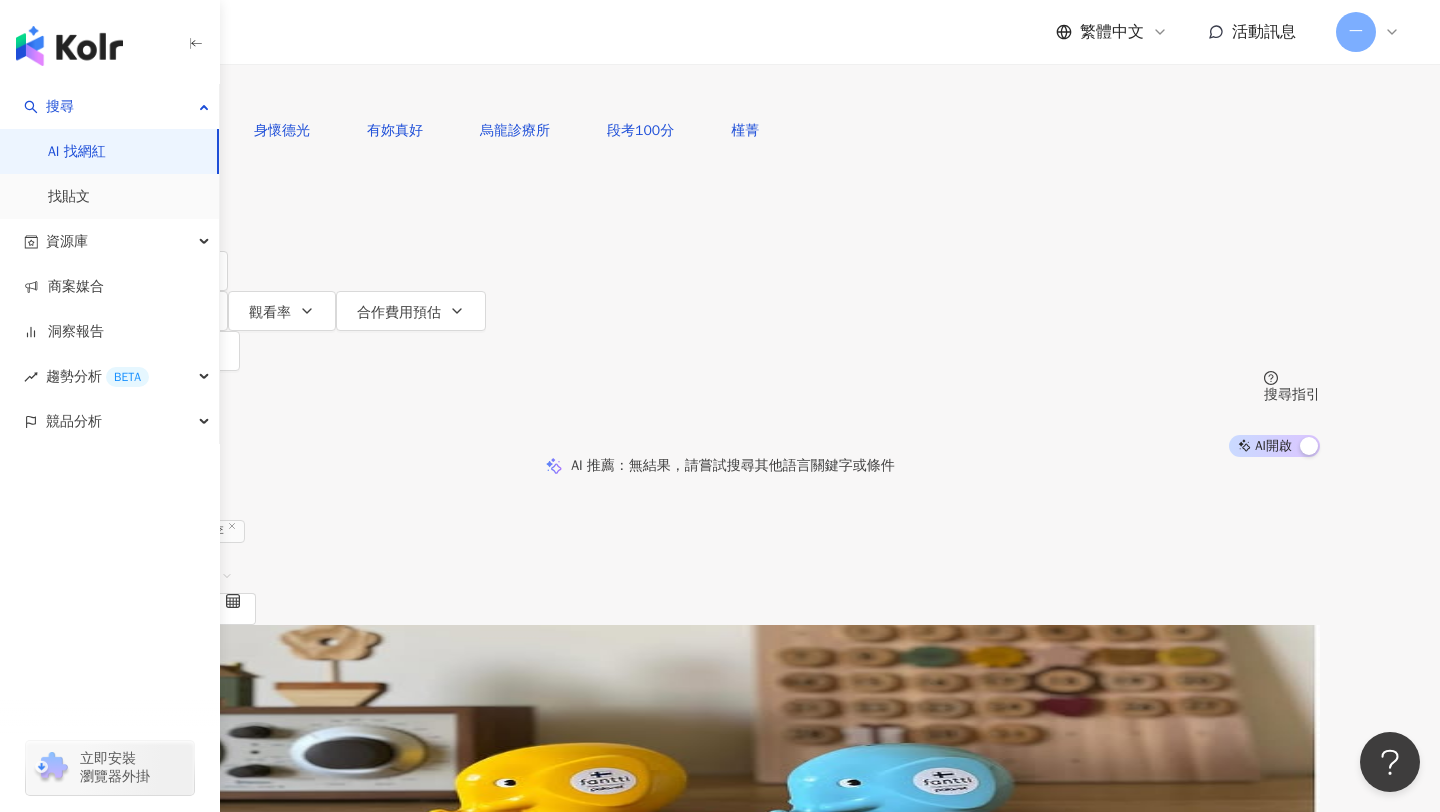 click on "一家三李" at bounding box center [151, 782] 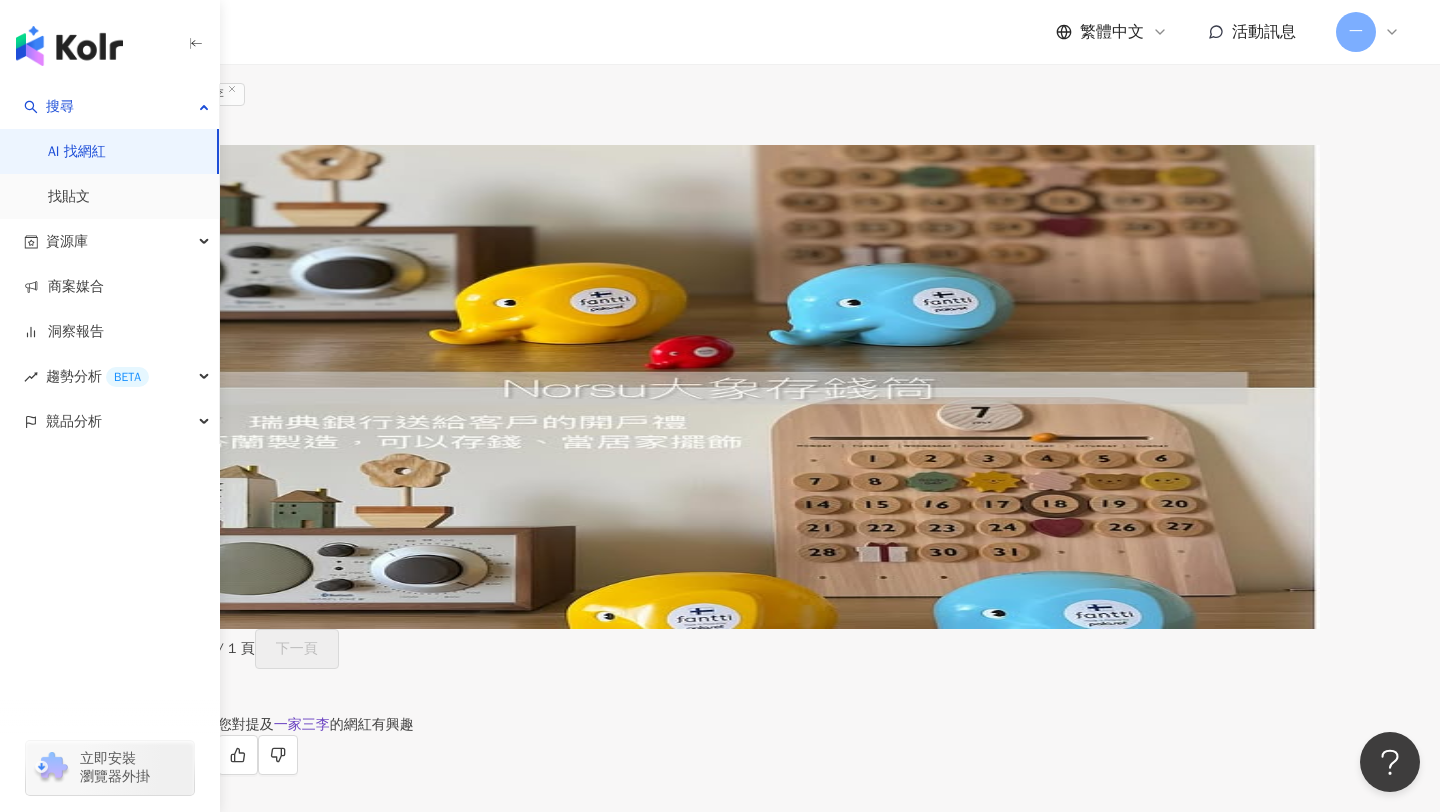 scroll, scrollTop: 425, scrollLeft: 0, axis: vertical 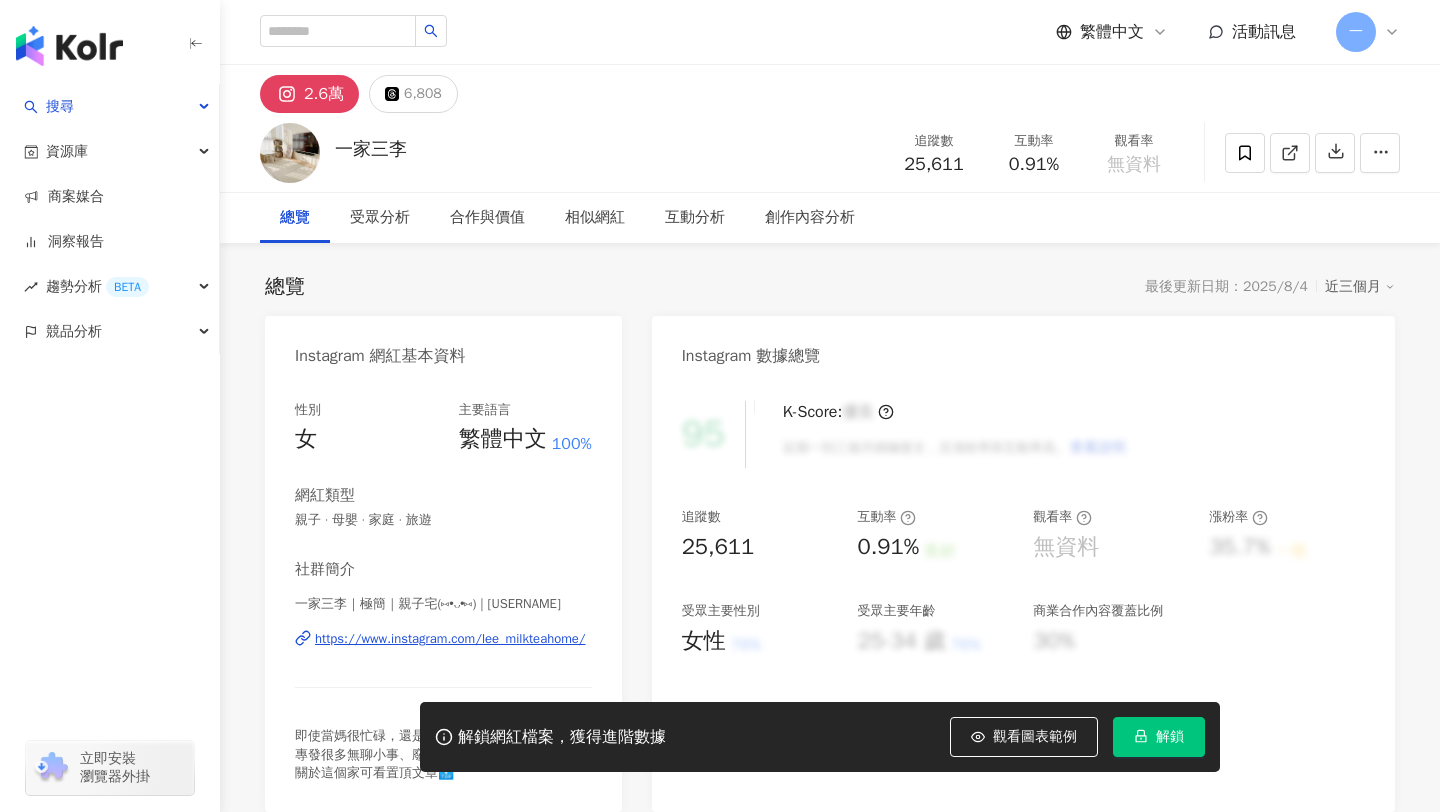 click on "追蹤數 25,611 互動率 0.91% 觀看率 無資料" at bounding box center [1034, 152] 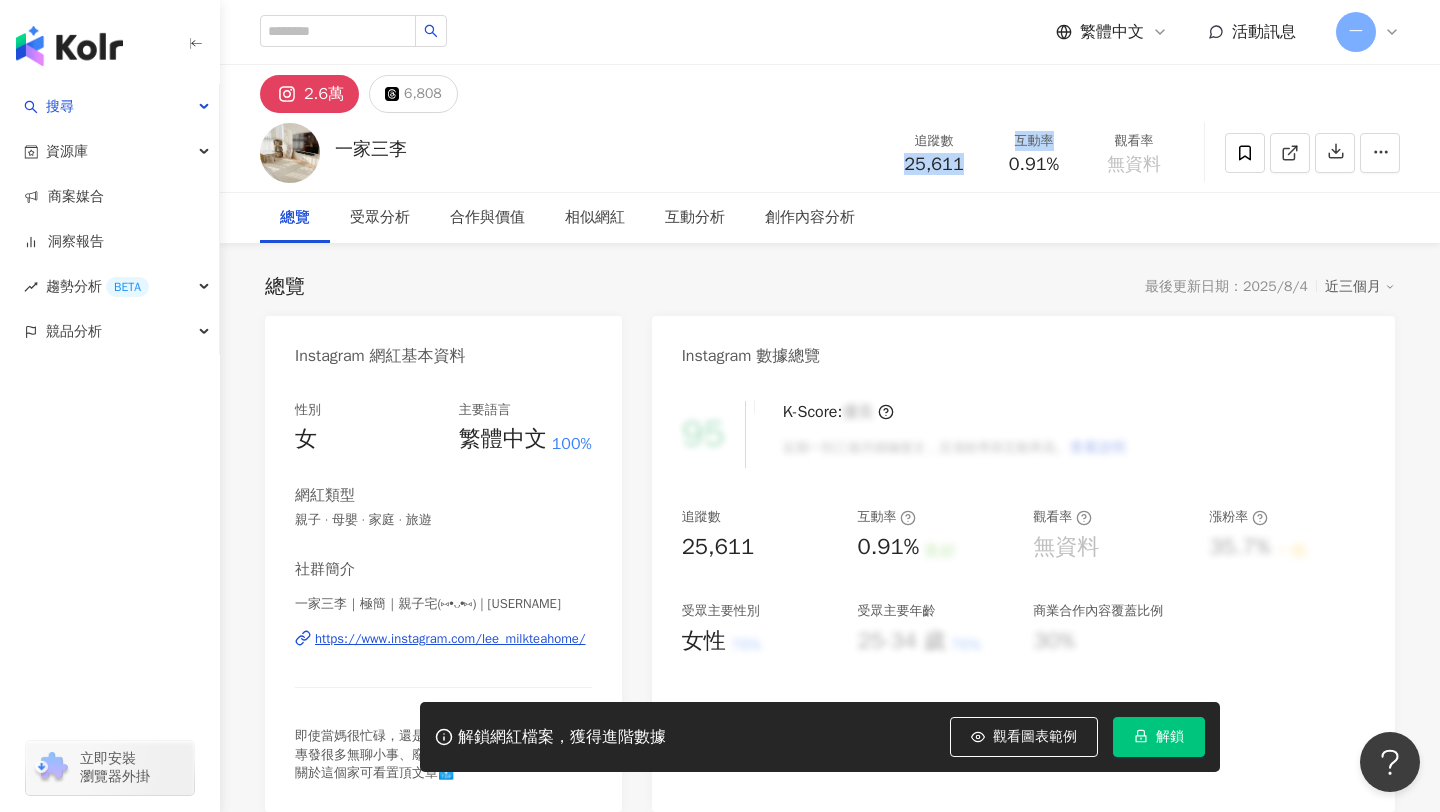 scroll, scrollTop: 0, scrollLeft: 0, axis: both 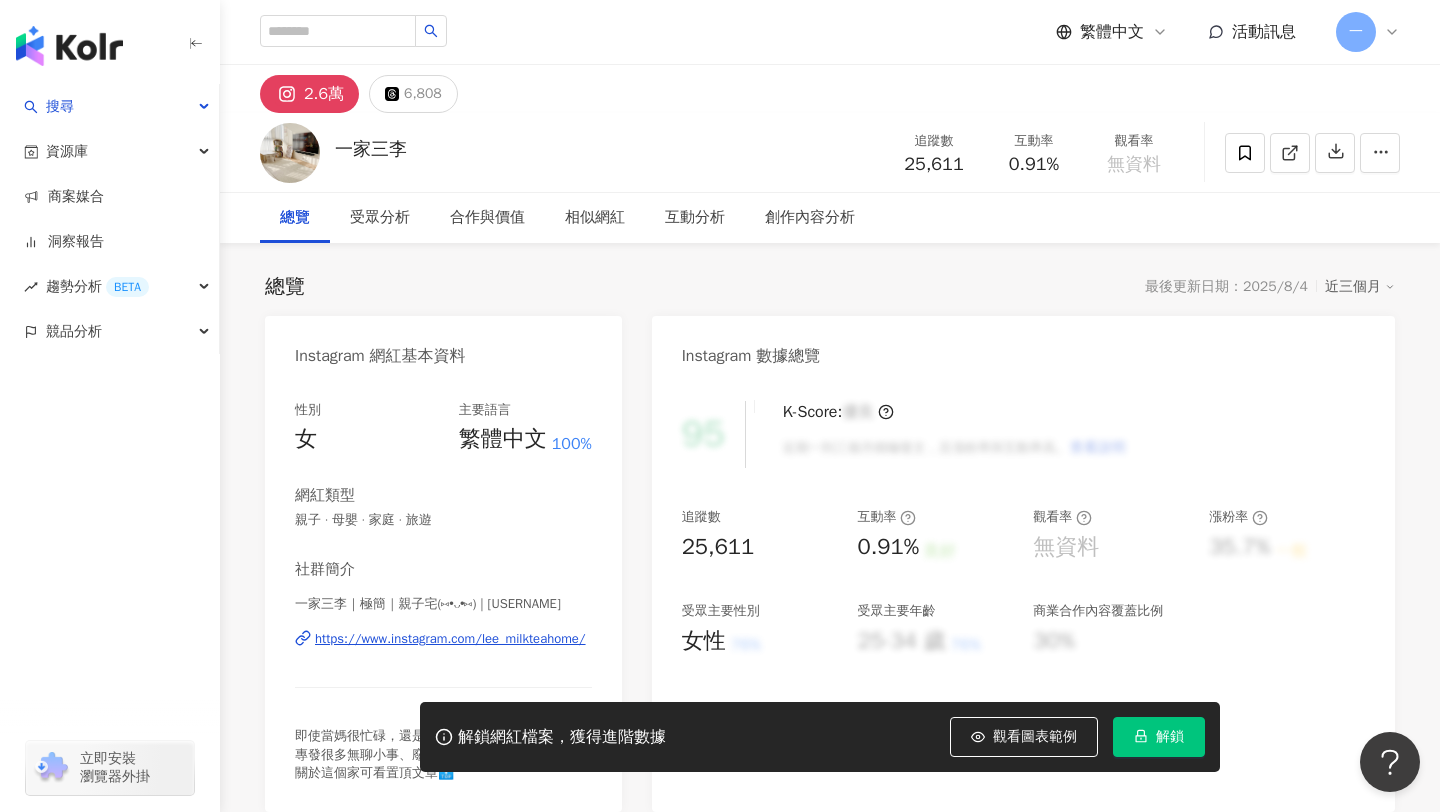 click on "25,611" at bounding box center [933, 164] 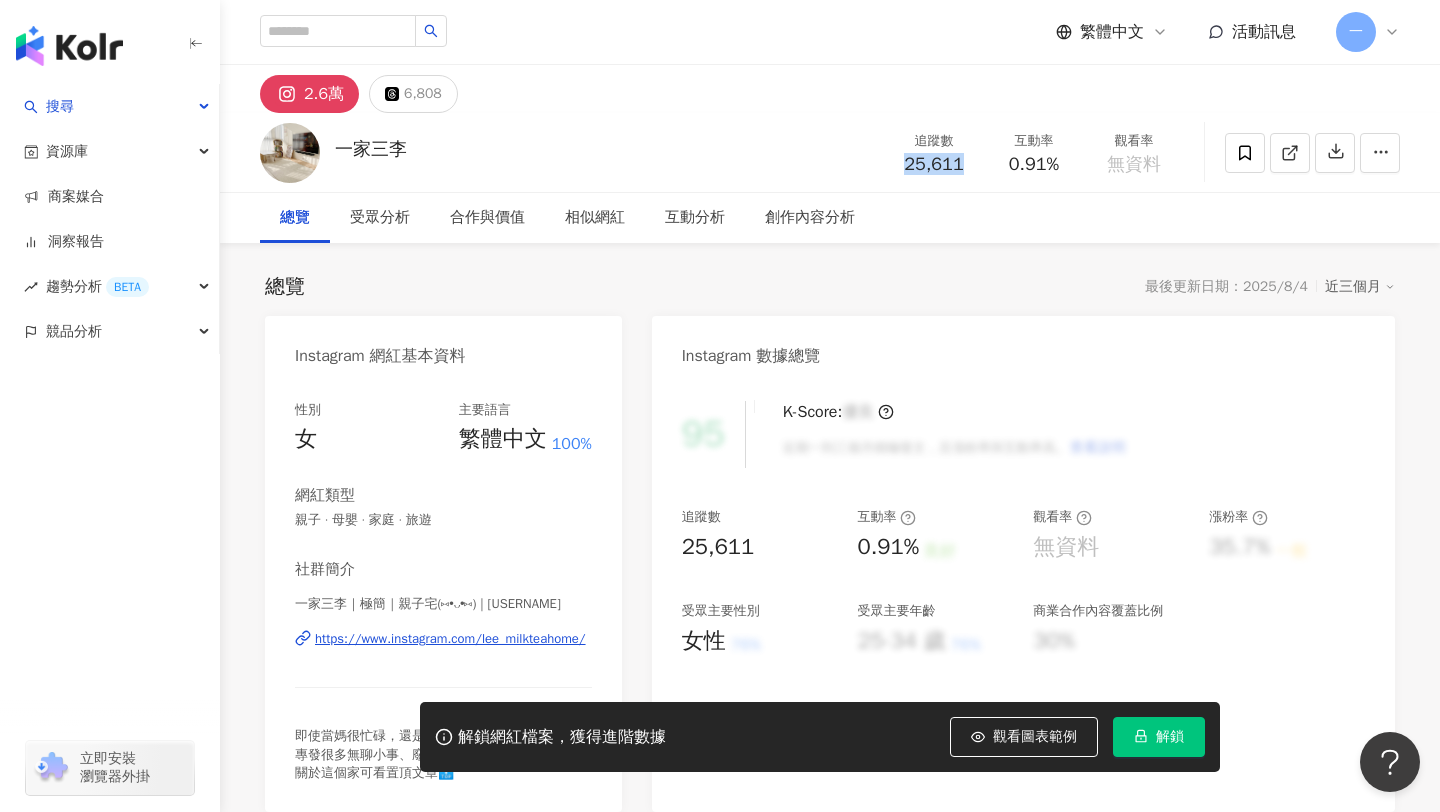 drag, startPoint x: 961, startPoint y: 163, endPoint x: 901, endPoint y: 164, distance: 60.00833 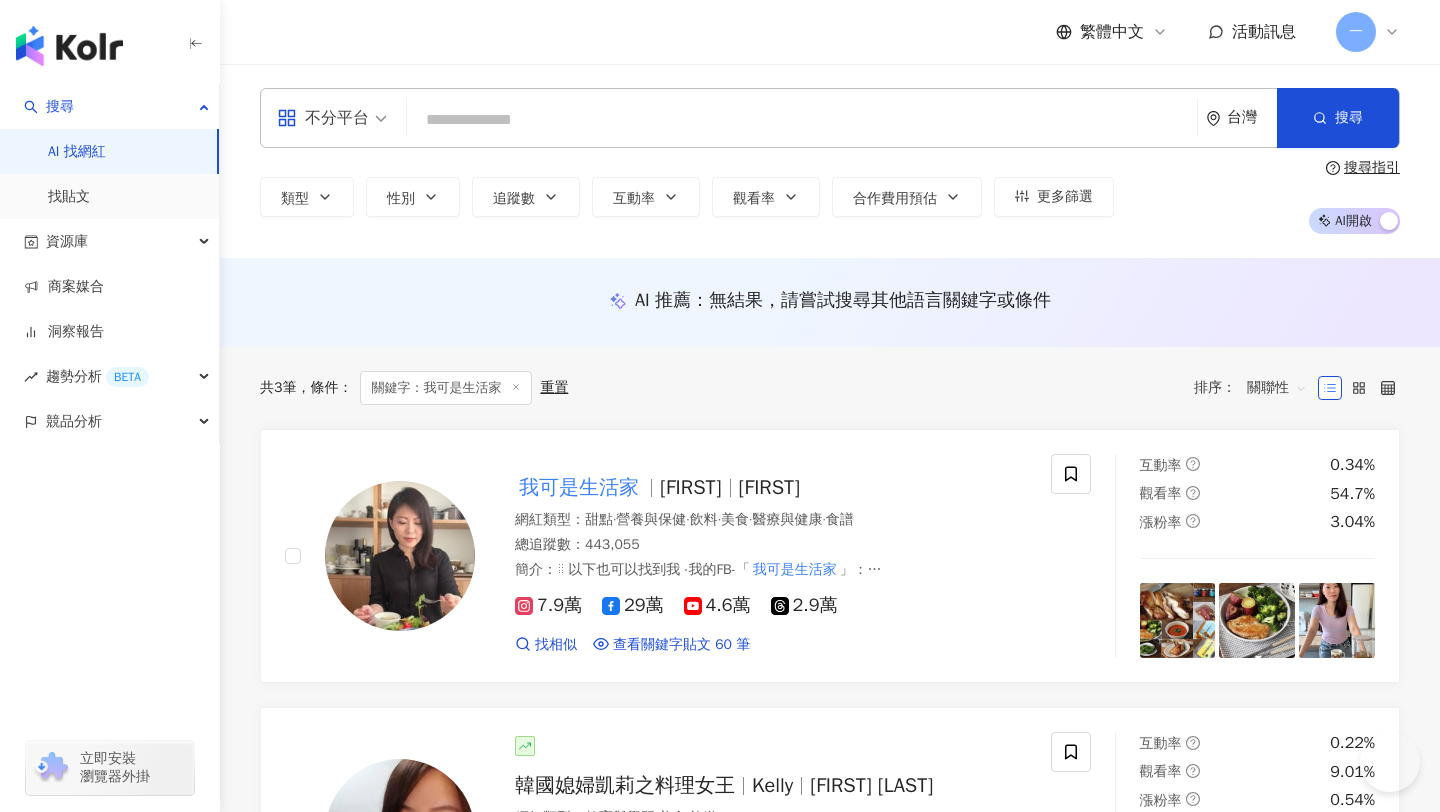 scroll, scrollTop: 0, scrollLeft: 0, axis: both 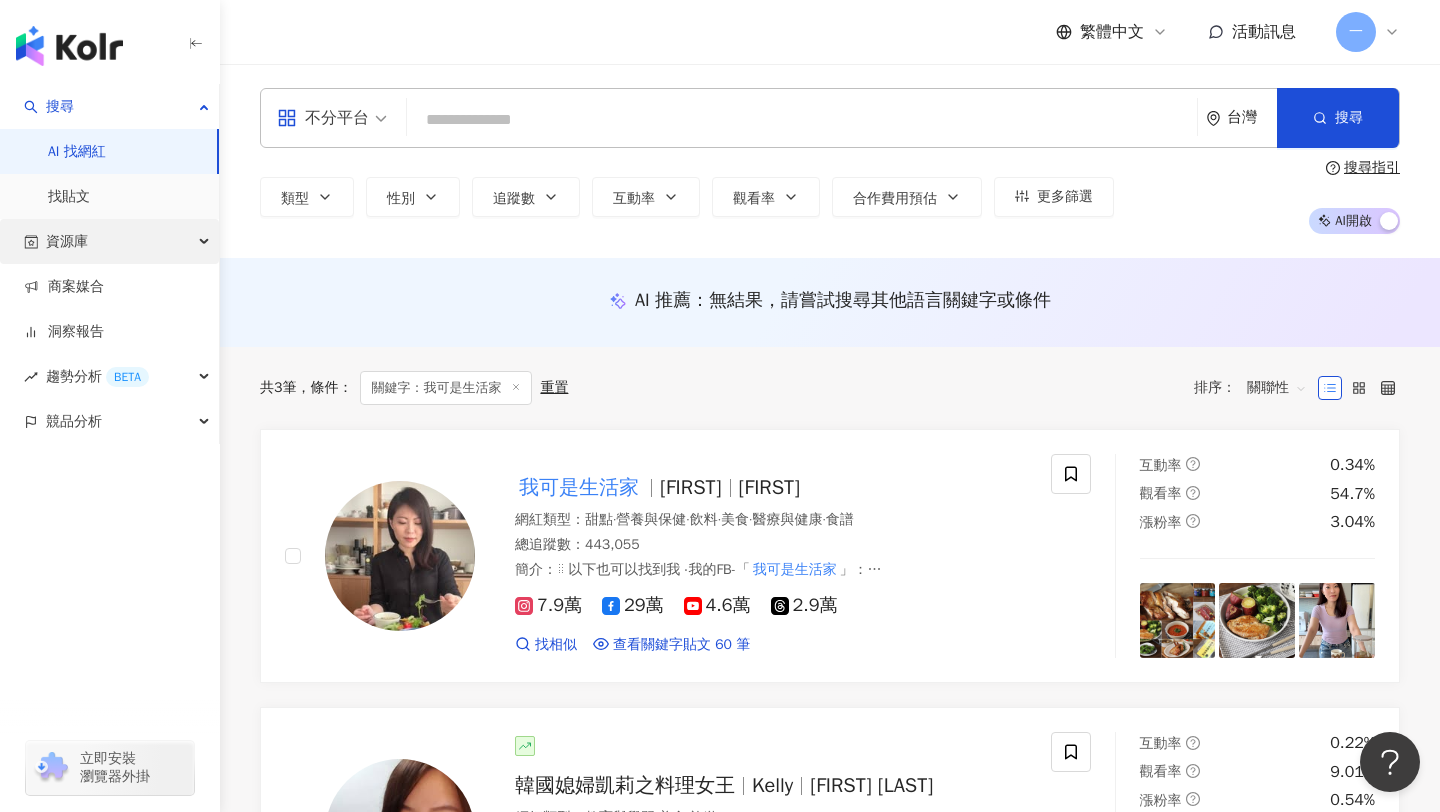 click on "資源庫" at bounding box center [109, 241] 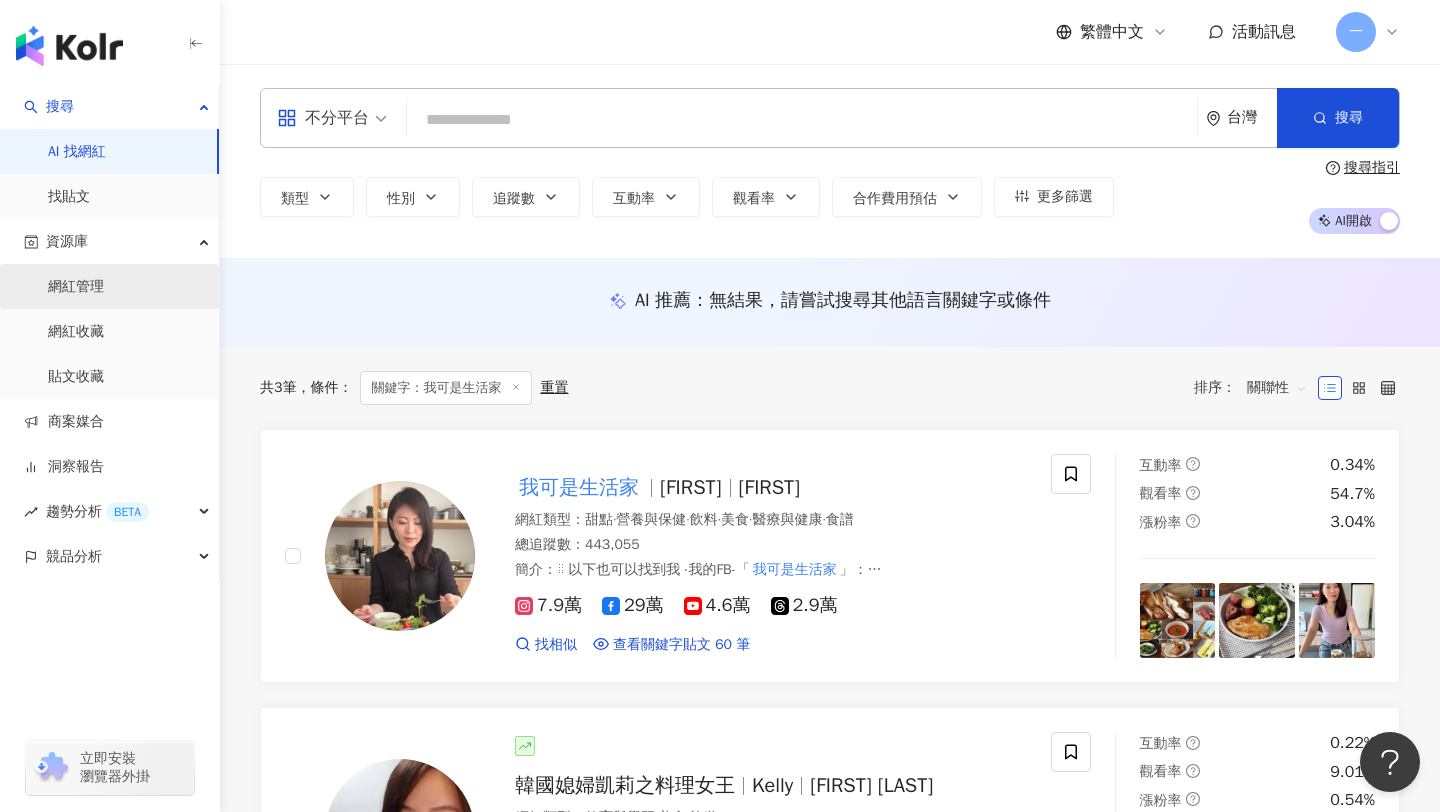 click on "網紅管理" at bounding box center [76, 287] 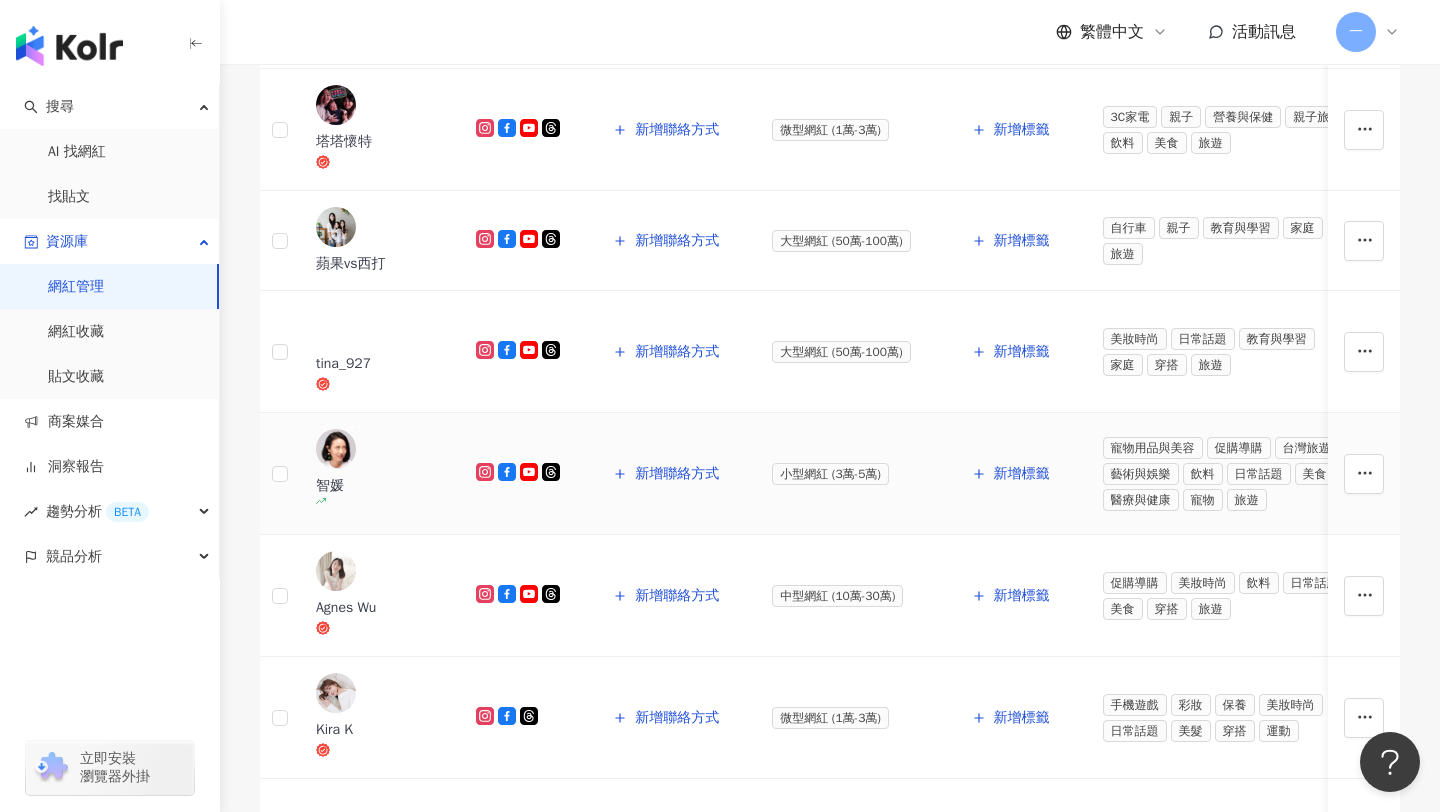 scroll, scrollTop: 921, scrollLeft: 0, axis: vertical 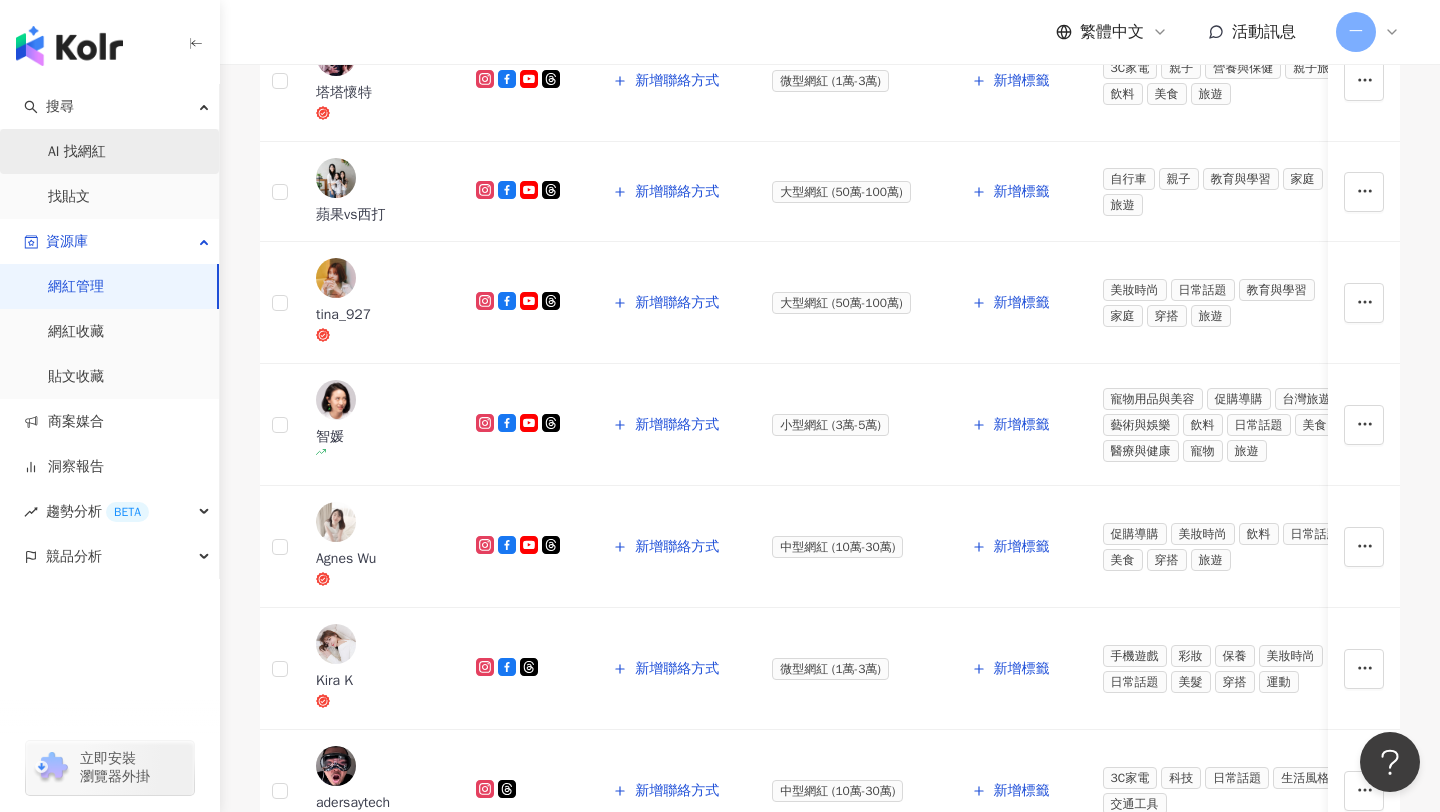 click on "AI 找網紅" at bounding box center [77, 152] 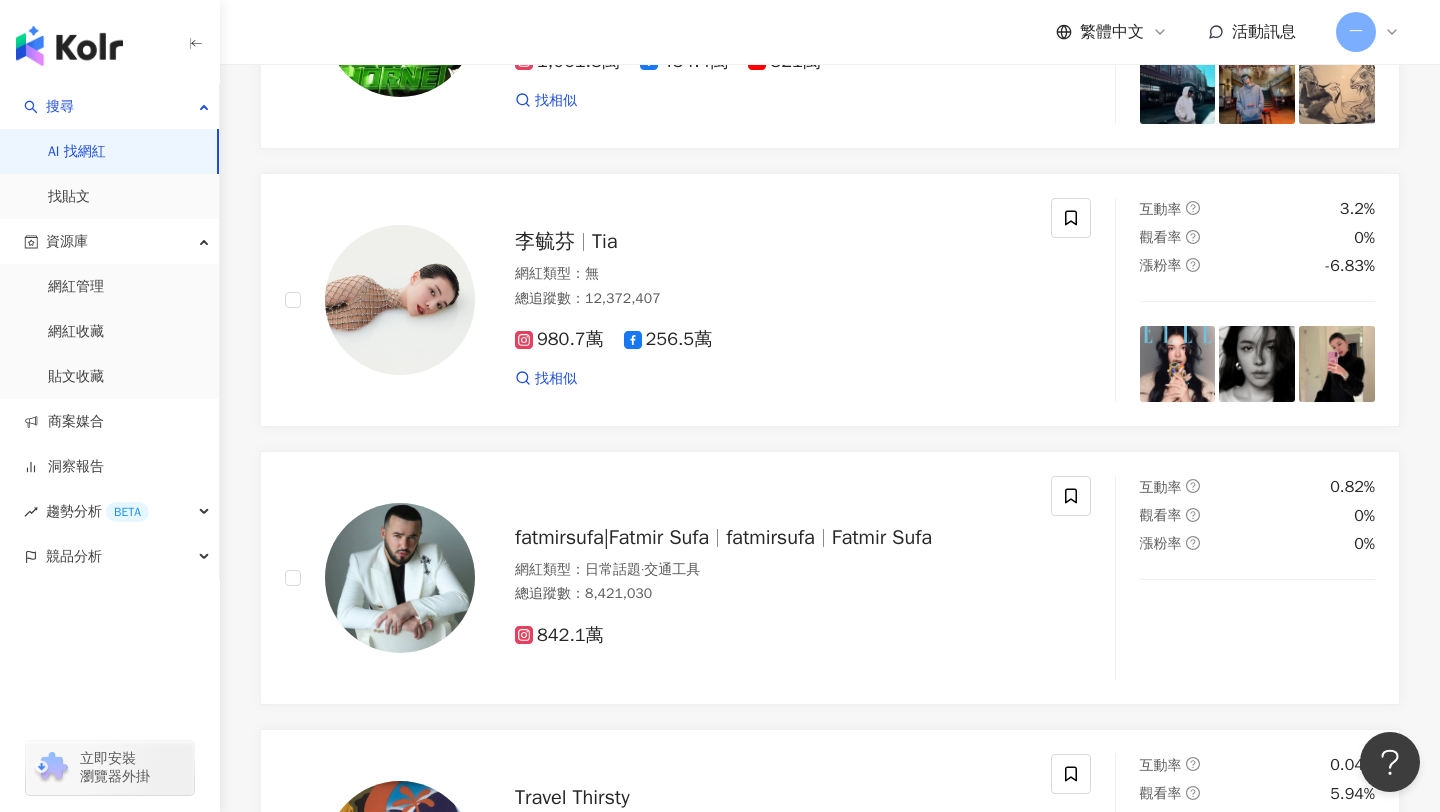 scroll, scrollTop: 0, scrollLeft: 0, axis: both 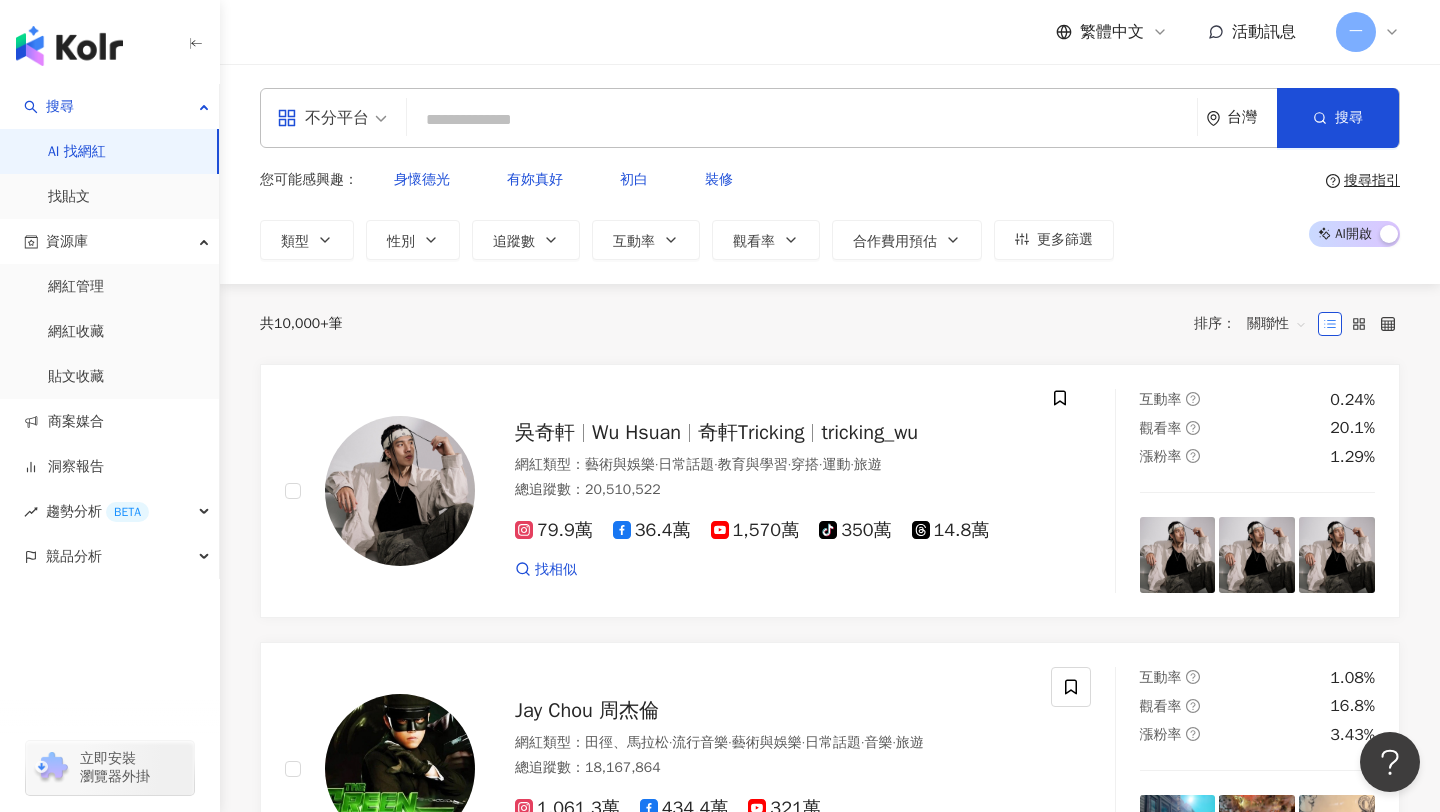 click at bounding box center [802, 120] 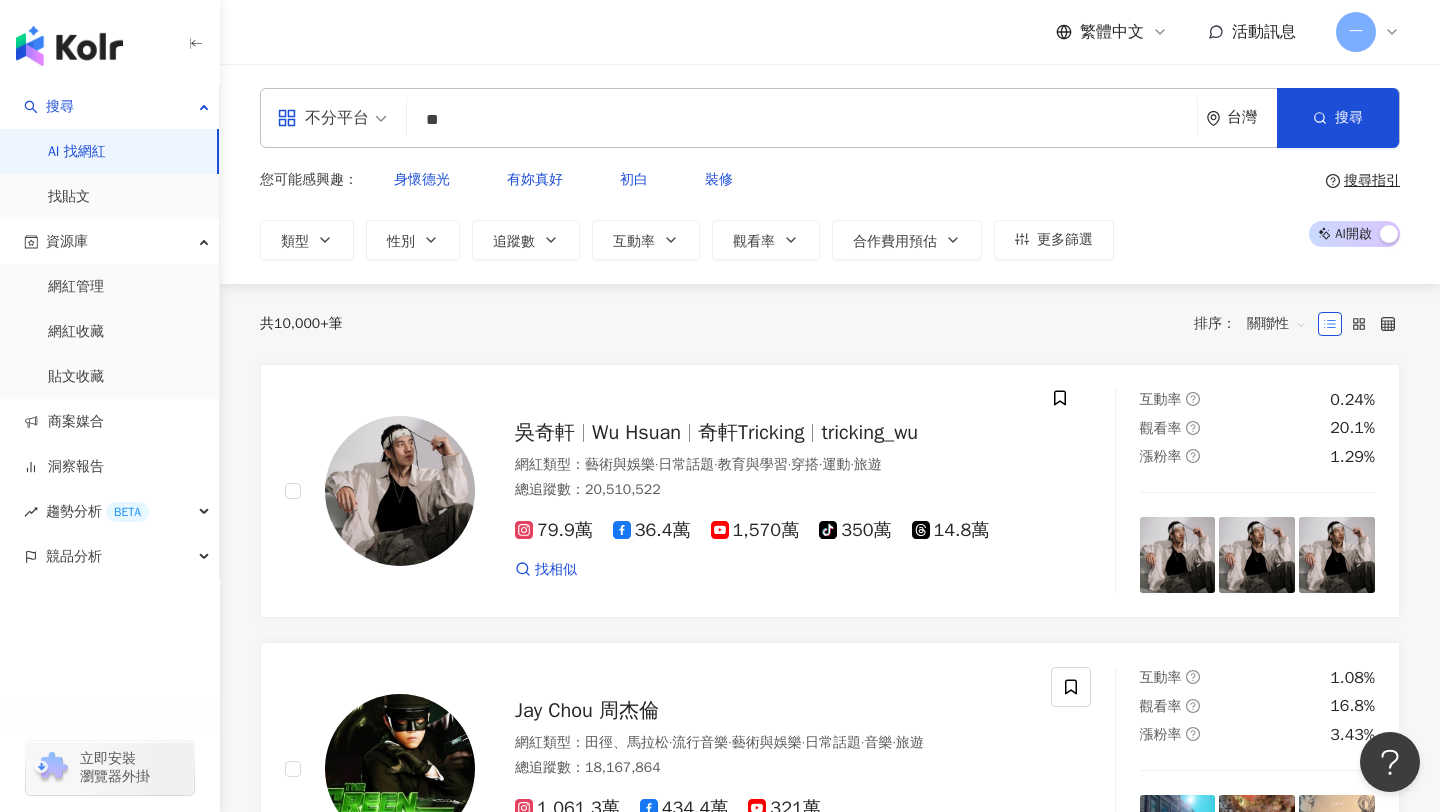 type on "**" 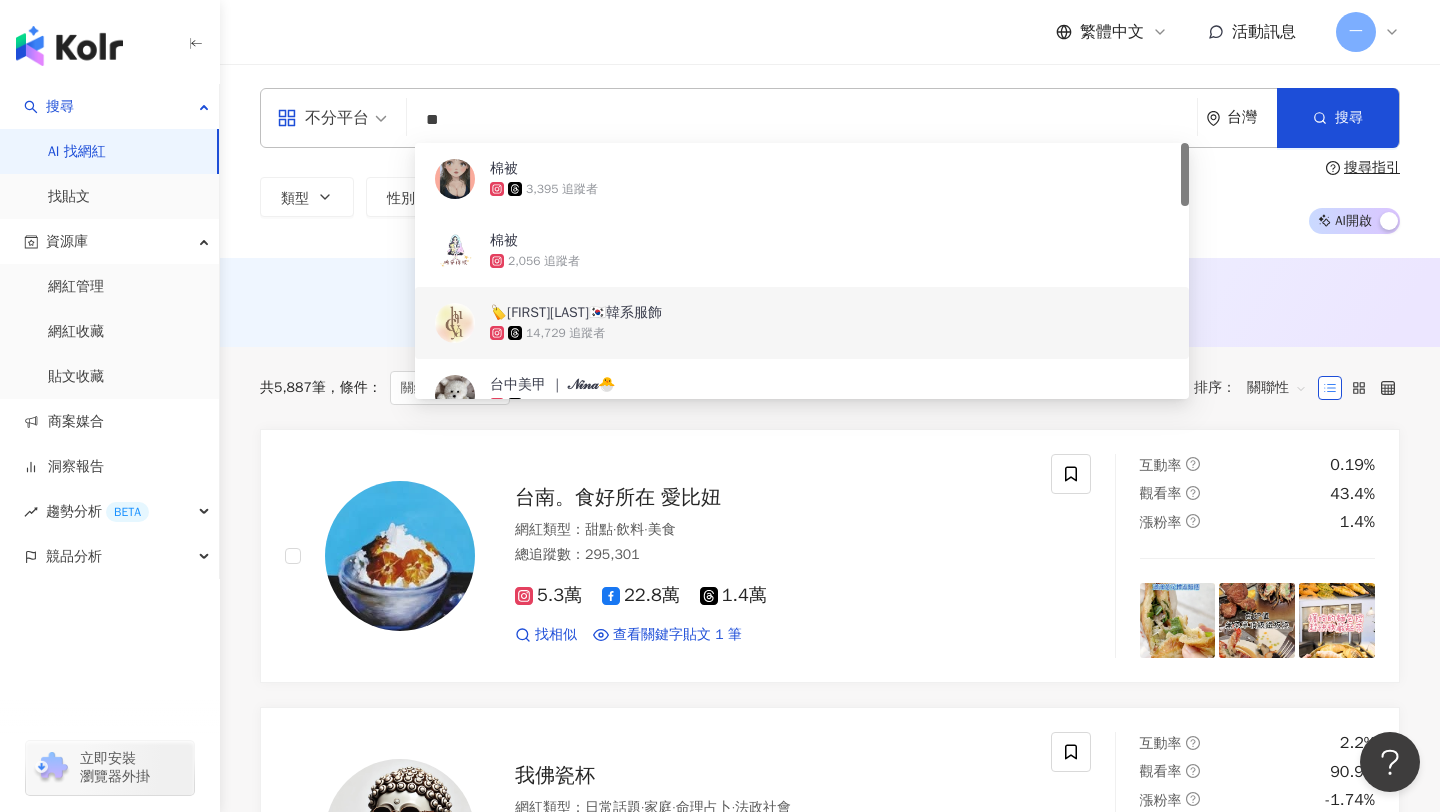 click on "AI 推薦 ： 無結果，請嘗試搜尋其他語言關鍵字或條件" at bounding box center (830, 302) 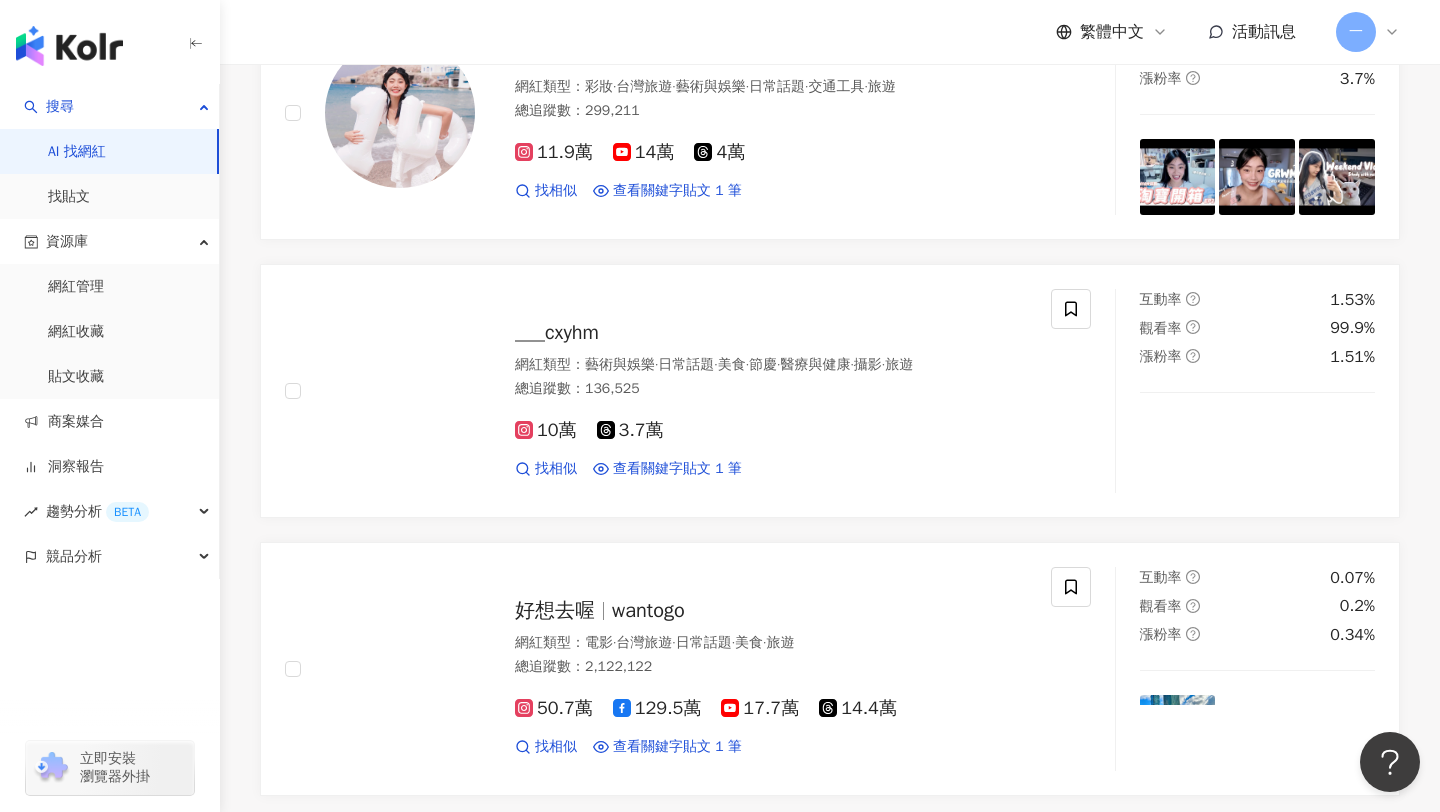 scroll, scrollTop: 2686, scrollLeft: 0, axis: vertical 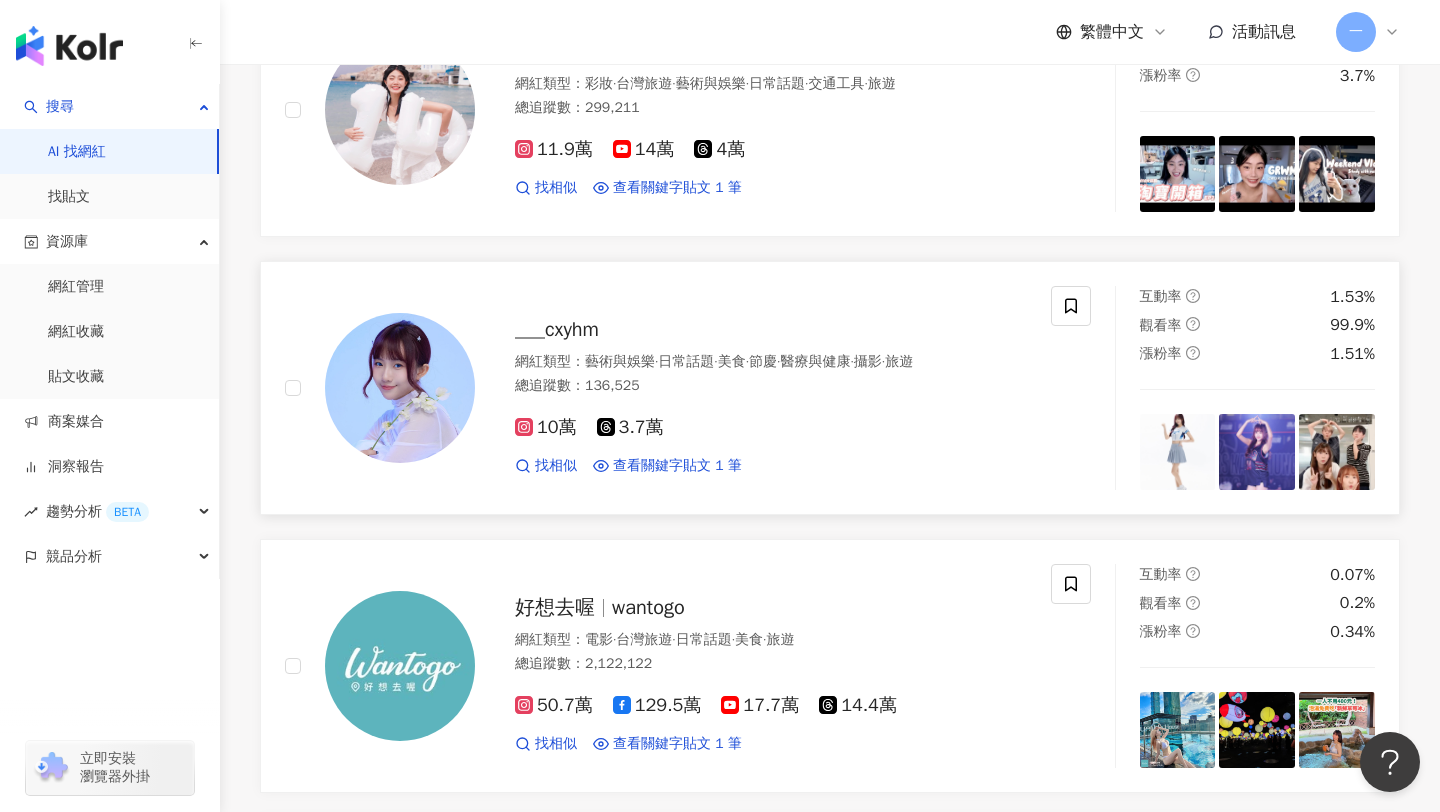 click on "___cxyhm" at bounding box center [557, 329] 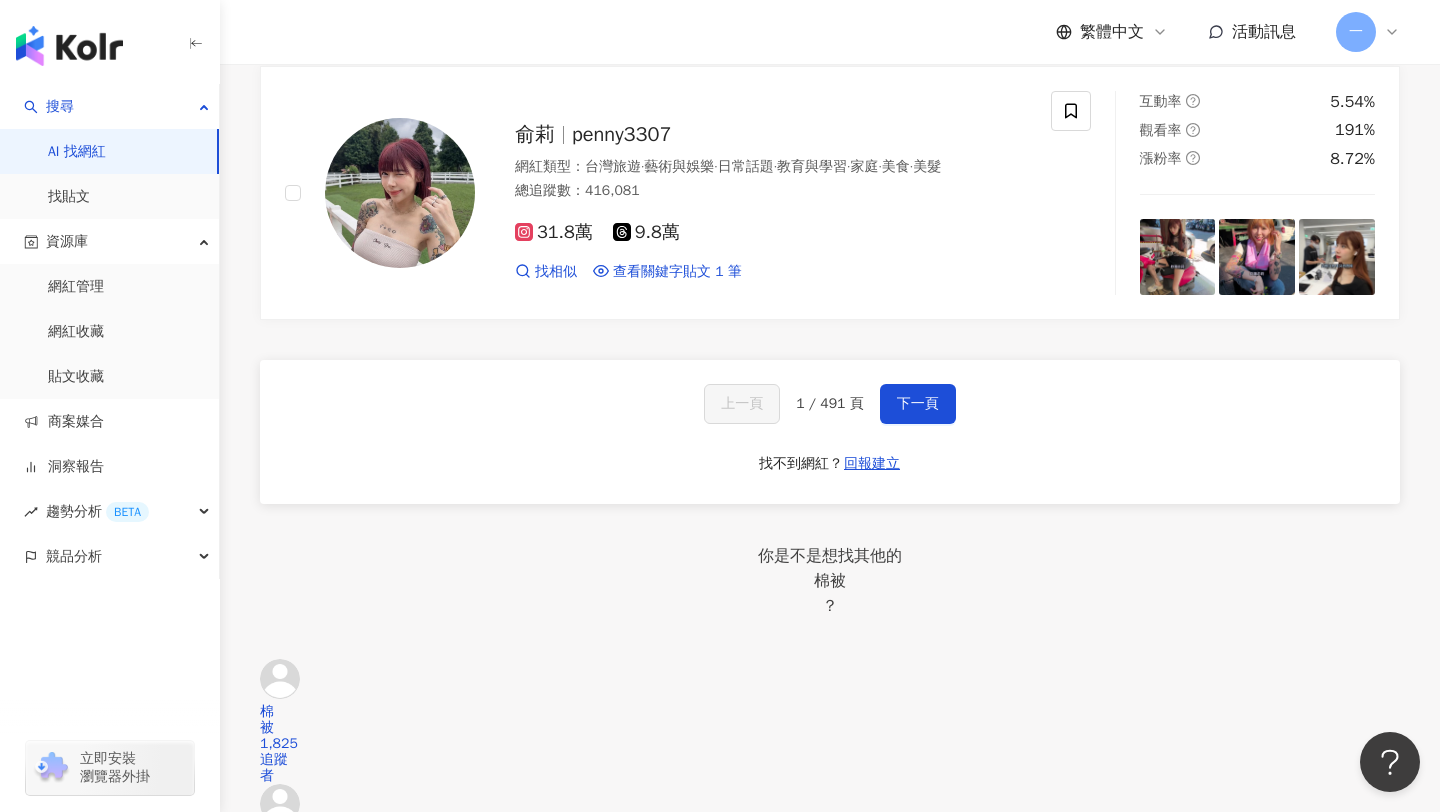scroll, scrollTop: 3439, scrollLeft: 0, axis: vertical 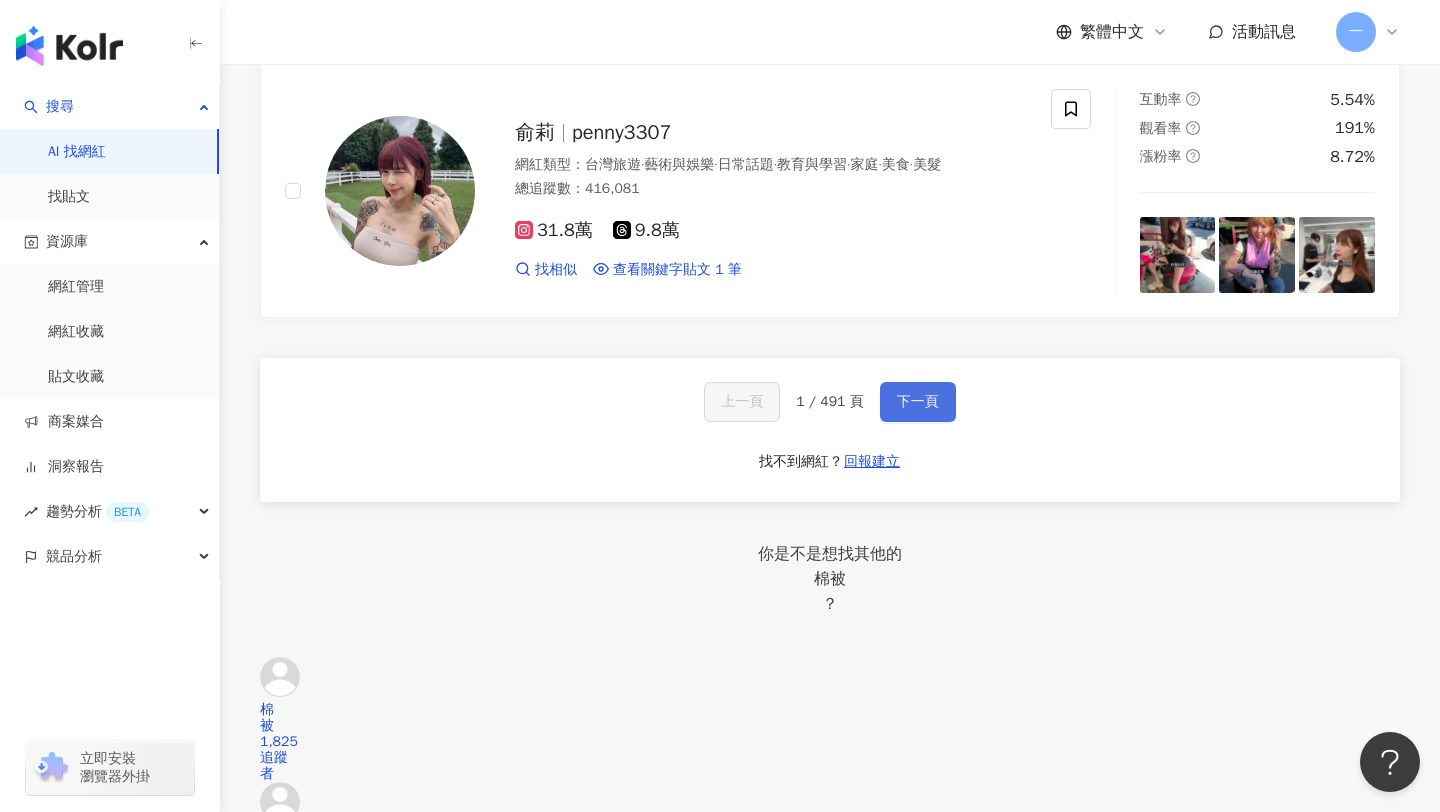click on "下一頁" at bounding box center [918, 402] 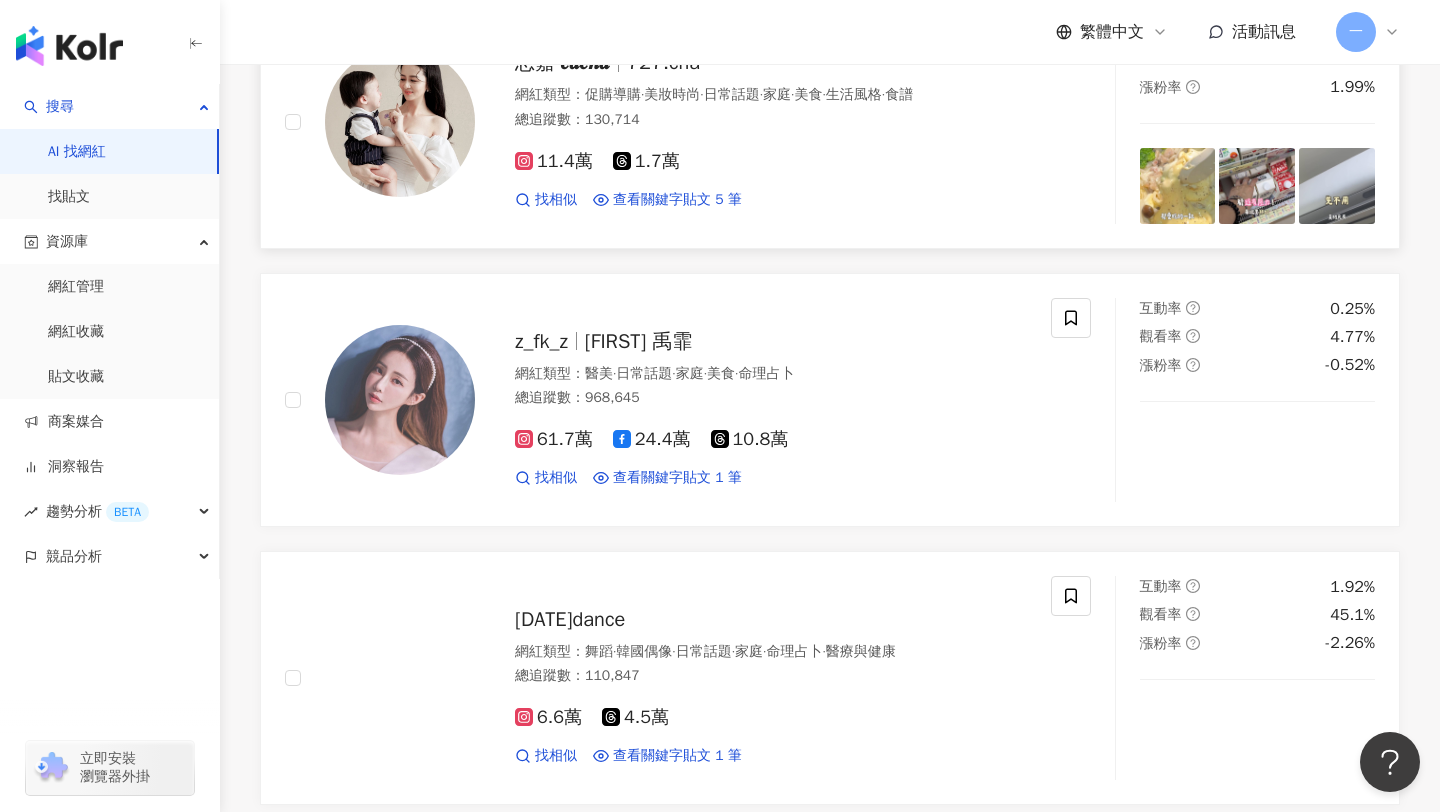 scroll, scrollTop: 3024, scrollLeft: 0, axis: vertical 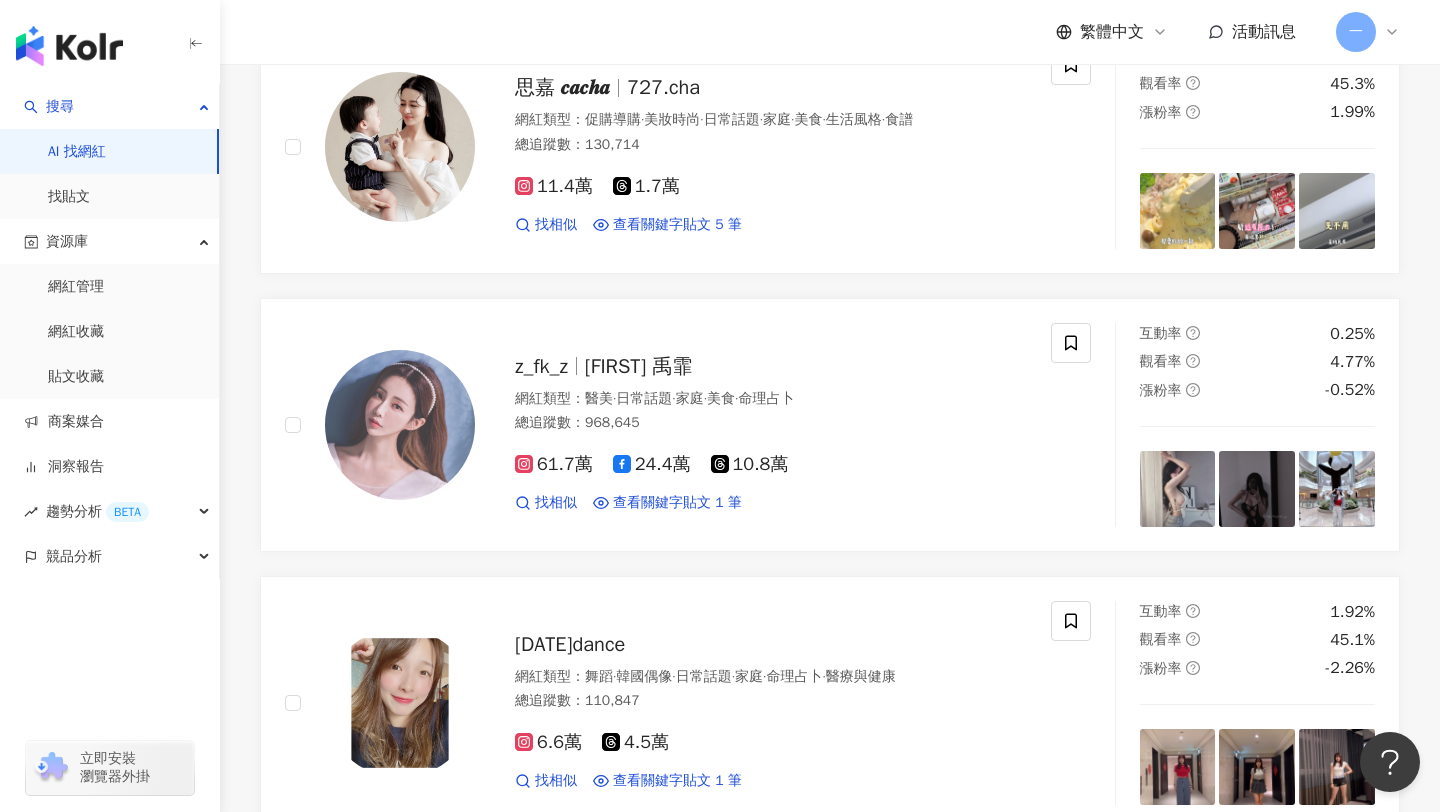 click 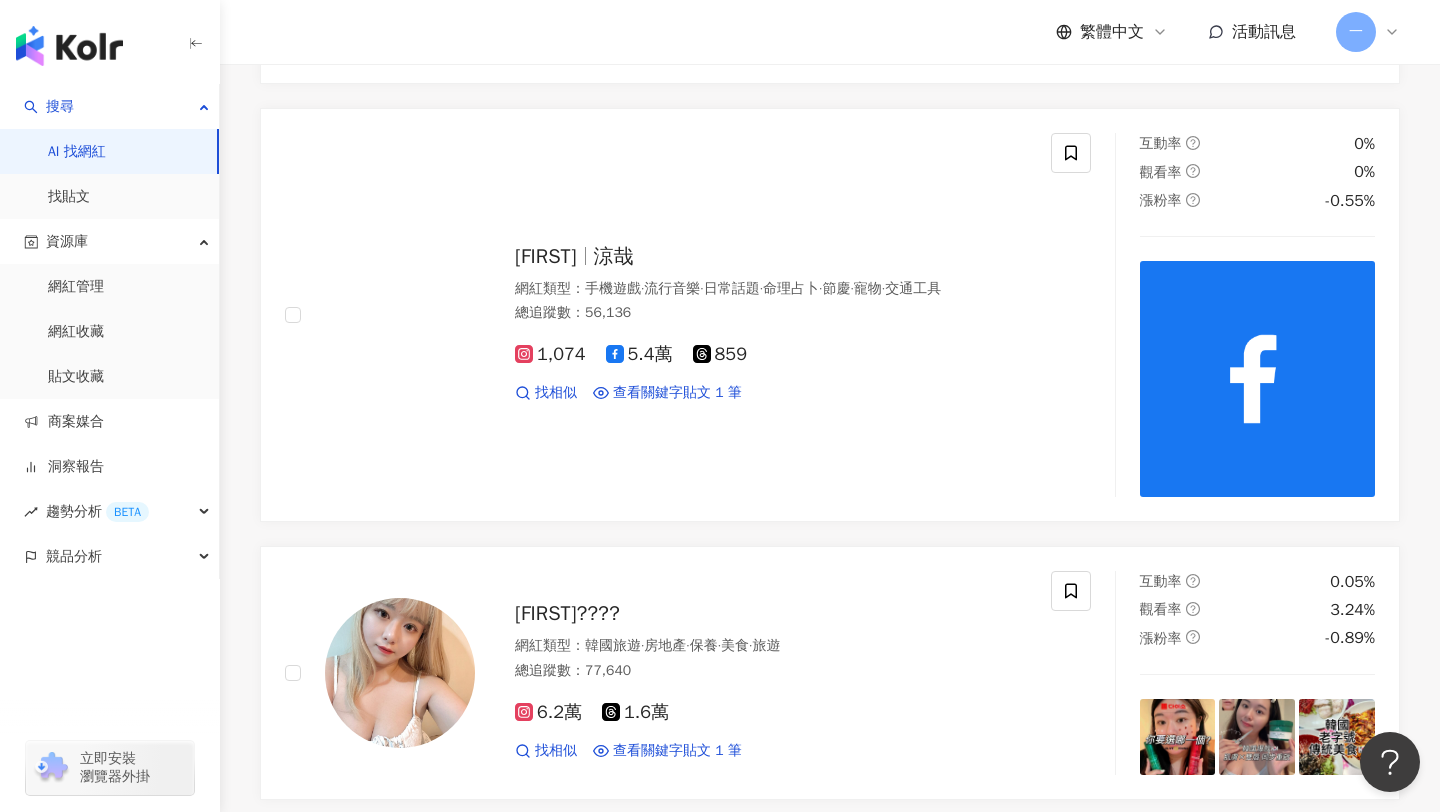 scroll, scrollTop: 1759, scrollLeft: 0, axis: vertical 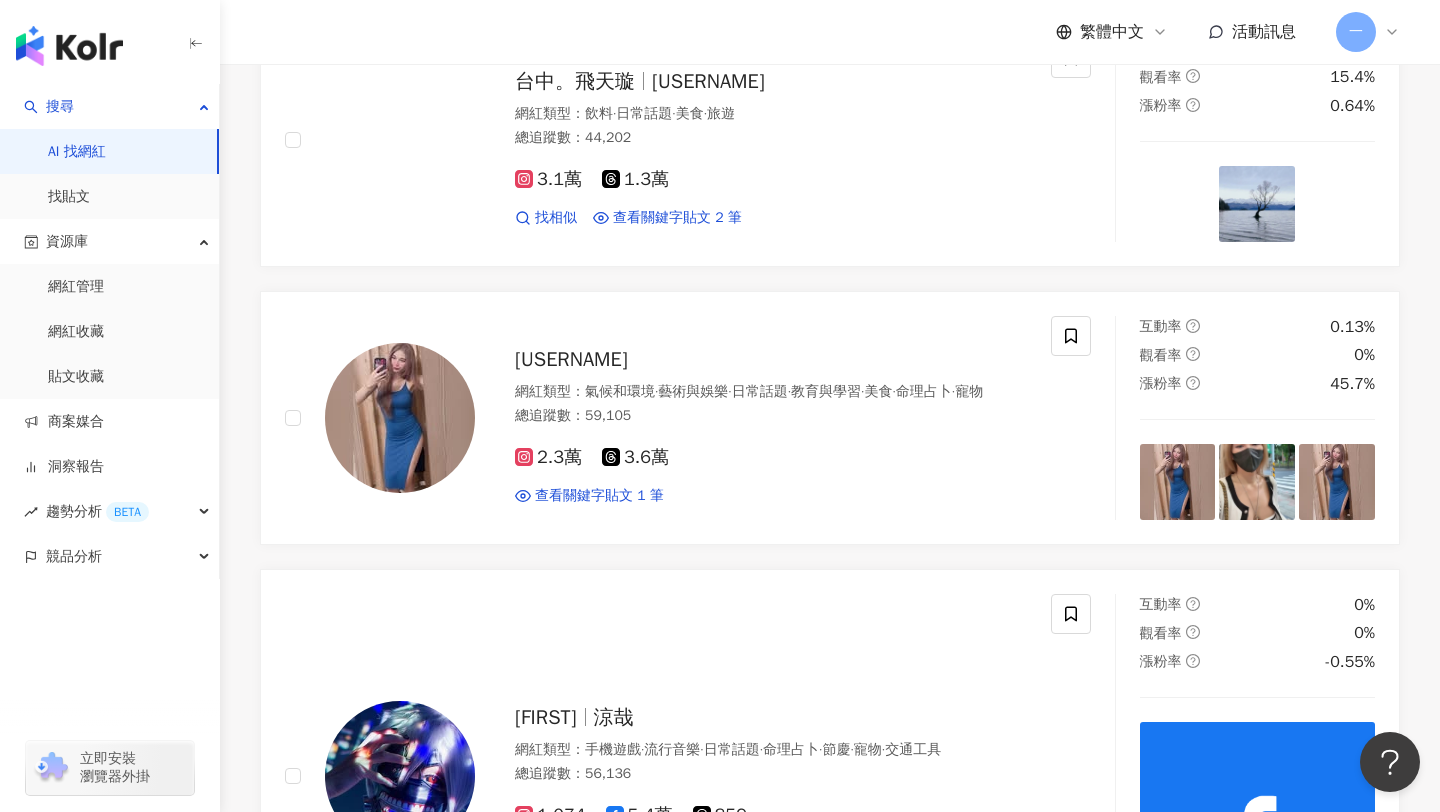type 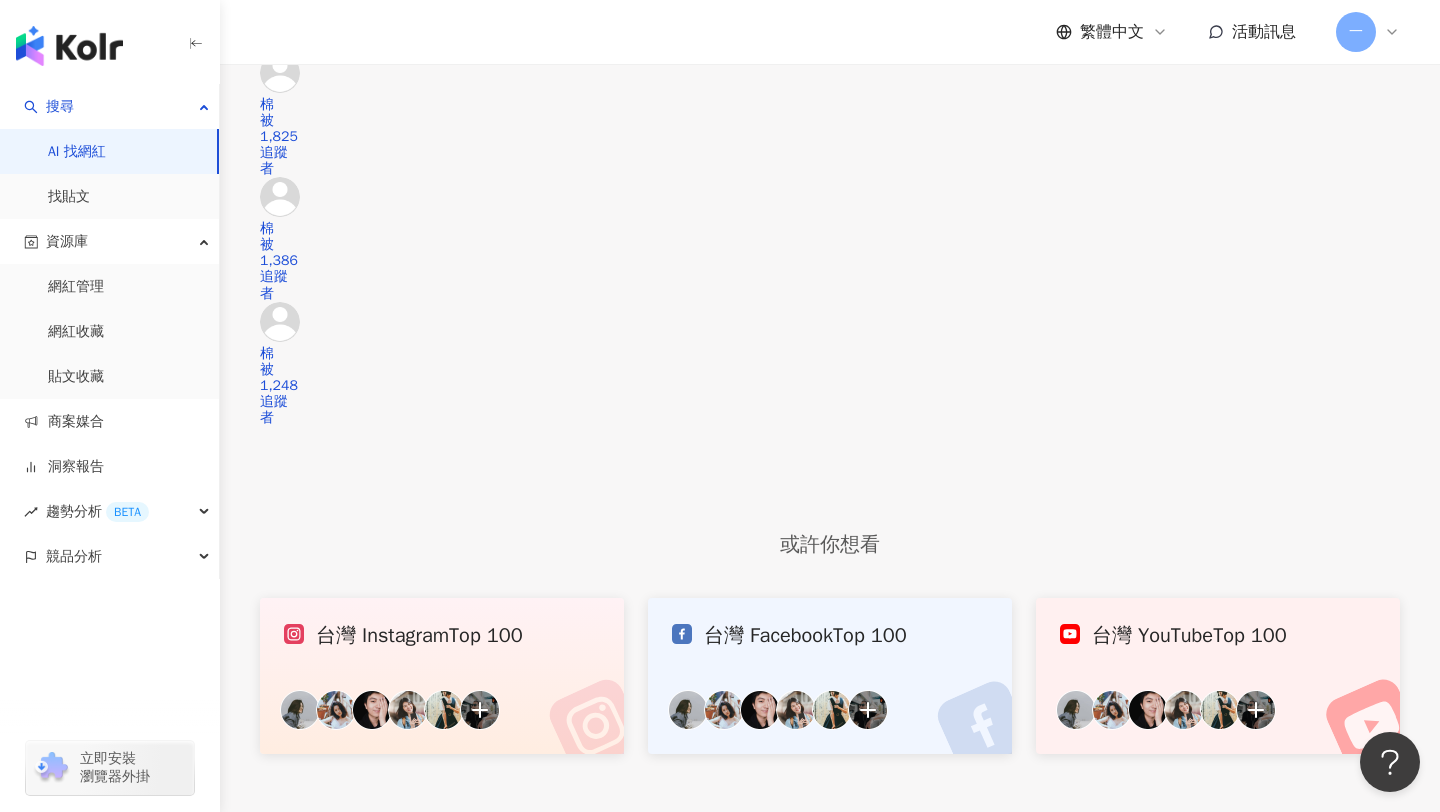 scroll, scrollTop: 0, scrollLeft: 0, axis: both 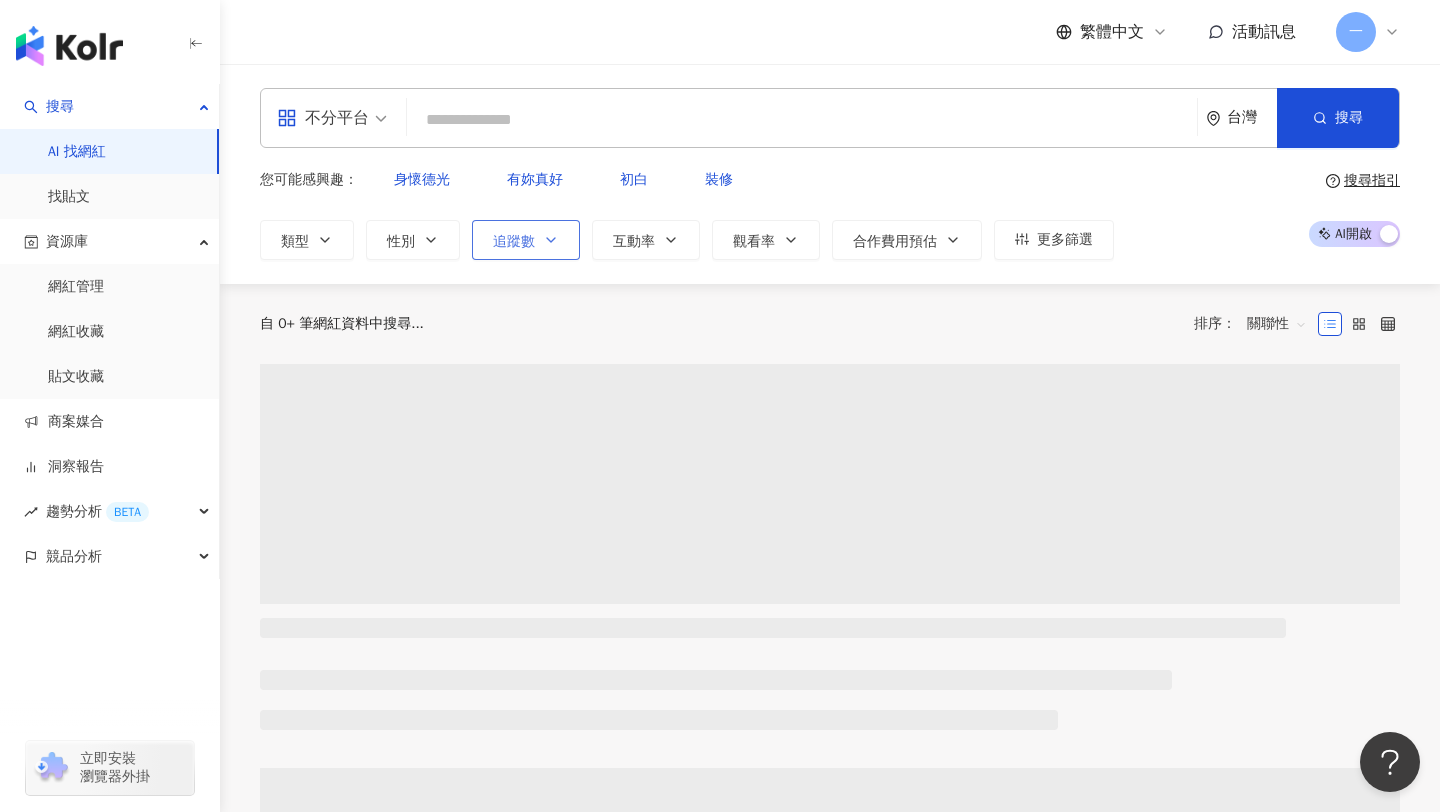 click on "追蹤數" at bounding box center [526, 240] 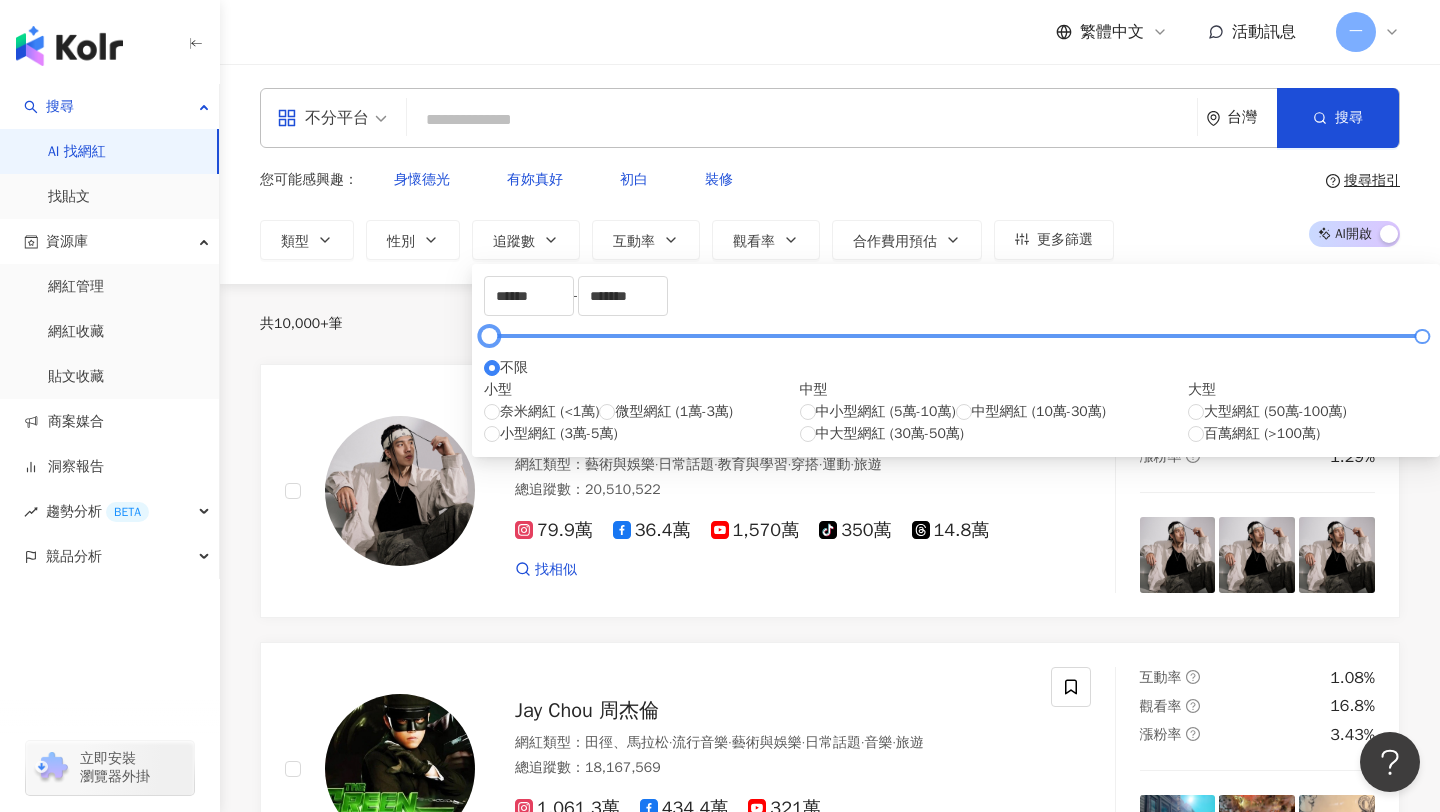 click at bounding box center [956, 336] 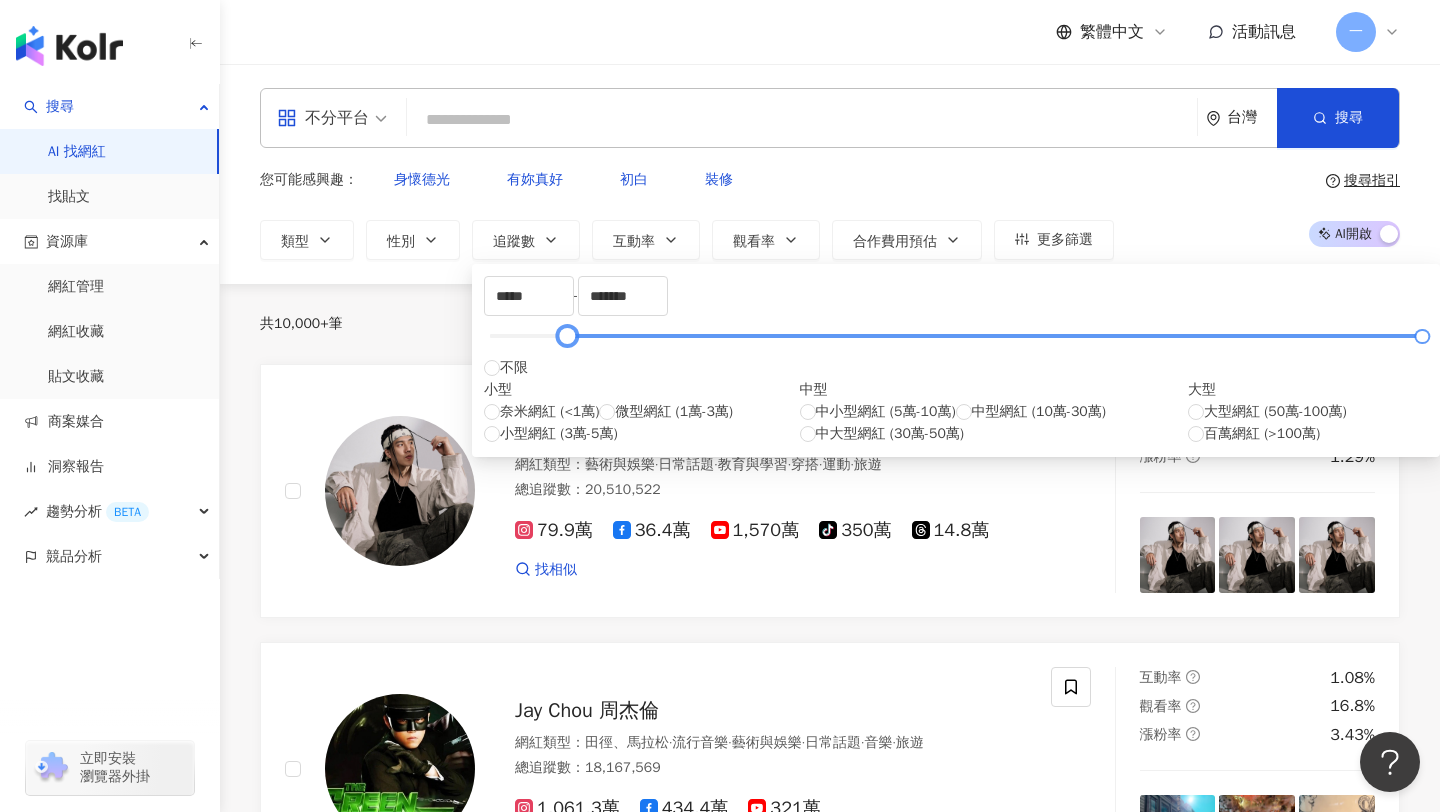 click at bounding box center [956, 336] 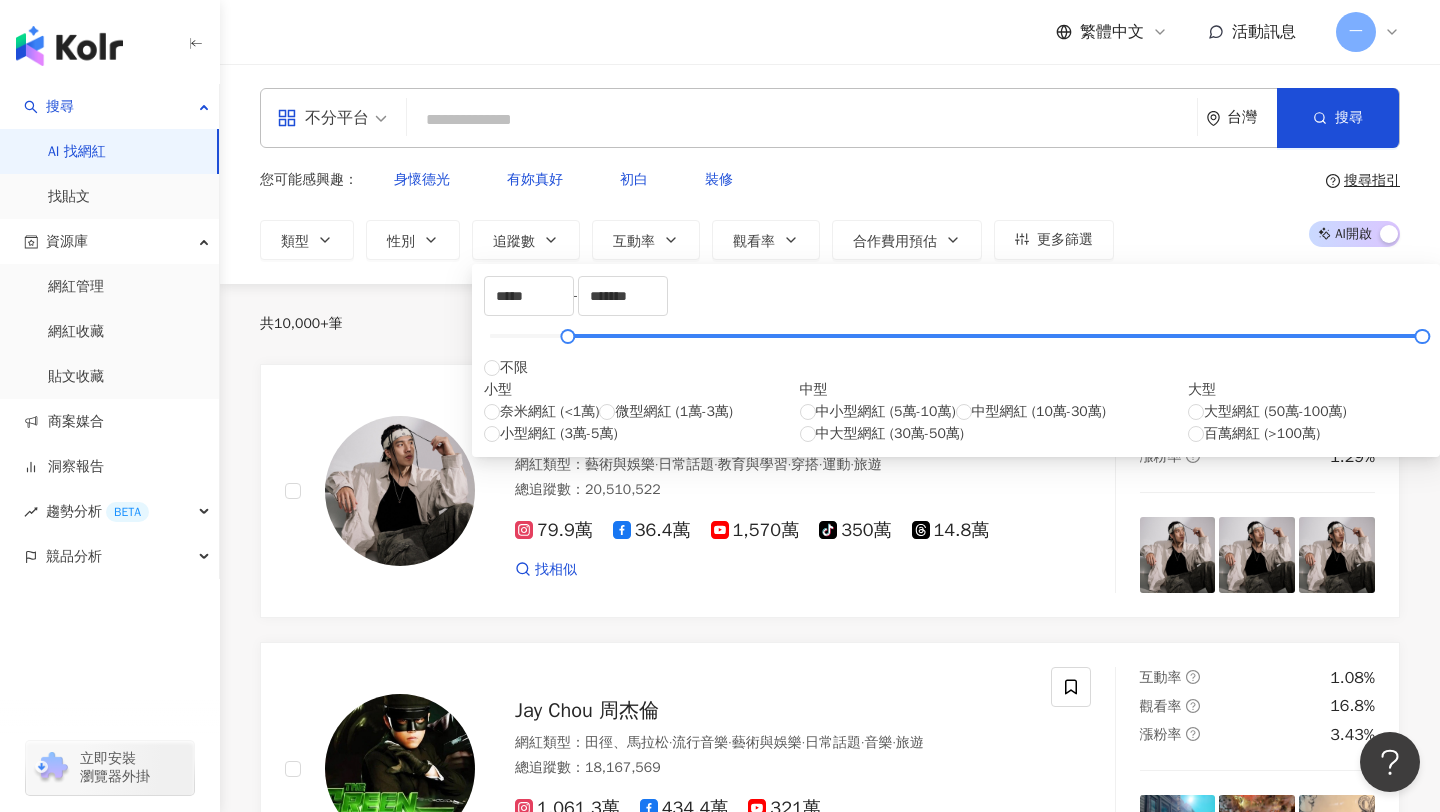 click on "*****  -  ******* 不限 小型 奈米網紅 (<1萬) 微型網紅 (1萬-3萬) 小型網紅 (3萬-5萬) 中型 中小型網紅 (5萬-10萬) 中型網紅 (10萬-30萬) 中大型網紅 (30萬-50萬) 大型 大型網紅 (50萬-100萬) 百萬網紅 (>100萬)" at bounding box center (956, 360) 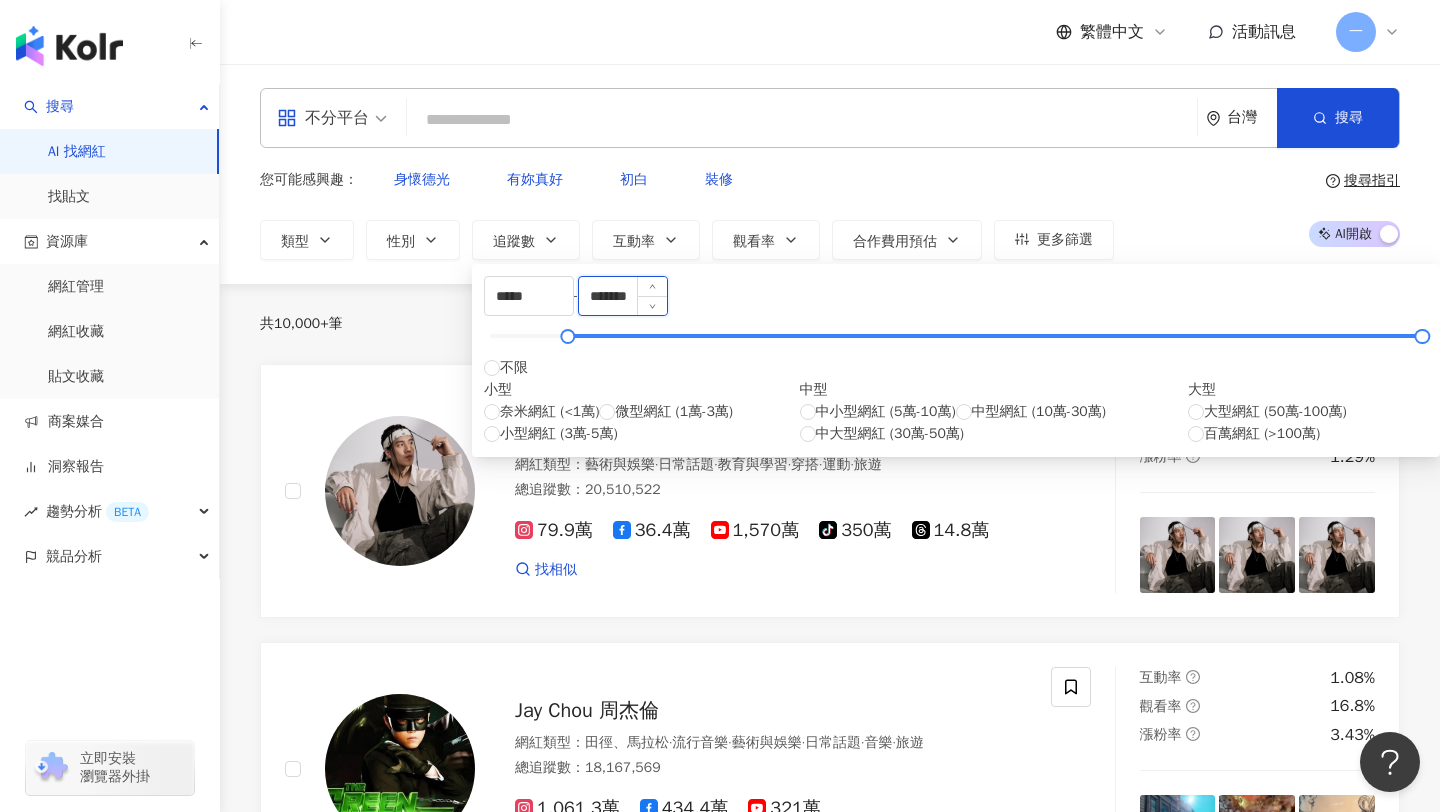 click on "*******" at bounding box center [623, 296] 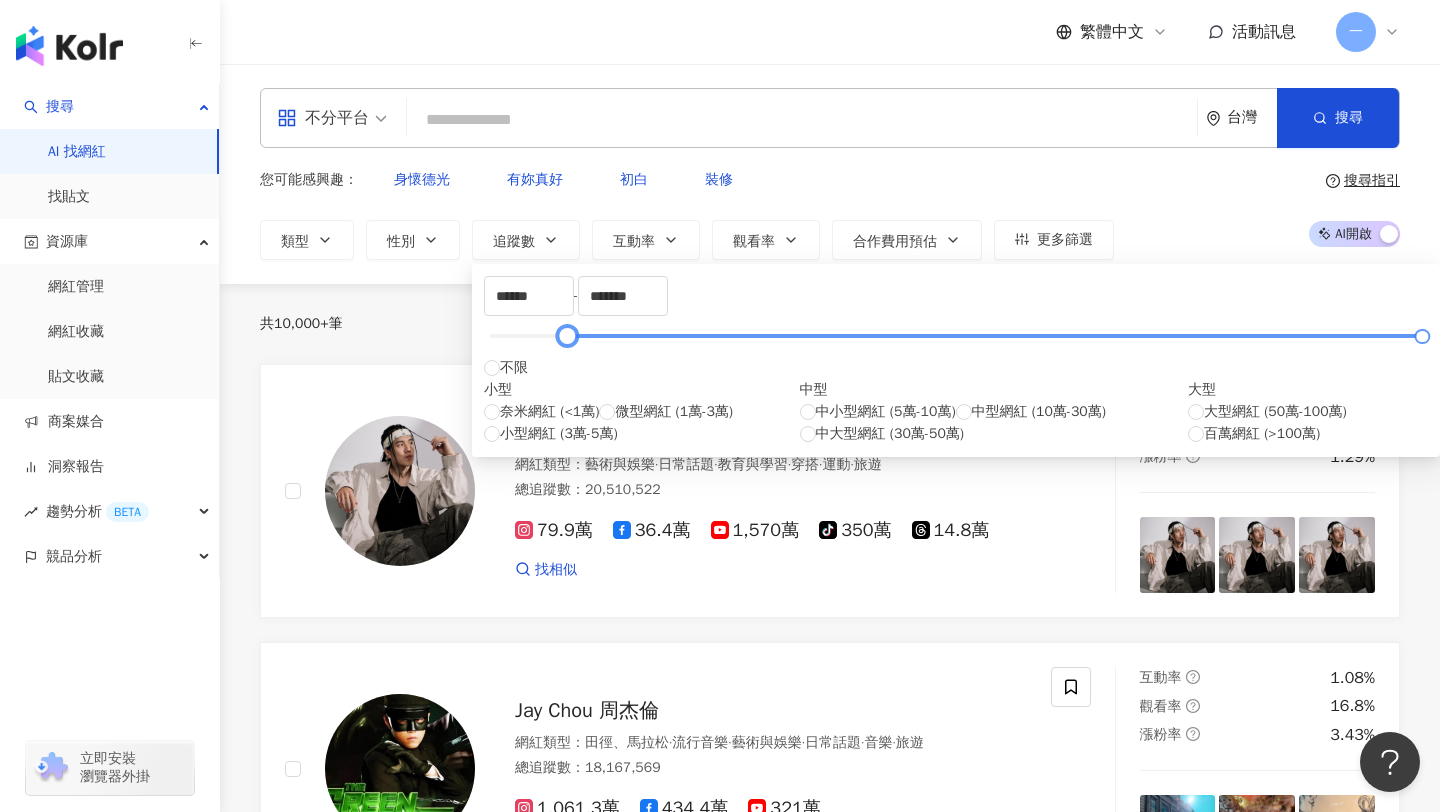 click at bounding box center [956, 336] 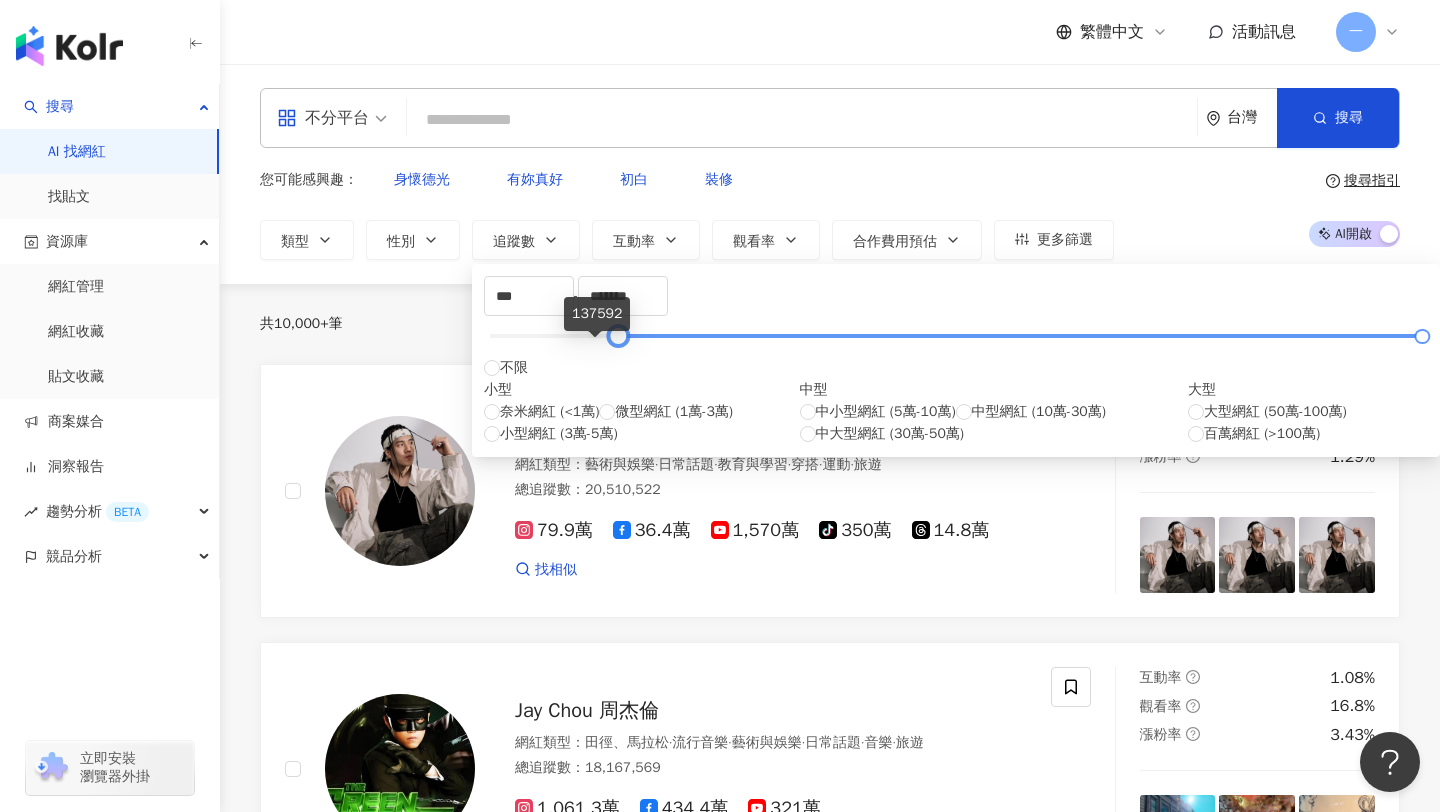 type on "*" 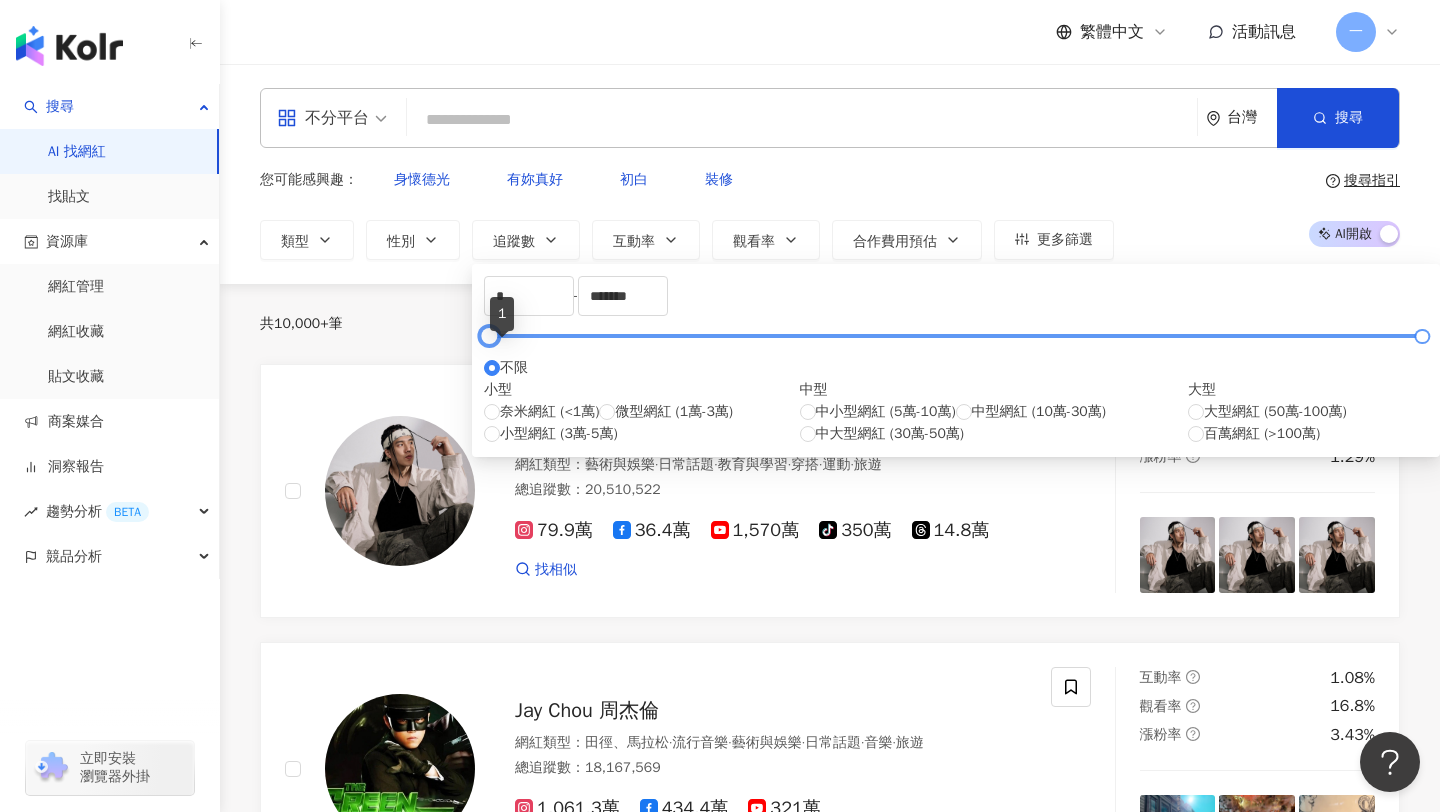 drag, startPoint x: 601, startPoint y: 346, endPoint x: 489, endPoint y: 346, distance: 112 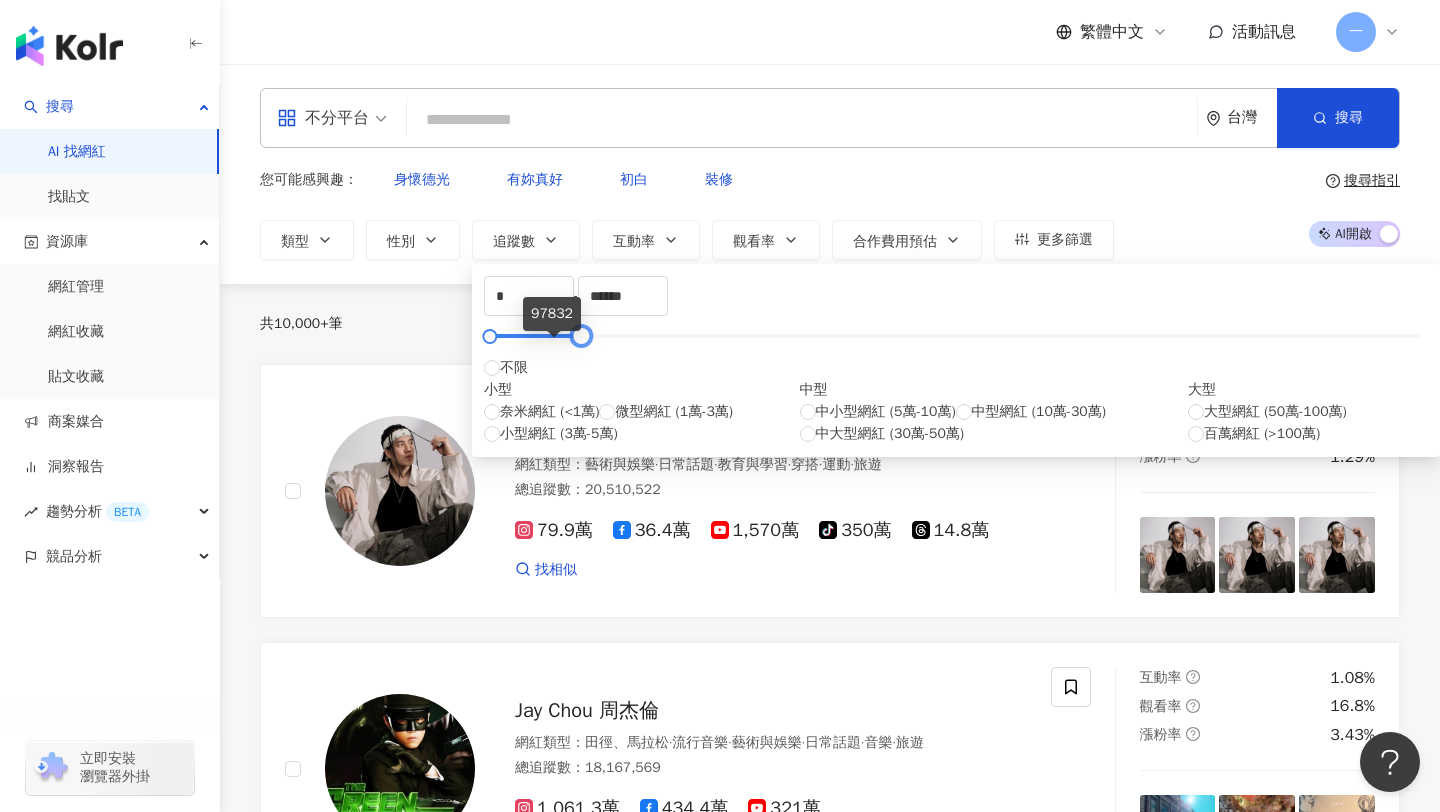 drag, startPoint x: 1012, startPoint y: 355, endPoint x: 544, endPoint y: 368, distance: 468.1805 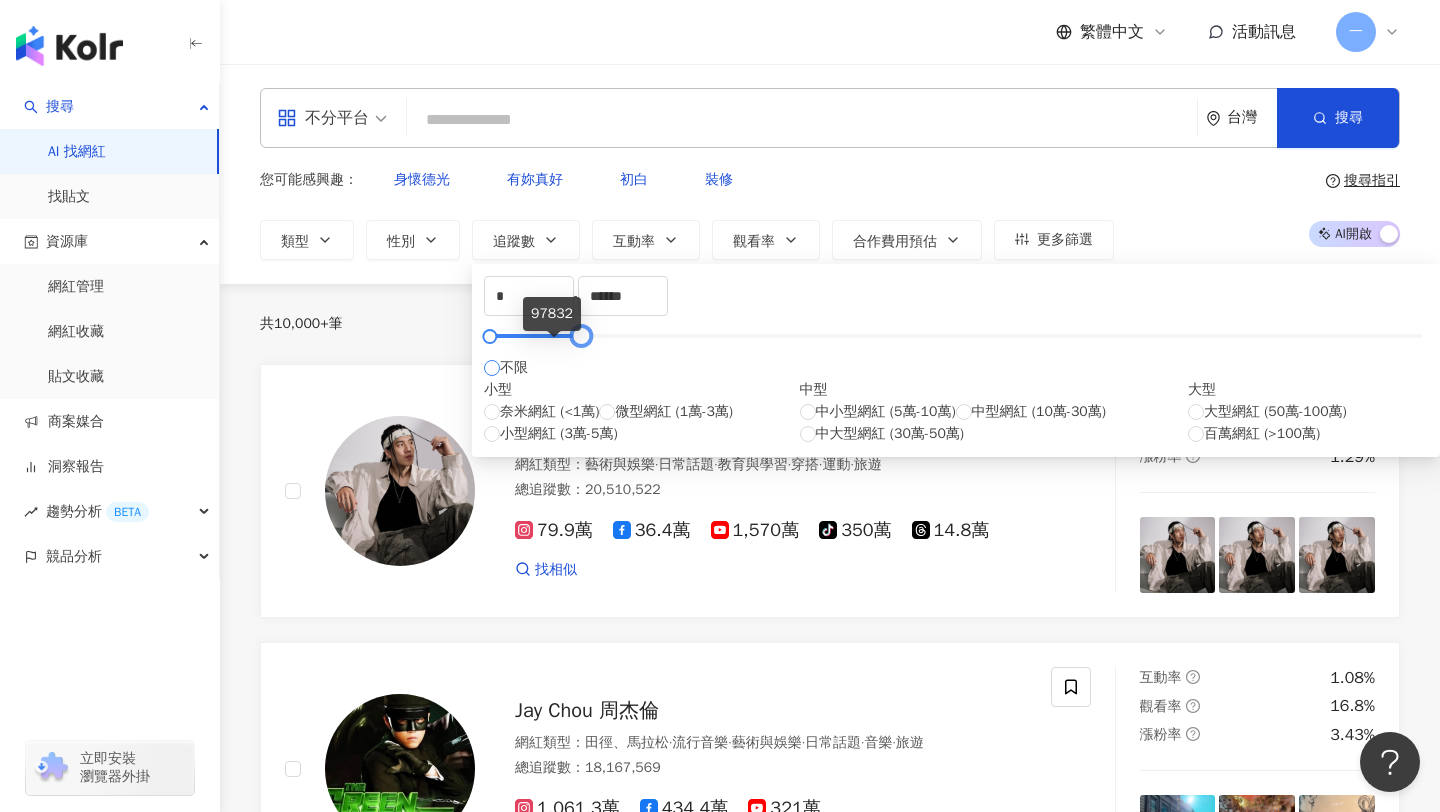 click on "*  -  ****** 不限 小型 奈米網紅 (<1萬) 微型網紅 (1萬-3萬) 小型網紅 (3萬-5萬) 中型 中小型網紅 (5萬-10萬) 中型網紅 (10萬-30萬) 中大型網紅 (30萬-50萬) 大型 大型網紅 (50萬-100萬) 百萬網紅 (>100萬)" at bounding box center [956, 360] 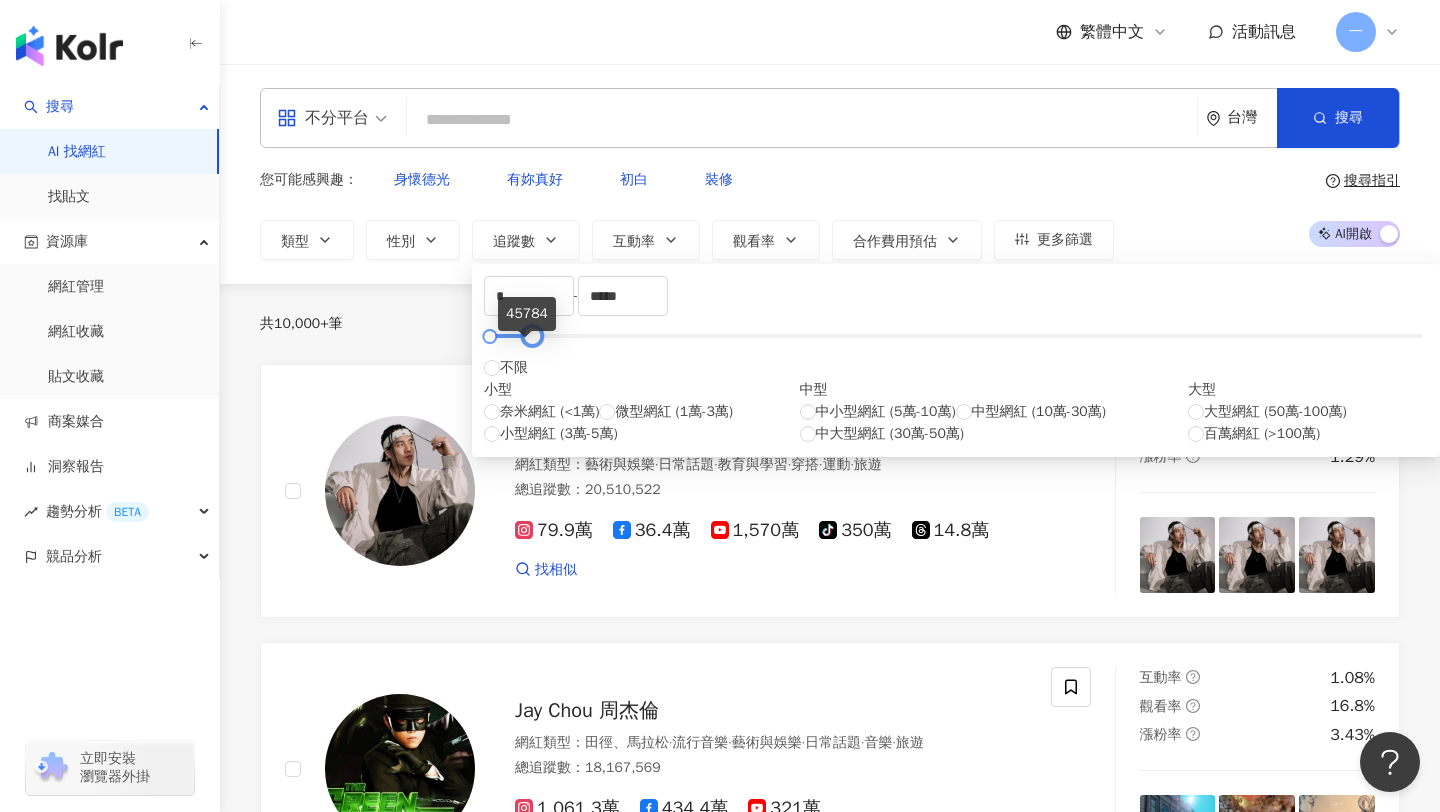 type on "*****" 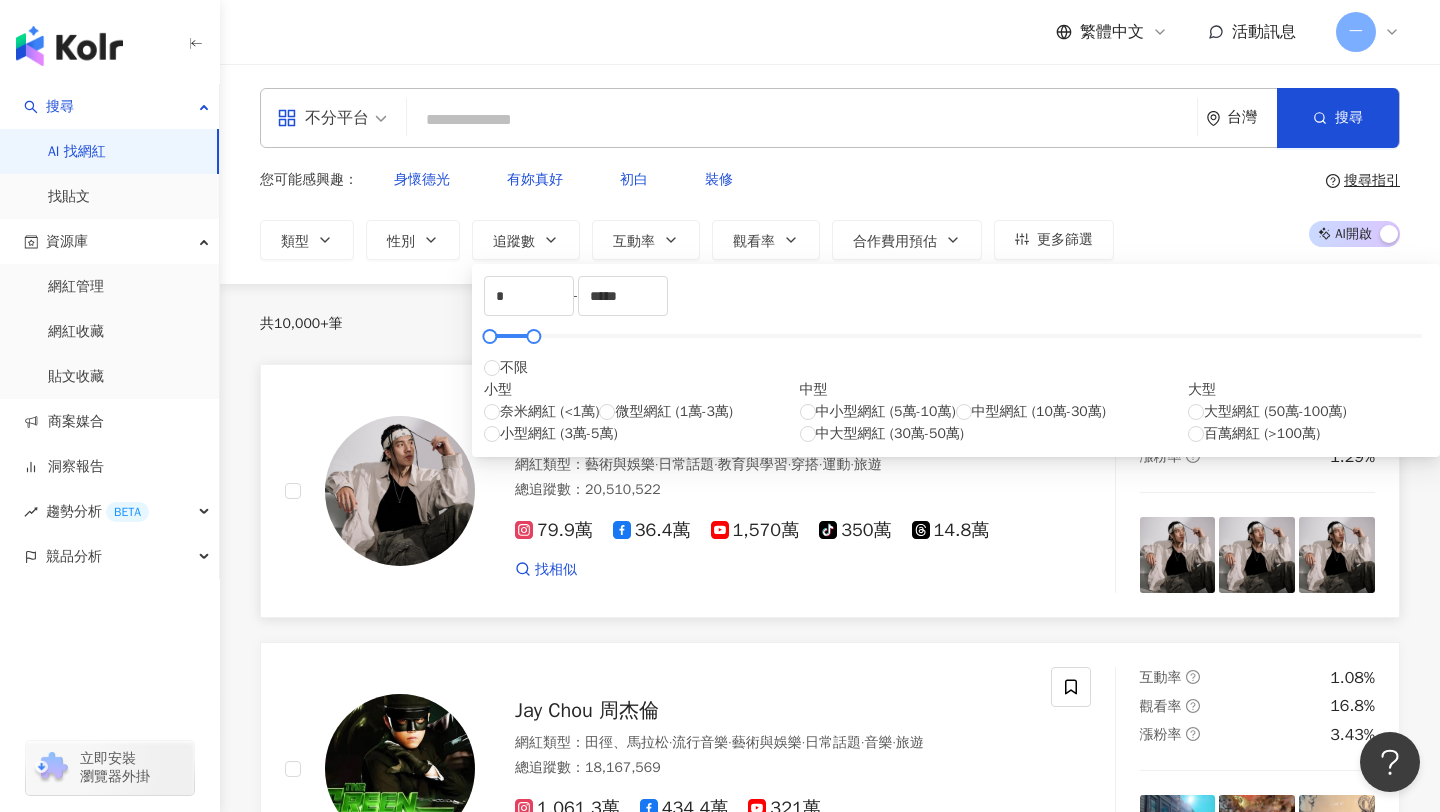 click at bounding box center (1071, 491) 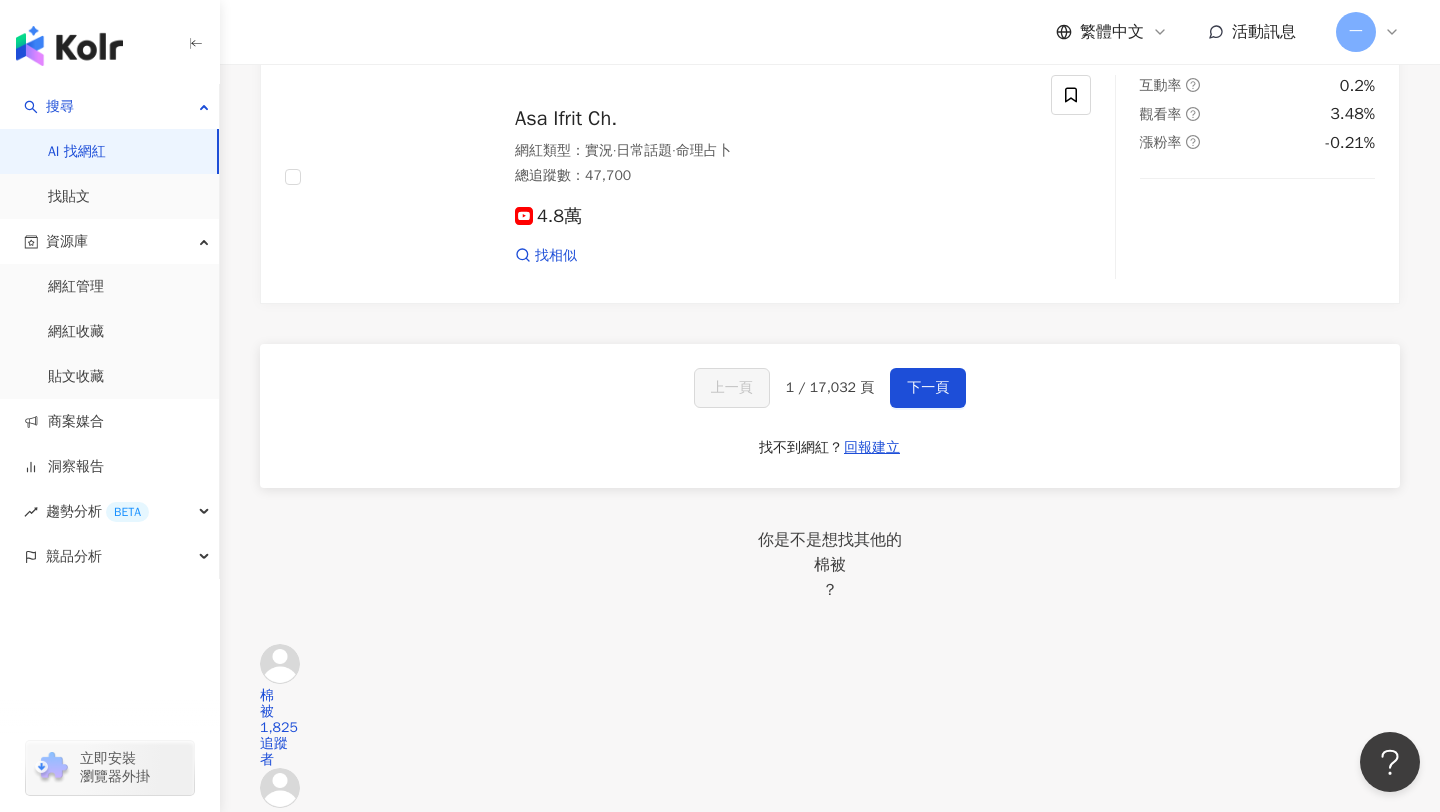 scroll, scrollTop: 3495, scrollLeft: 0, axis: vertical 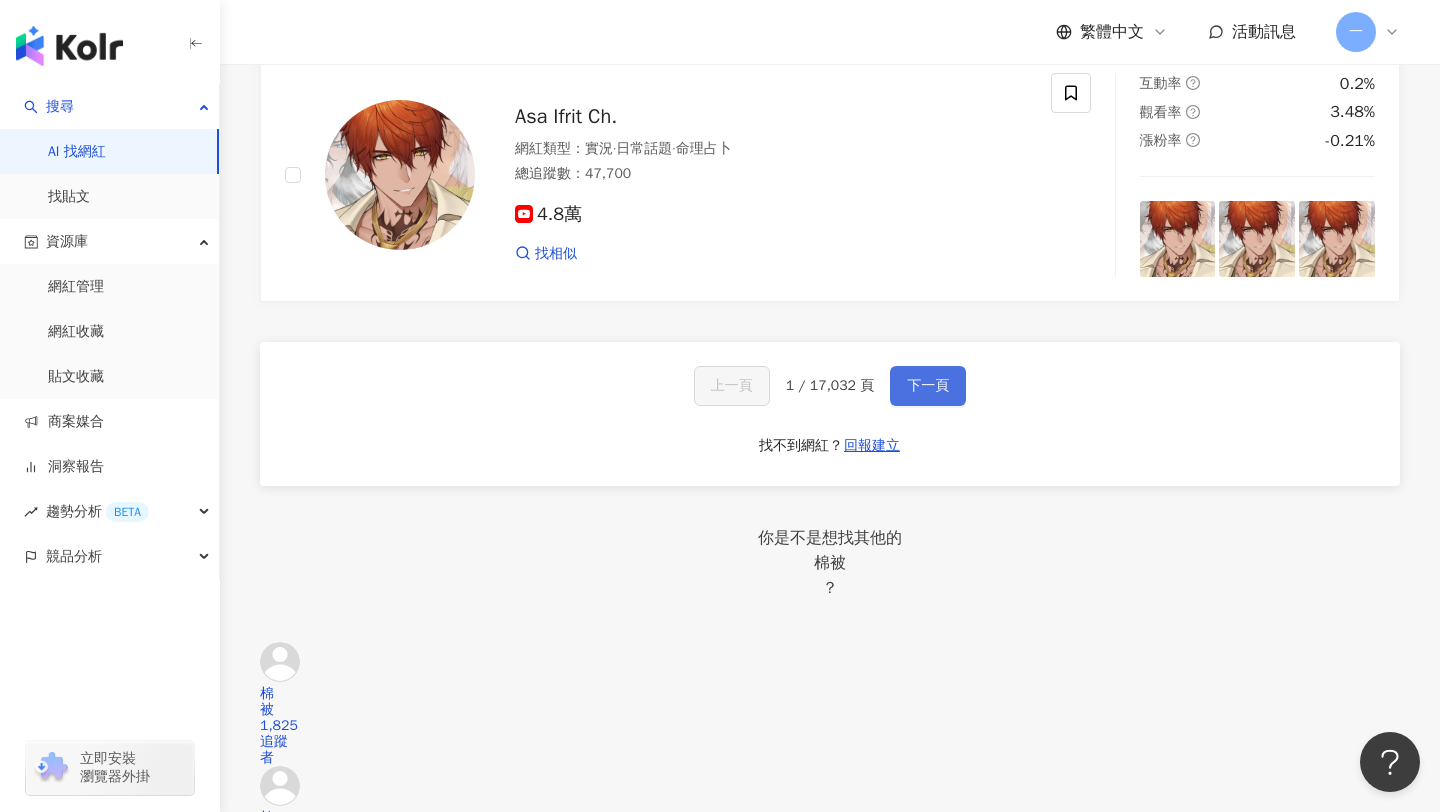 click on "下一頁" at bounding box center [928, 386] 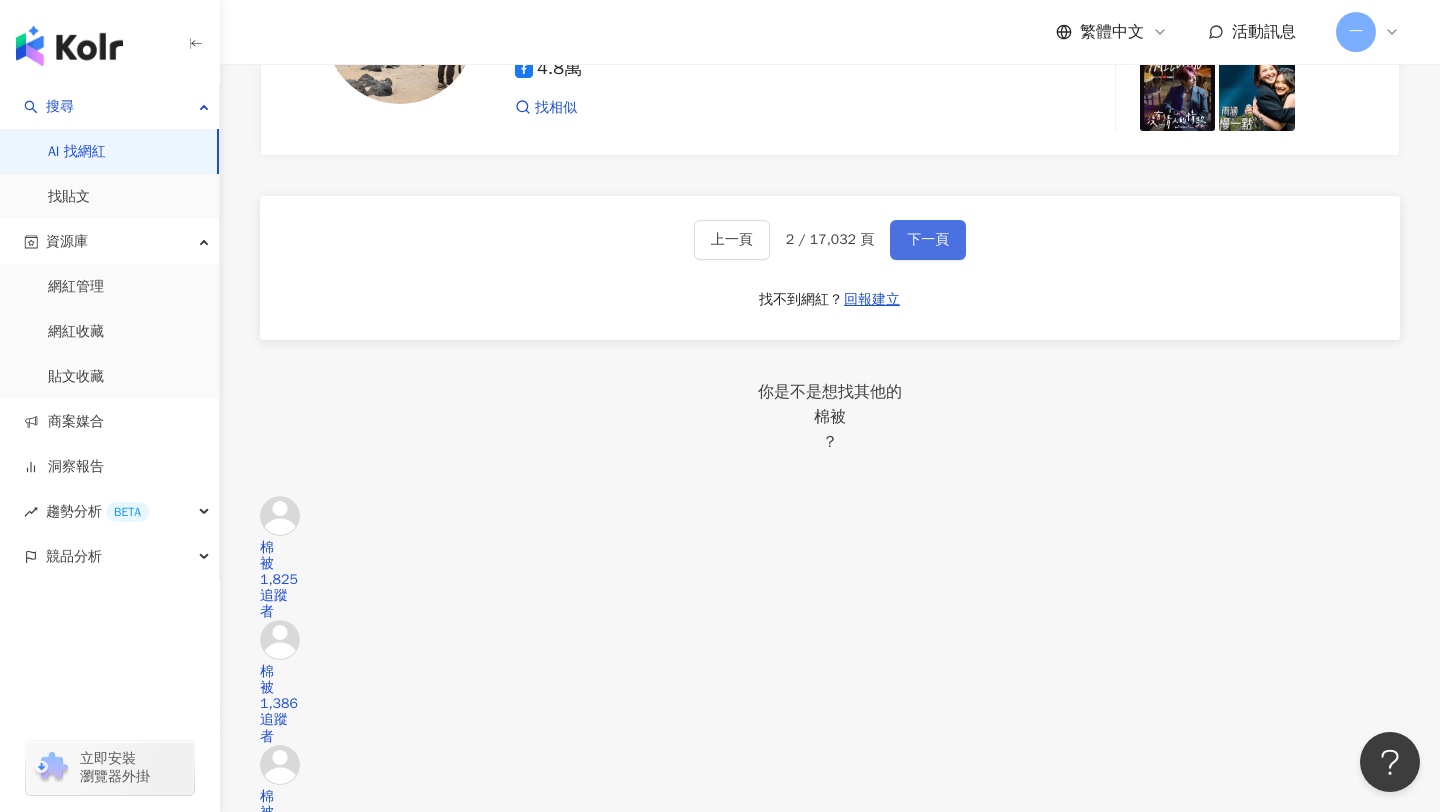 scroll, scrollTop: 3924, scrollLeft: 0, axis: vertical 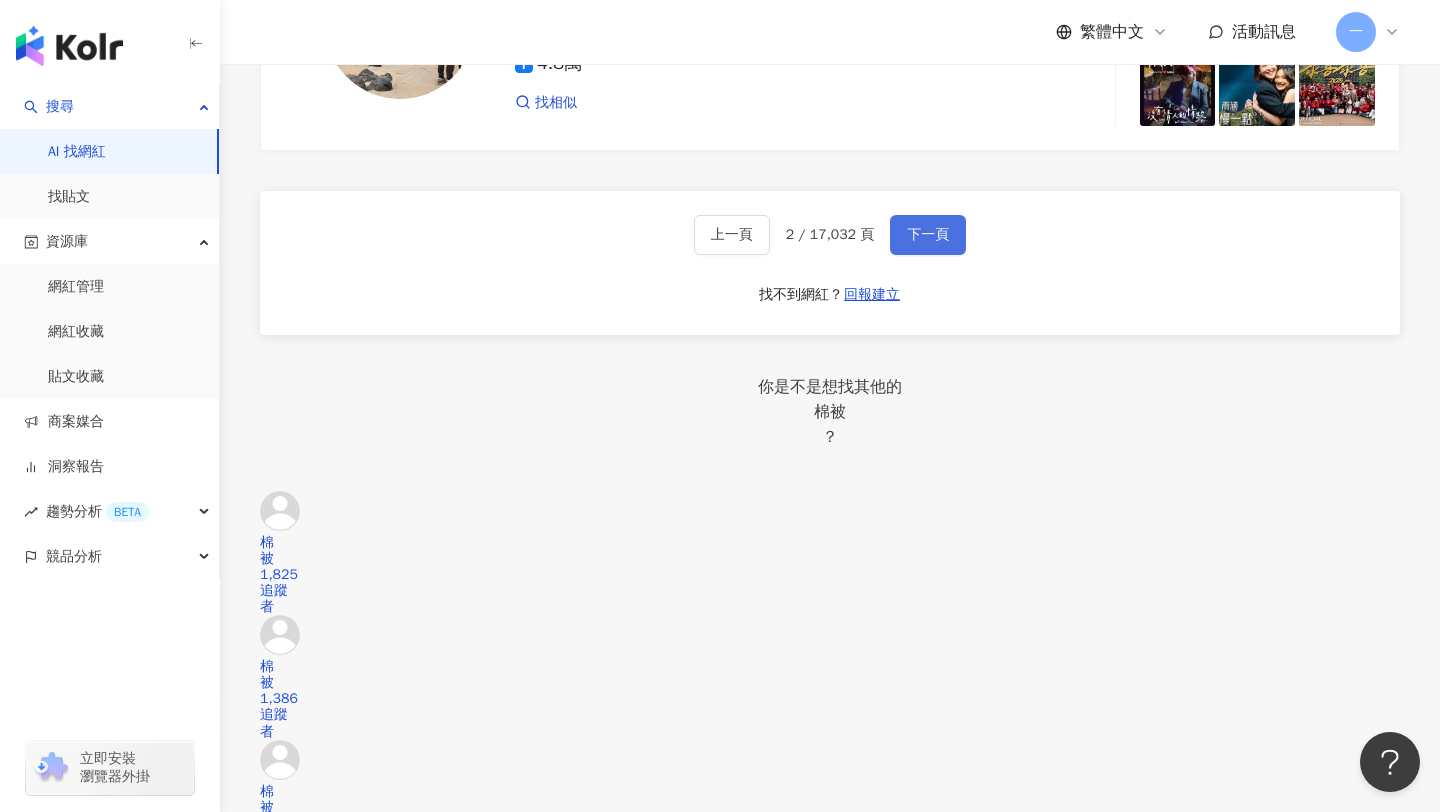 click on "下一頁" at bounding box center [928, 235] 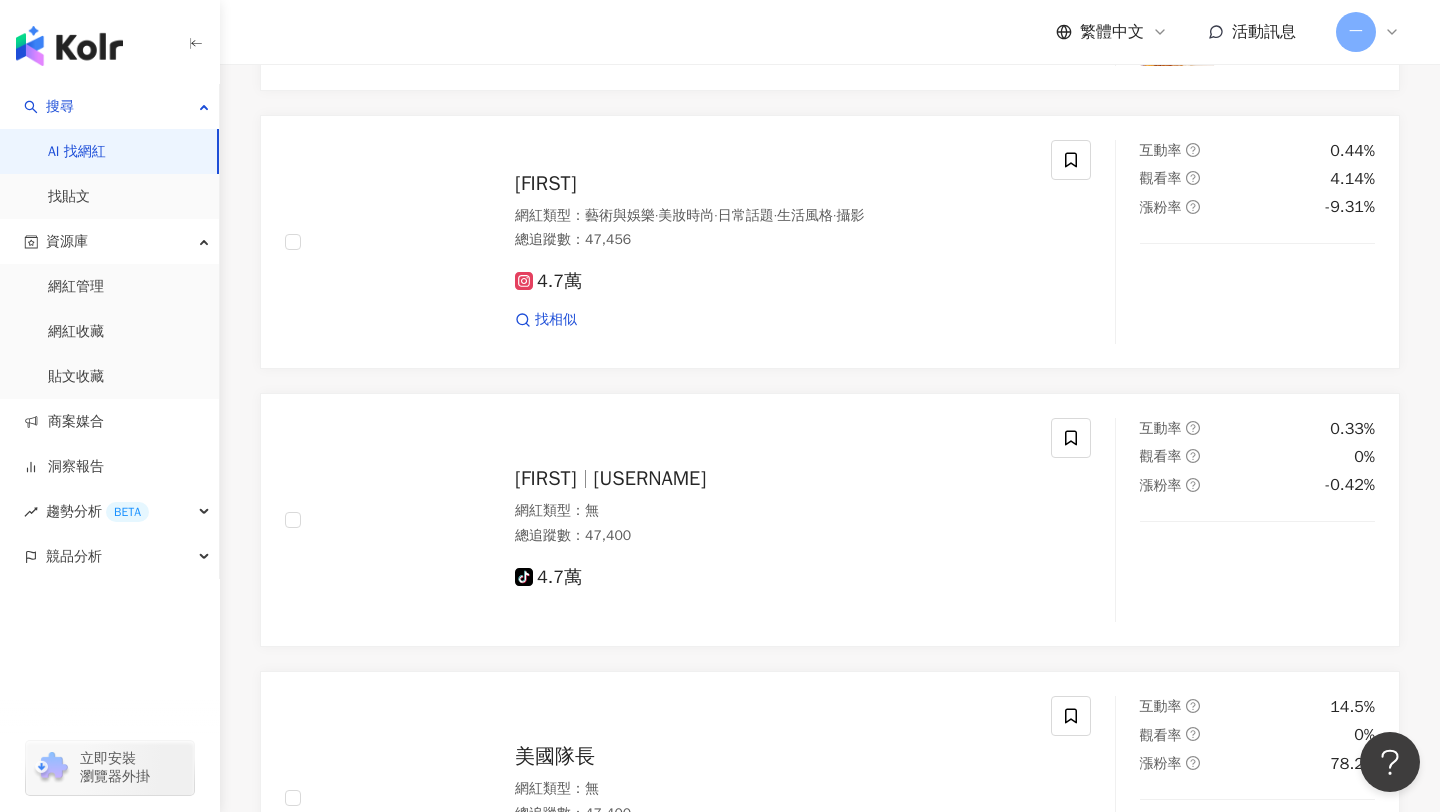 scroll, scrollTop: 2993, scrollLeft: 0, axis: vertical 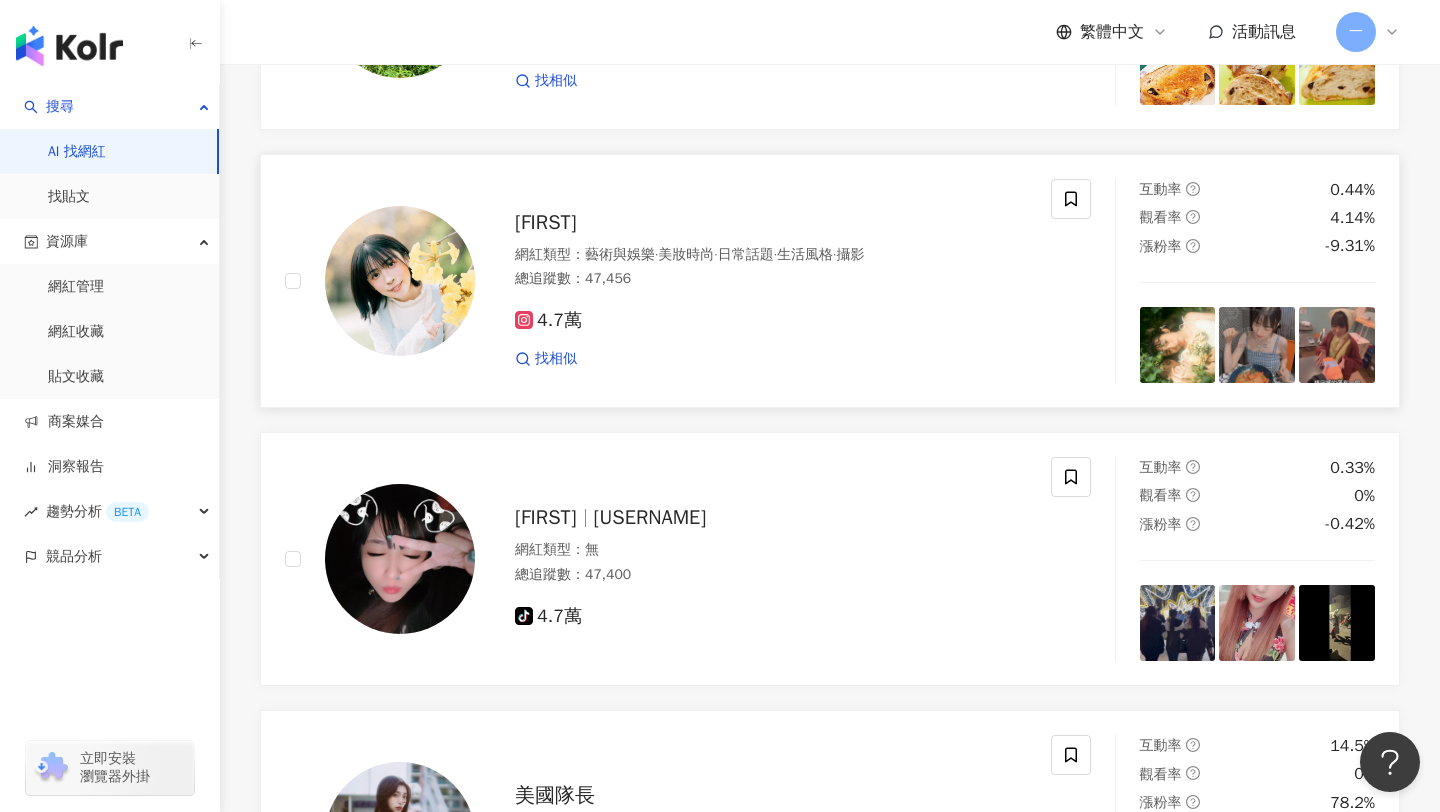 click on "子子" at bounding box center [546, 222] 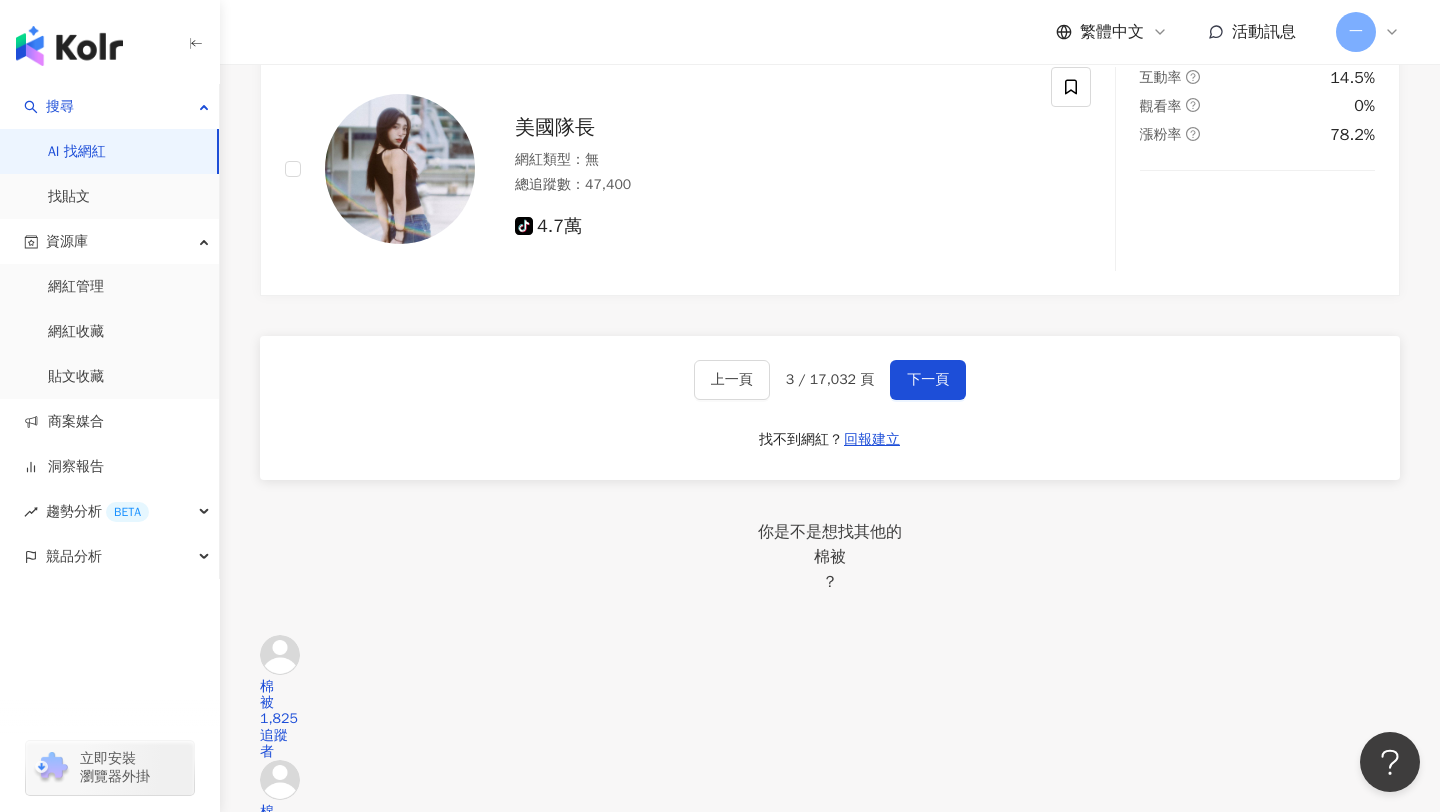 scroll, scrollTop: 3718, scrollLeft: 0, axis: vertical 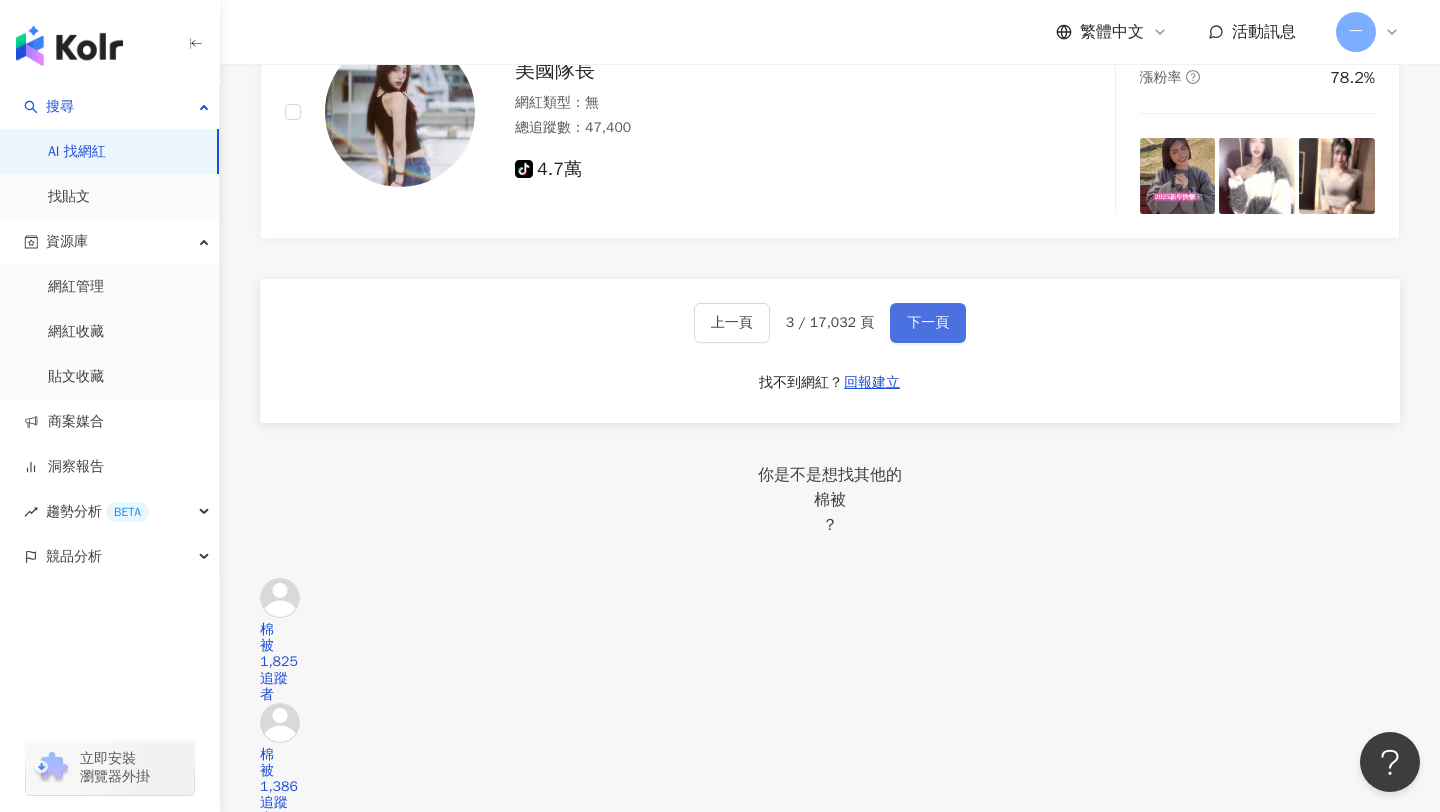 click on "下一頁" at bounding box center (928, 323) 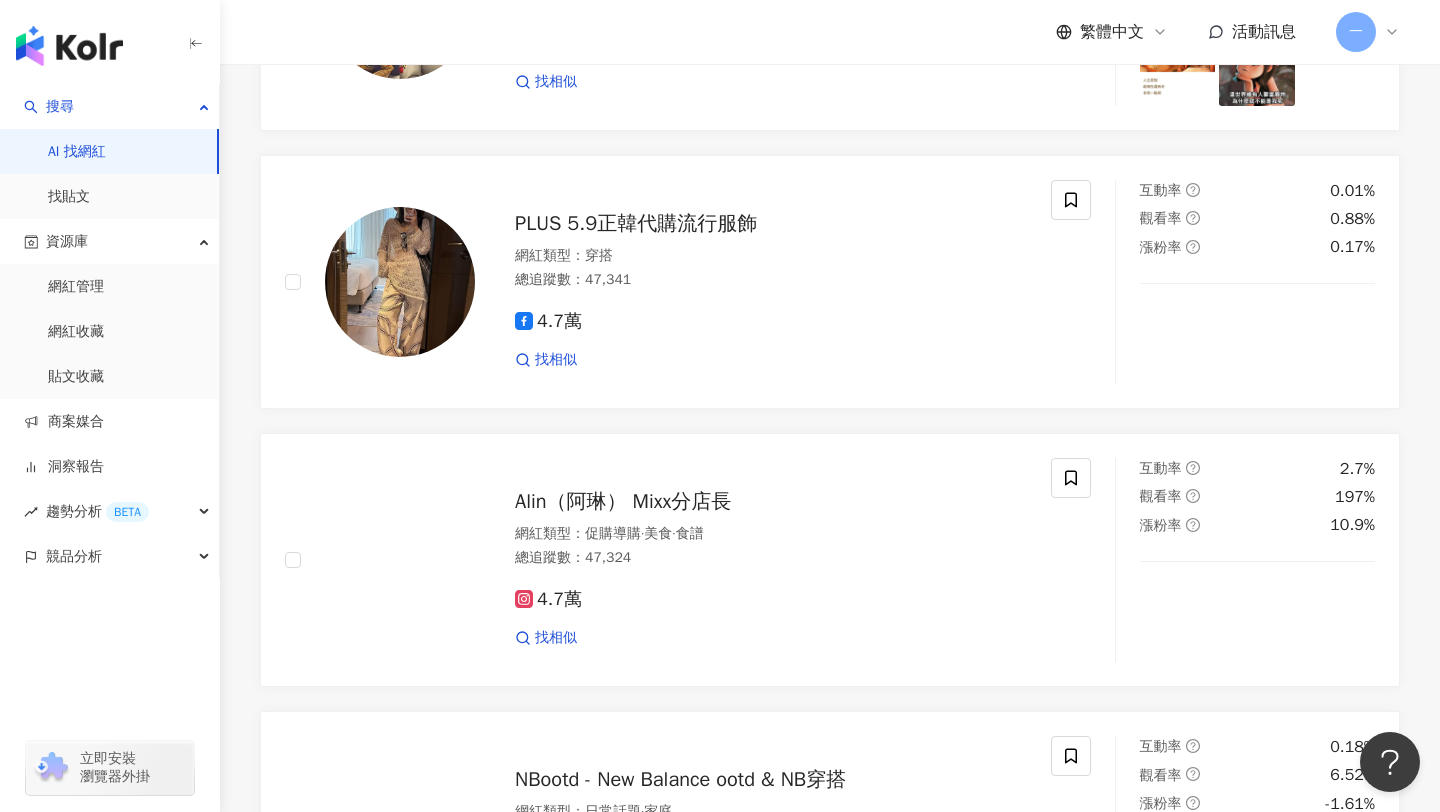 scroll, scrollTop: 1585, scrollLeft: 0, axis: vertical 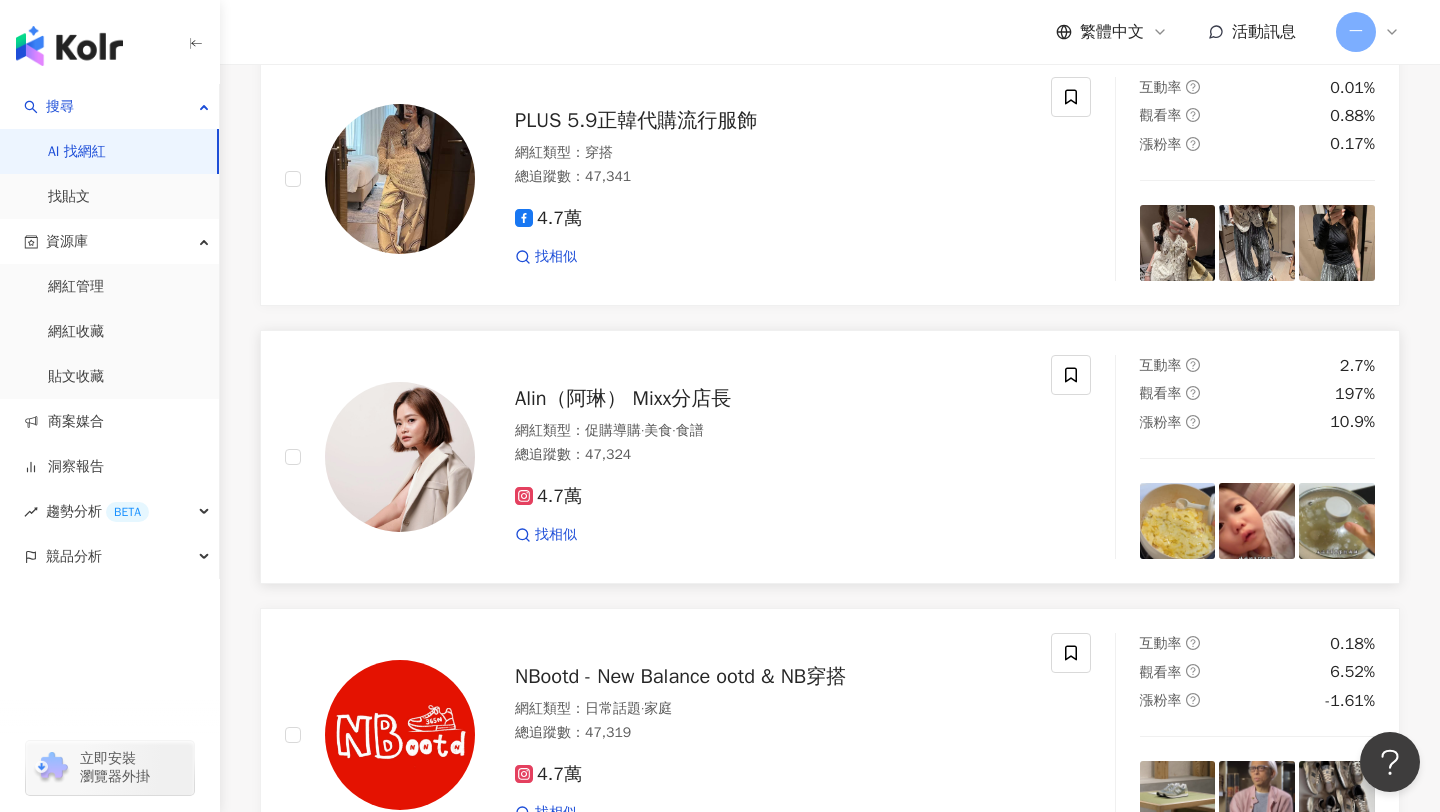 click on "Alin（阿琳） Mixx分店長" at bounding box center [623, 398] 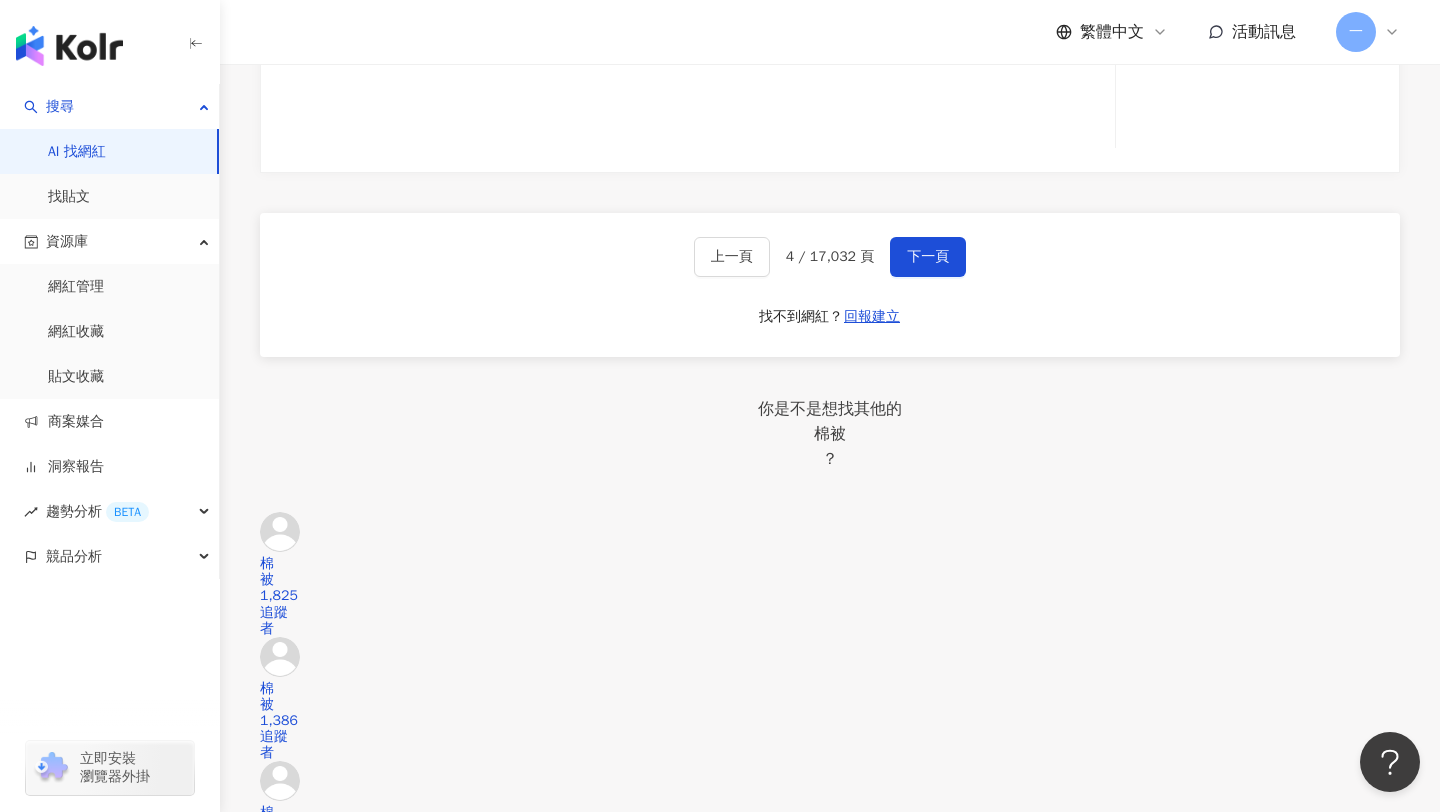 scroll, scrollTop: 4106, scrollLeft: 0, axis: vertical 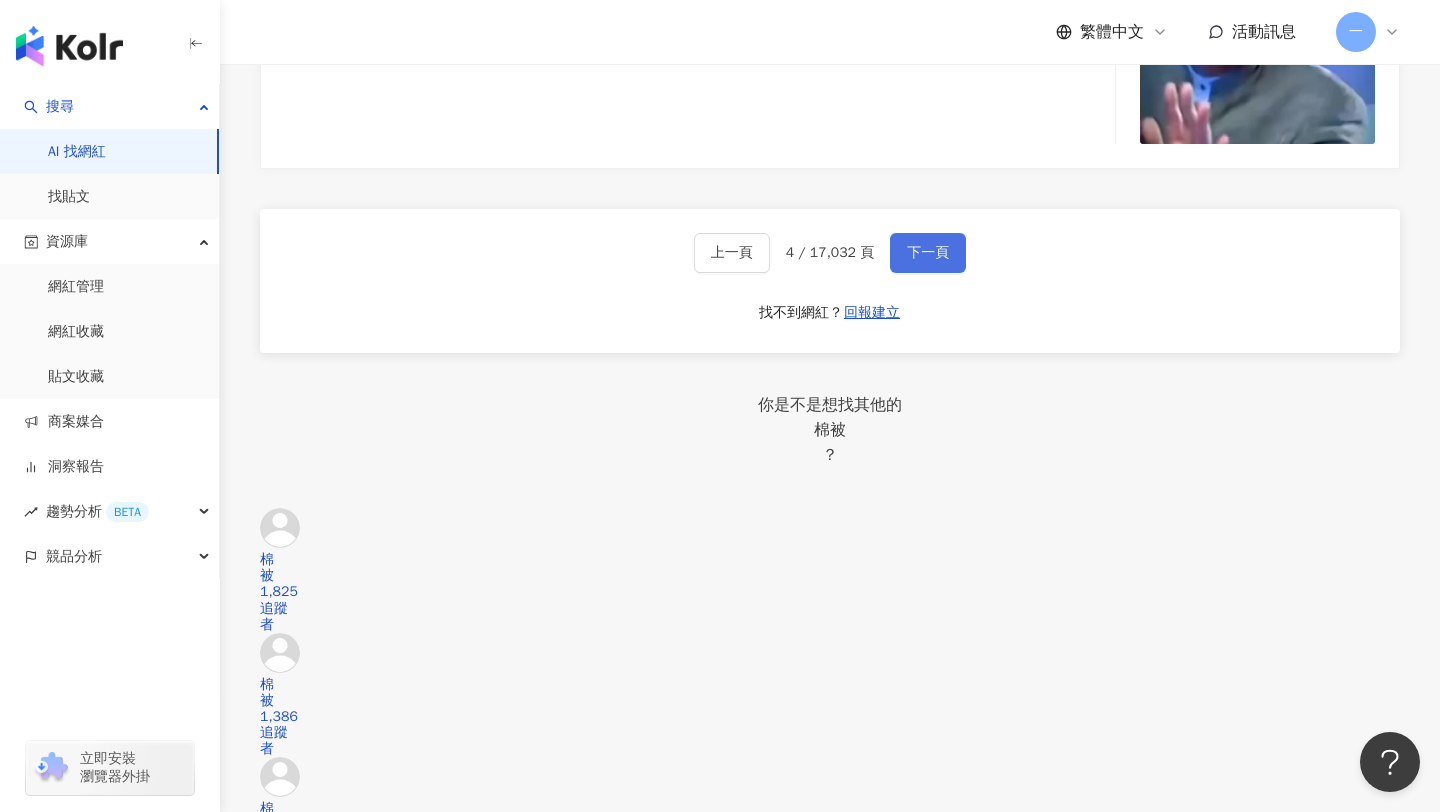 click on "下一頁" at bounding box center (928, 253) 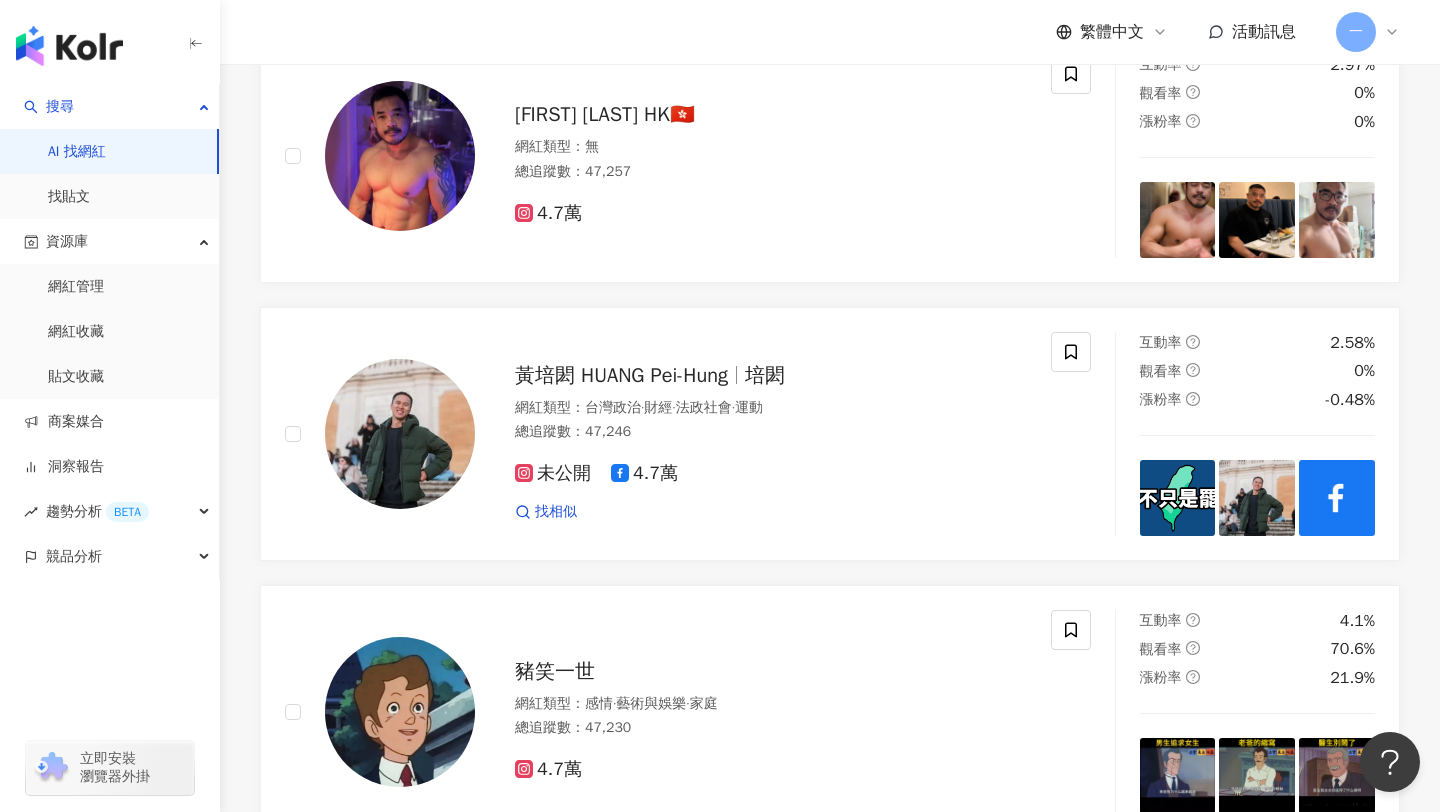 scroll, scrollTop: 1537, scrollLeft: 0, axis: vertical 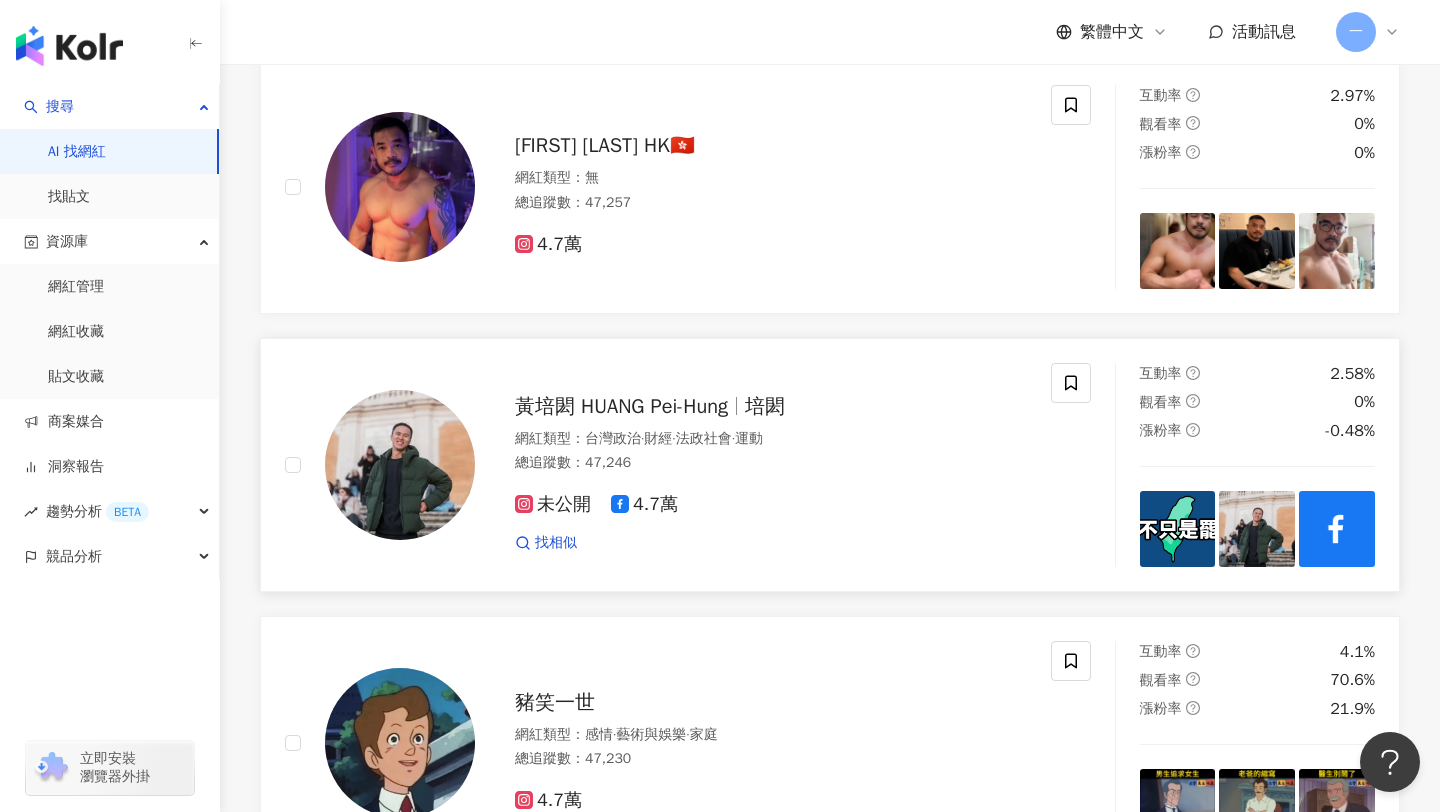 click on "黃培閎 HUANG Pei-Hung" at bounding box center [621, 406] 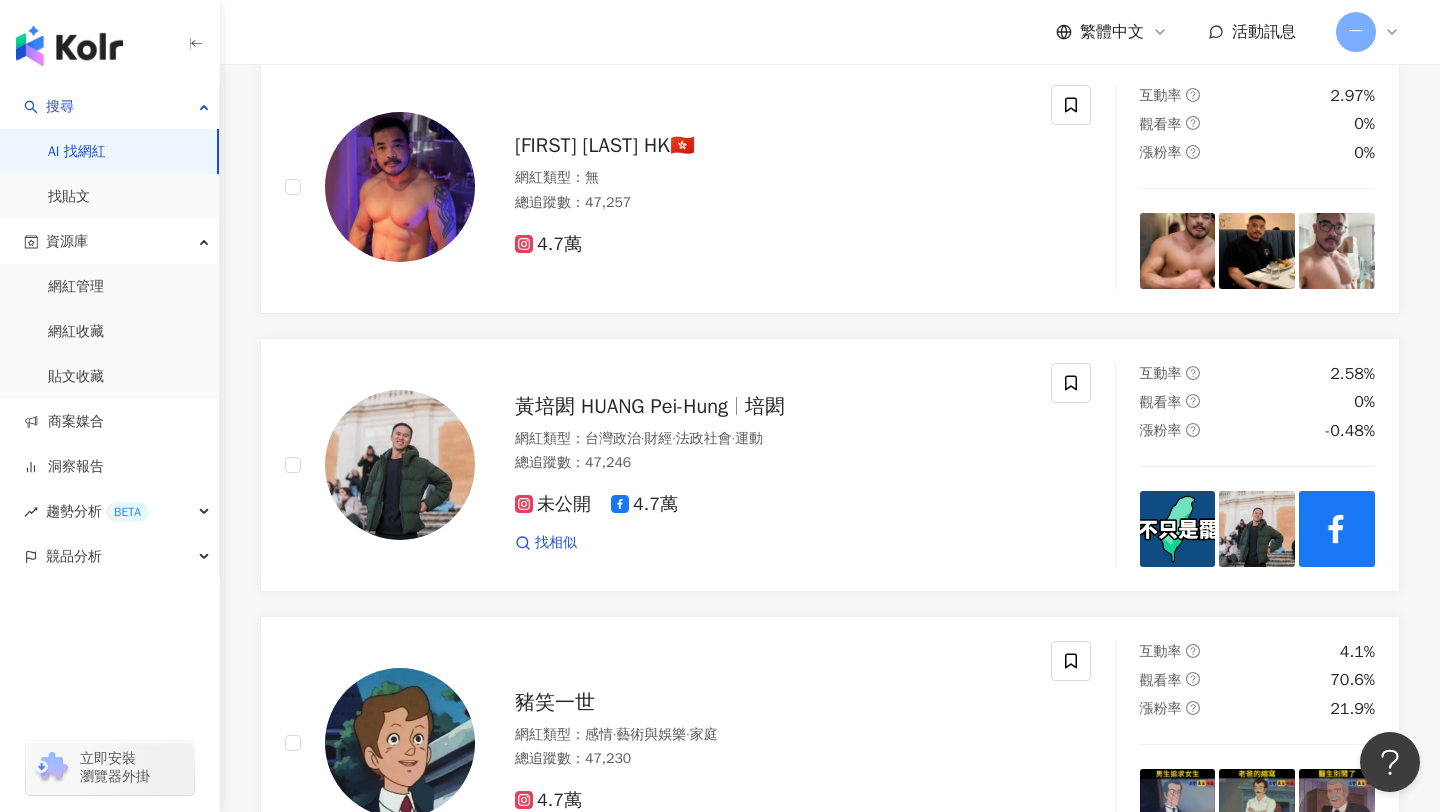 click 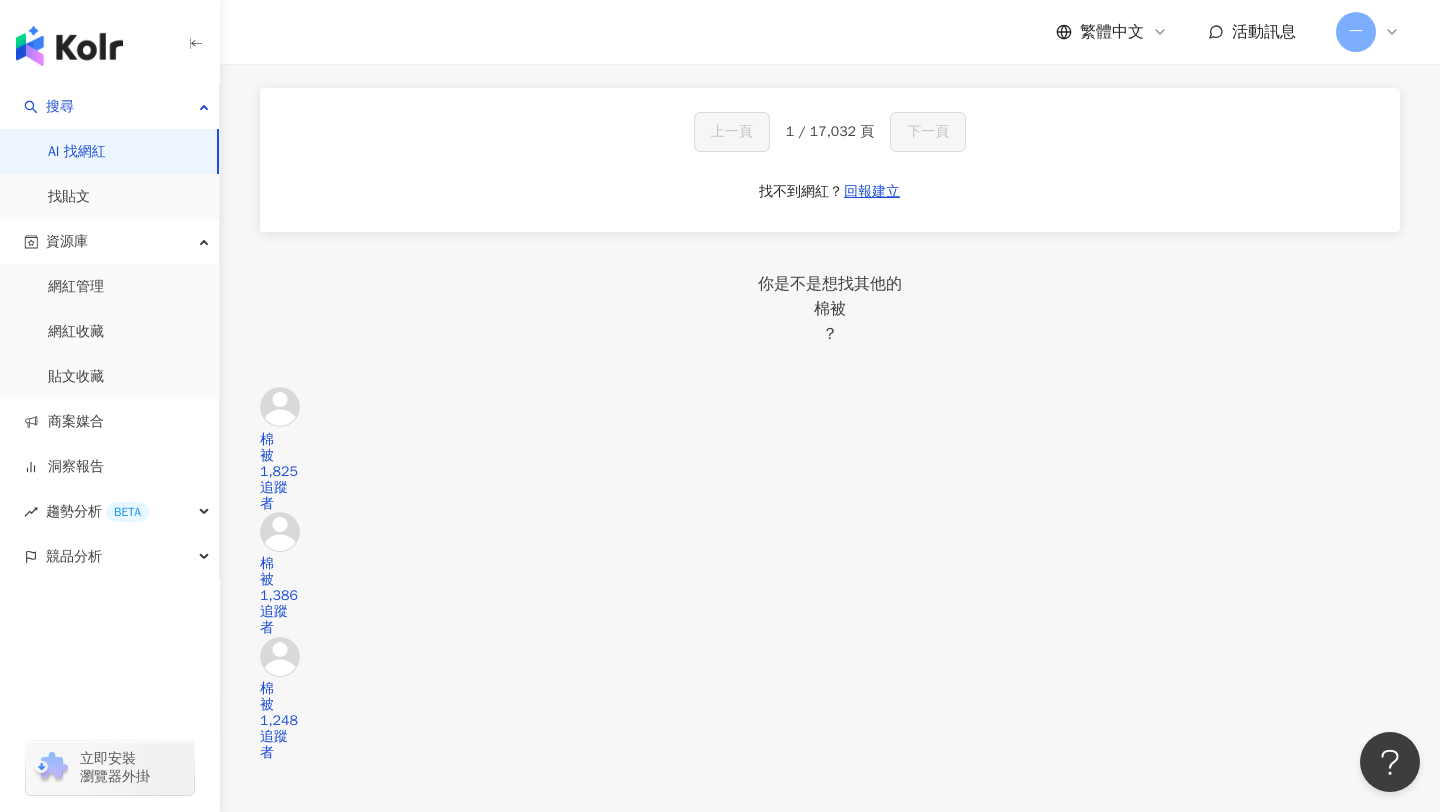 scroll, scrollTop: 0, scrollLeft: 0, axis: both 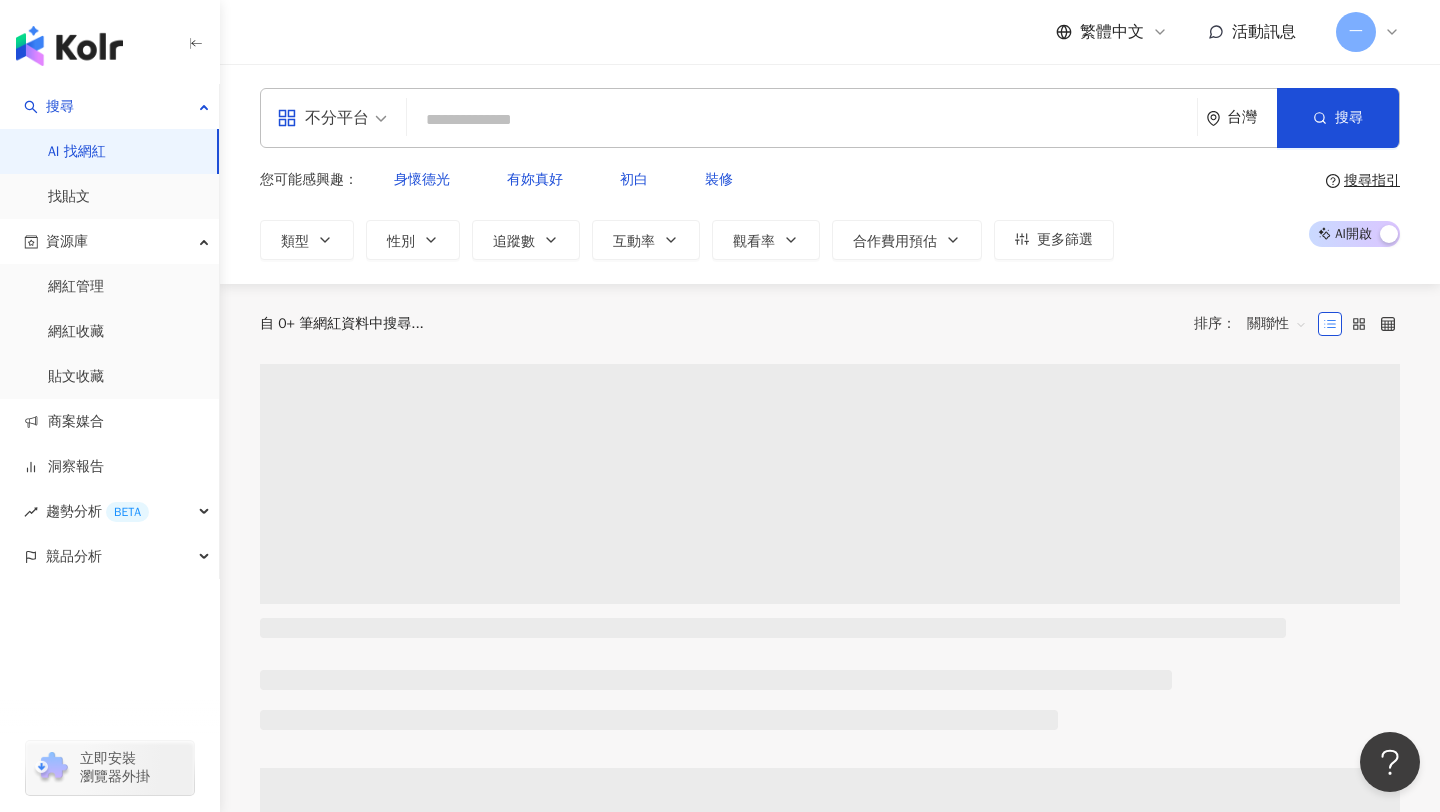 click at bounding box center [802, 120] 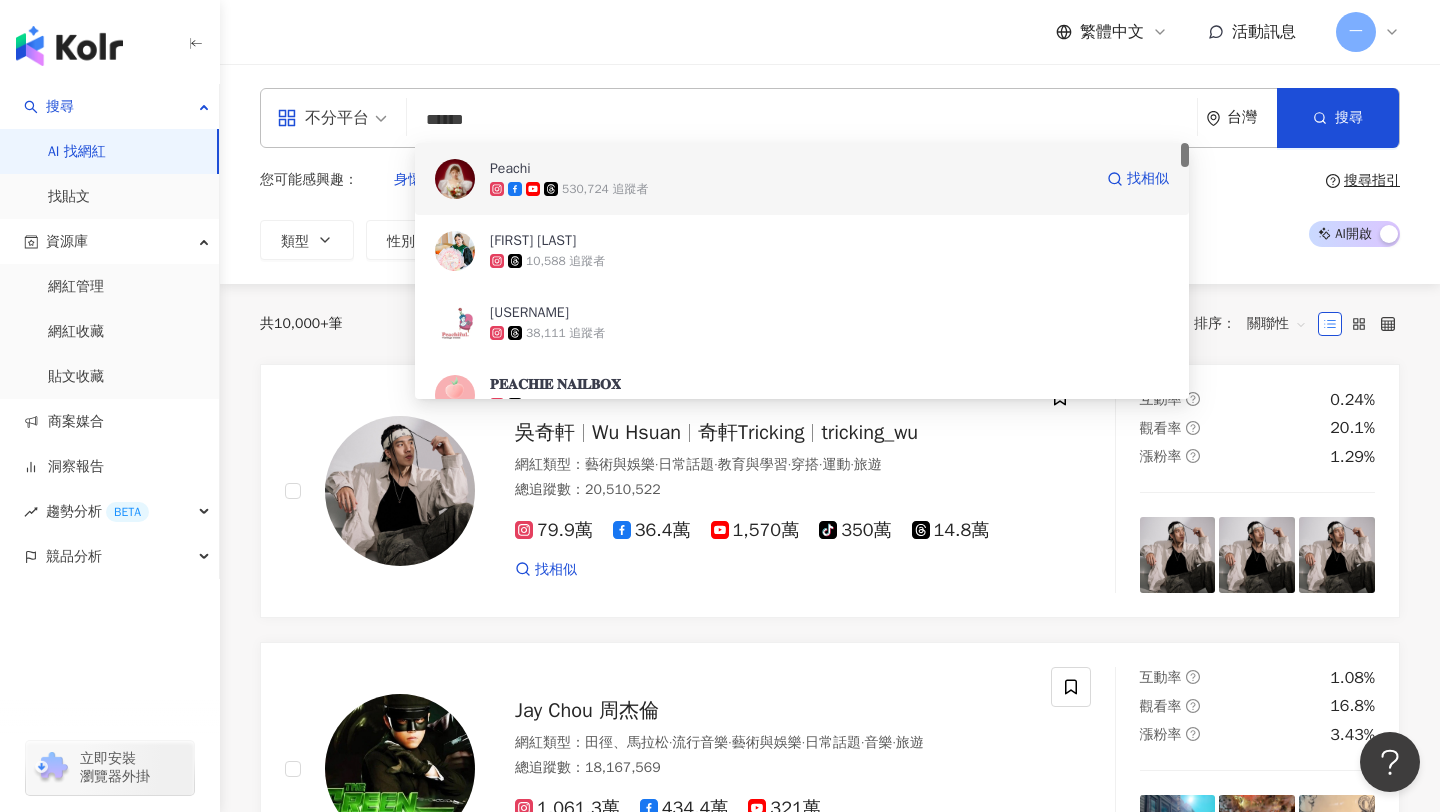 click on "Peachi" at bounding box center (510, 169) 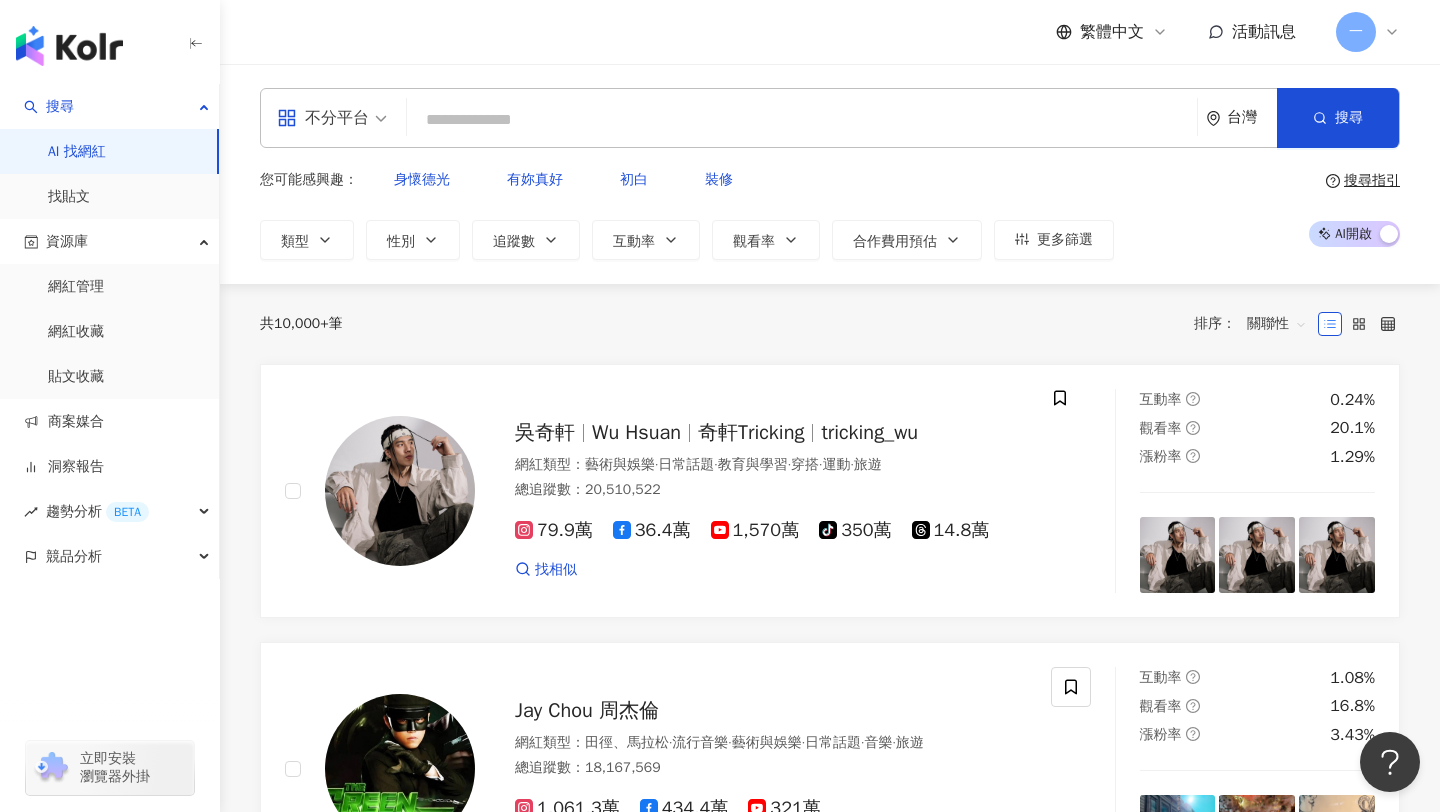 click at bounding box center (802, 120) 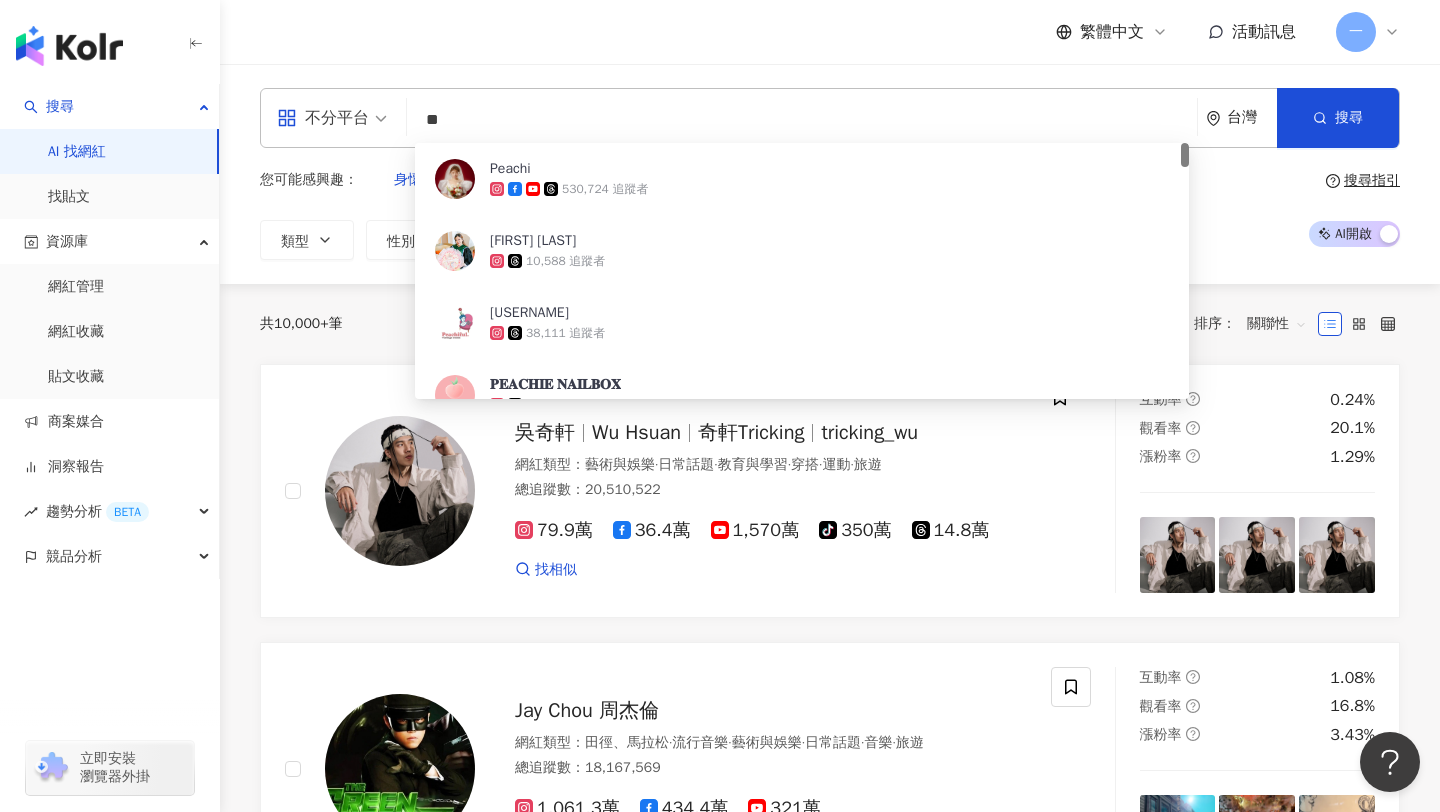 type on "*" 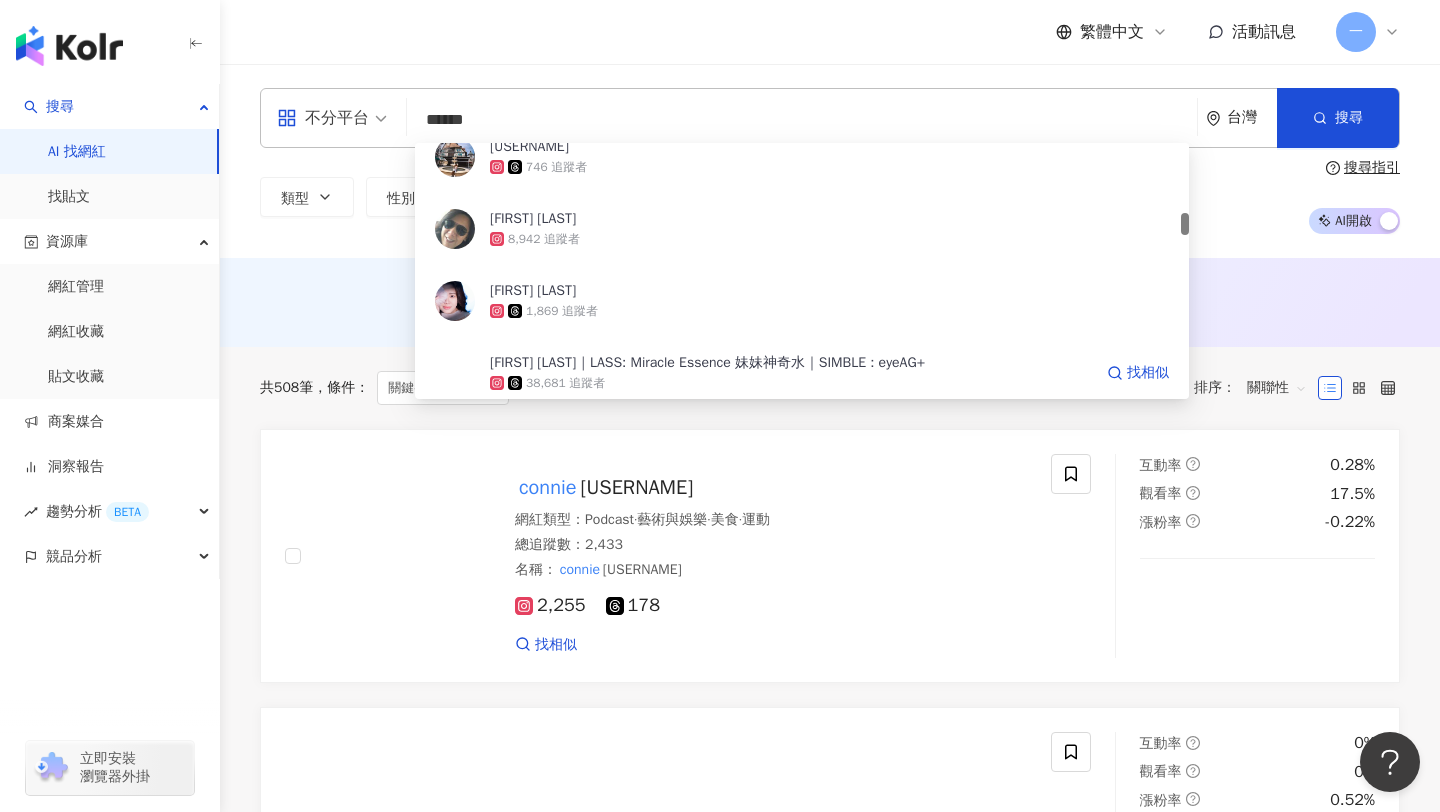scroll, scrollTop: 816, scrollLeft: 0, axis: vertical 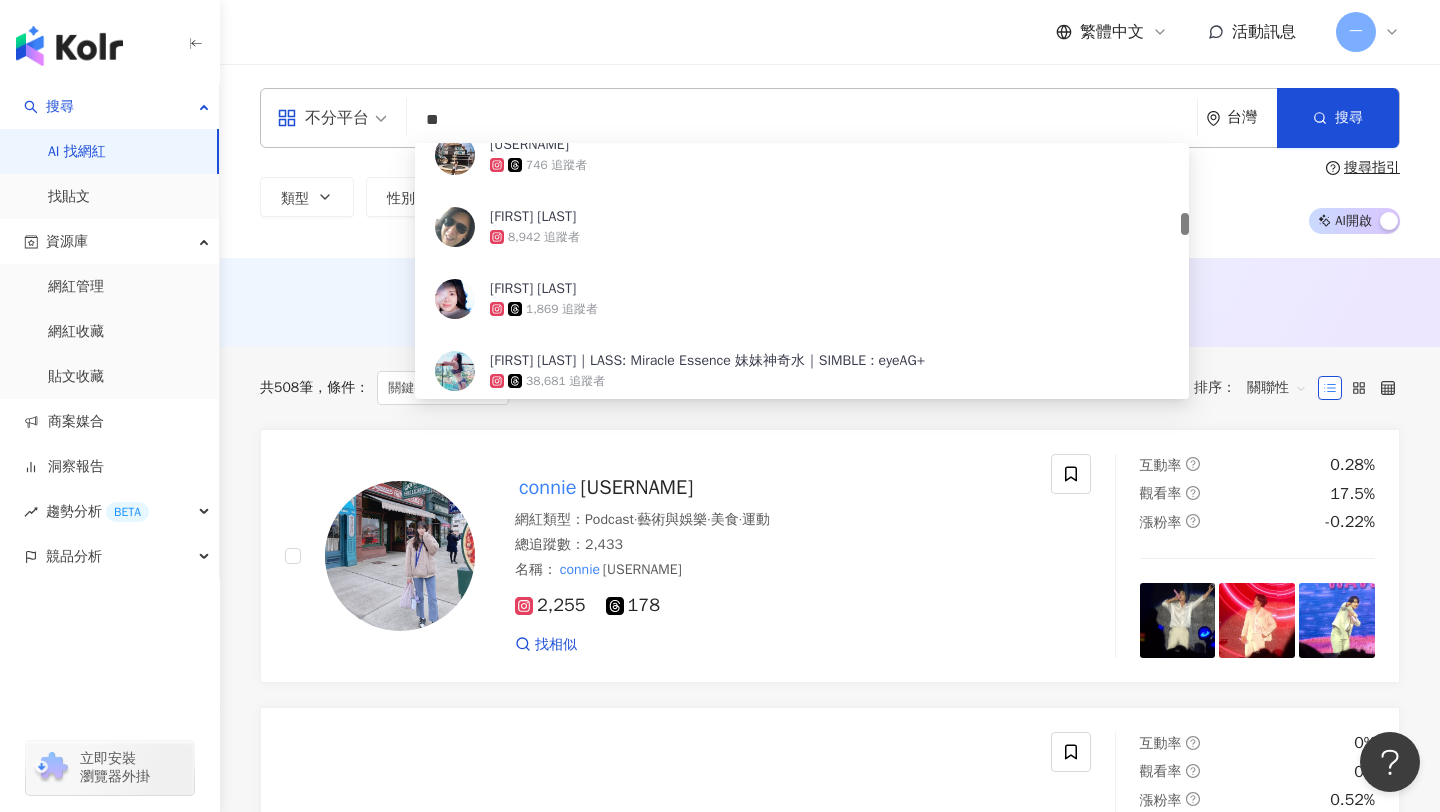 type on "*" 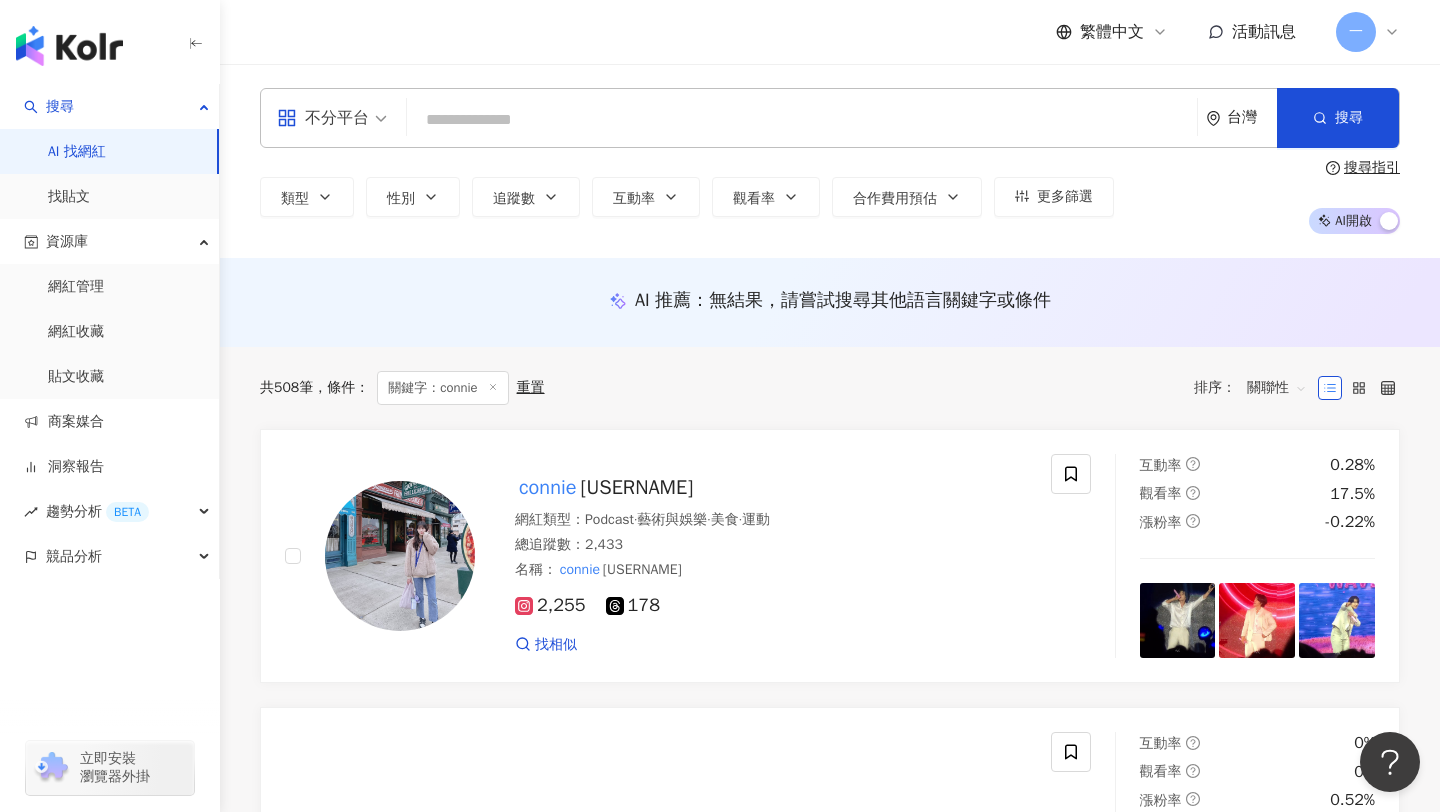paste on "**********" 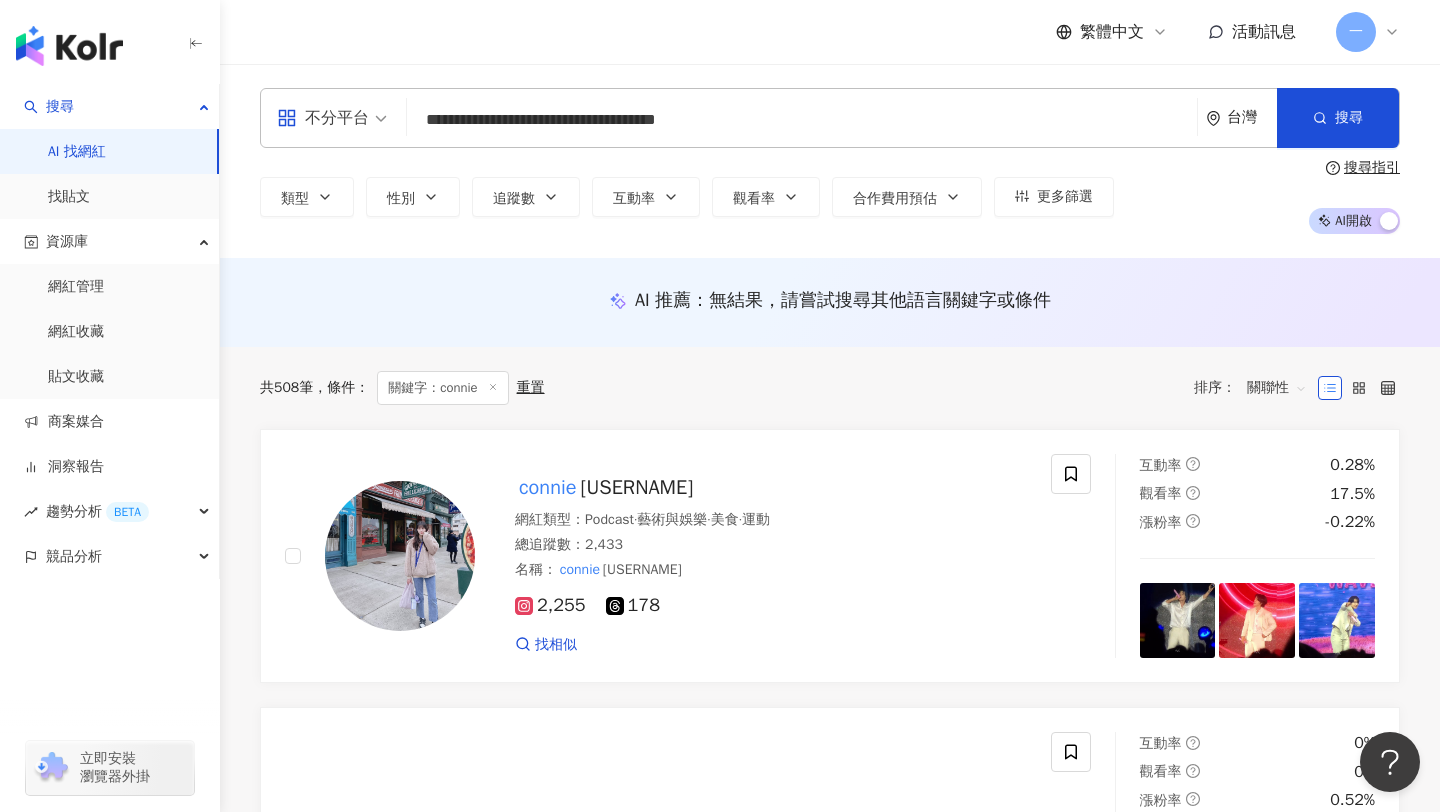 scroll, scrollTop: 0, scrollLeft: 0, axis: both 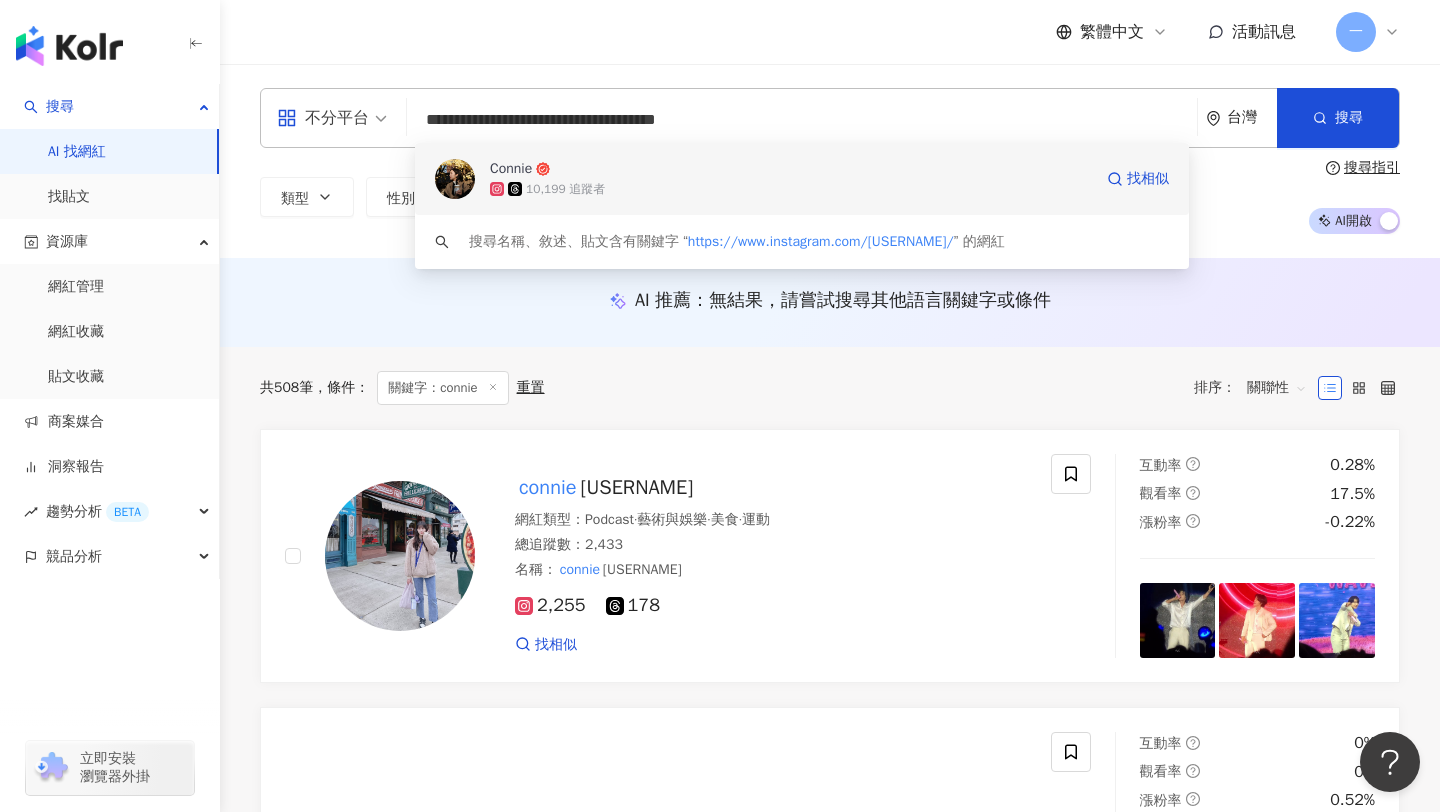click on "10,199   追蹤者" at bounding box center [791, 189] 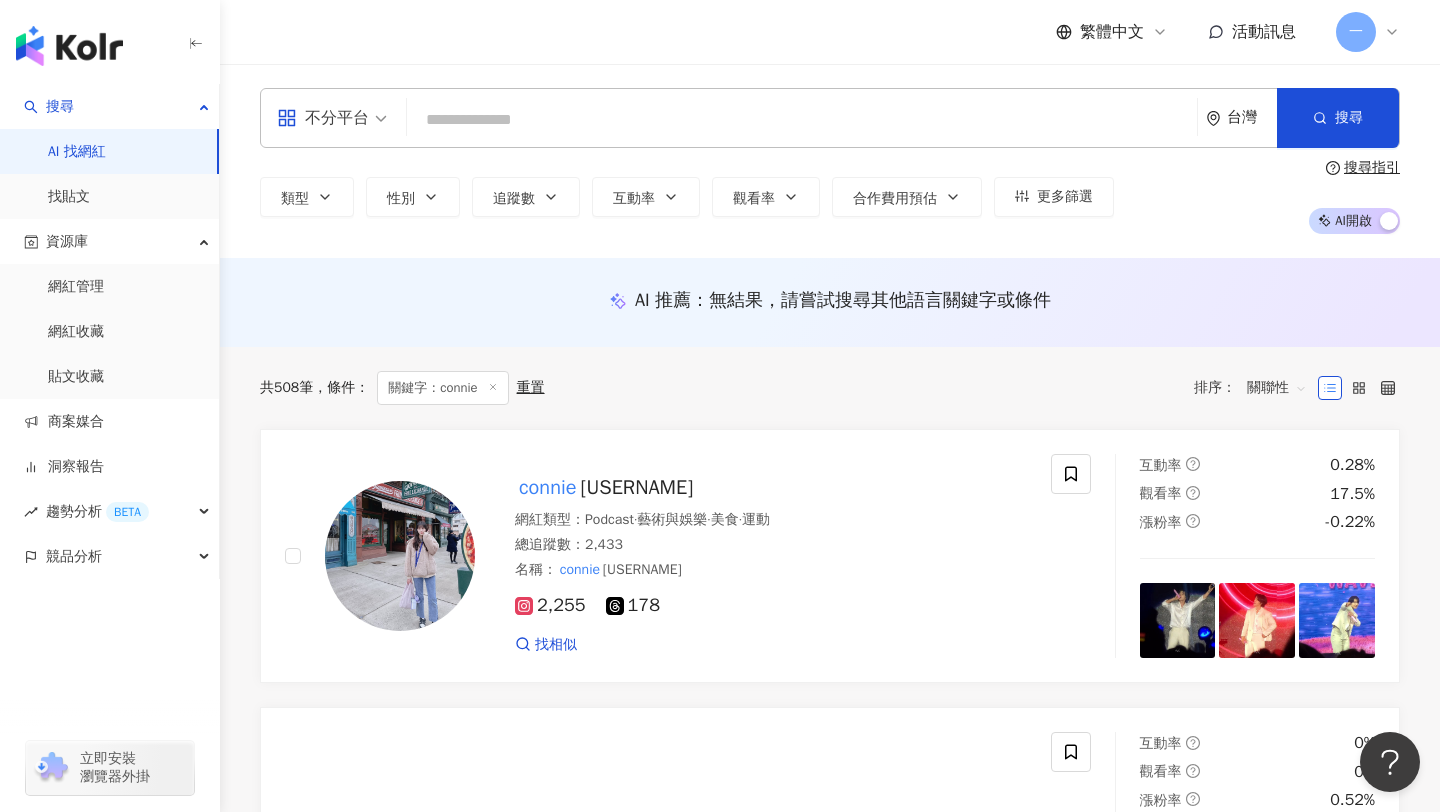 click at bounding box center [802, 120] 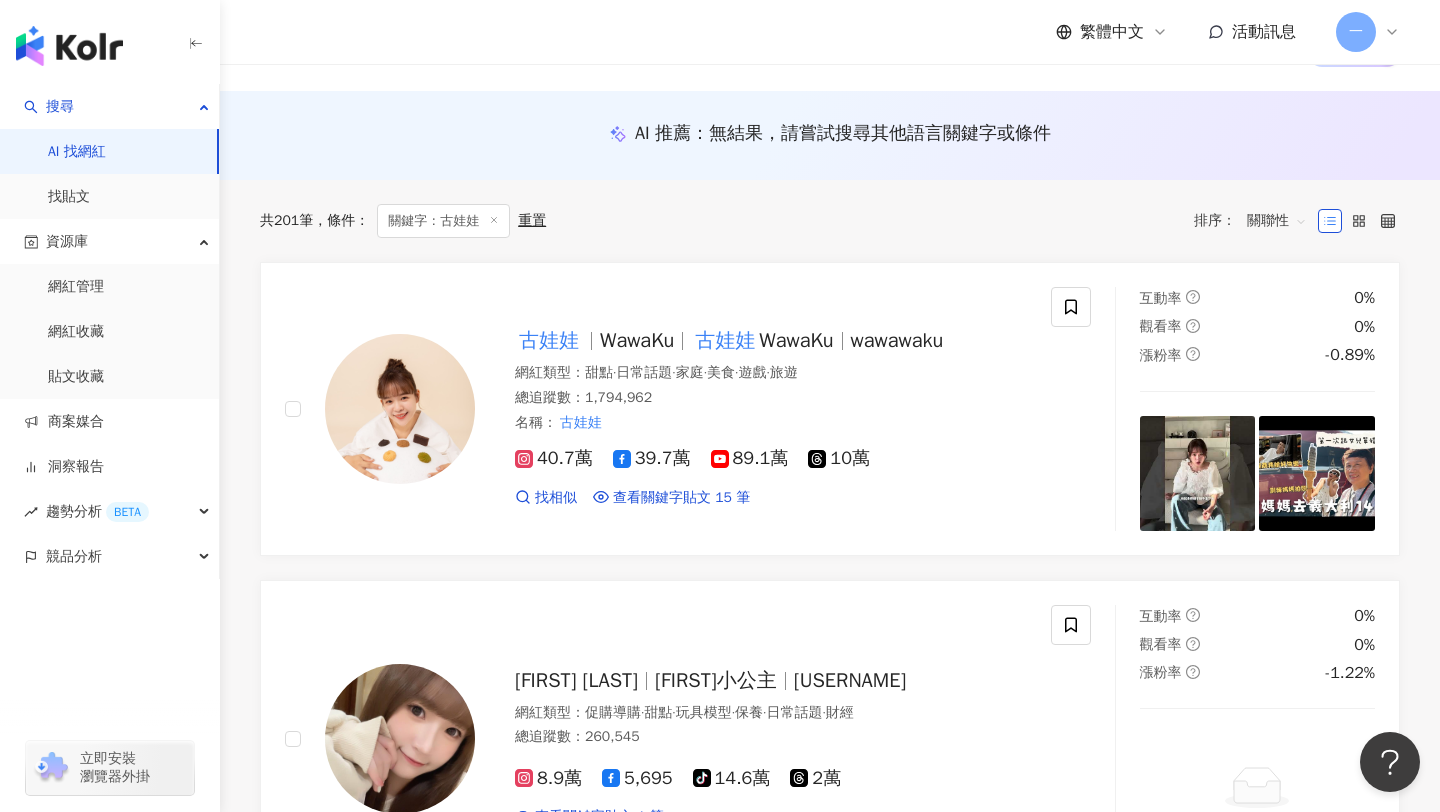 scroll, scrollTop: 178, scrollLeft: 0, axis: vertical 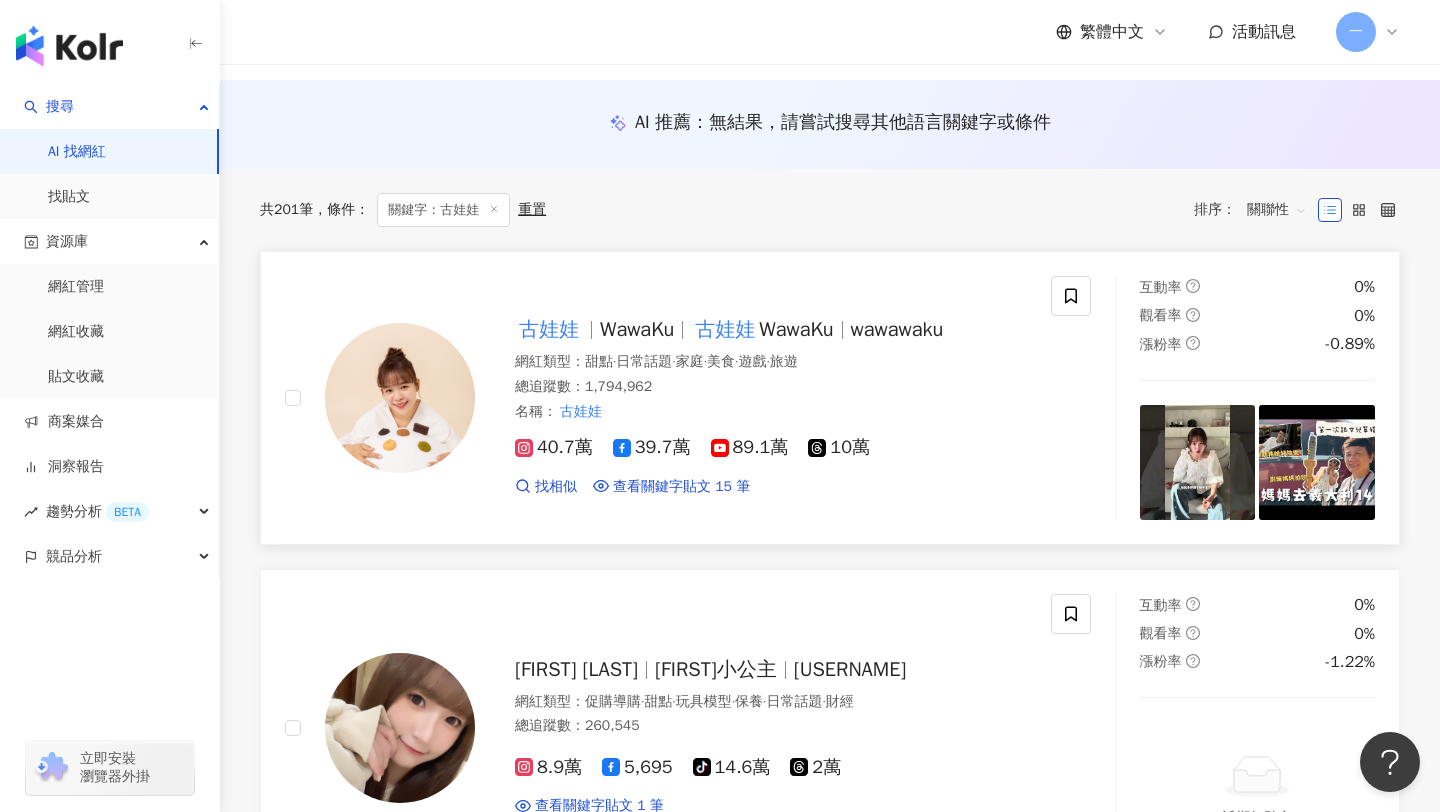 click on "古娃娃" at bounding box center (549, 329) 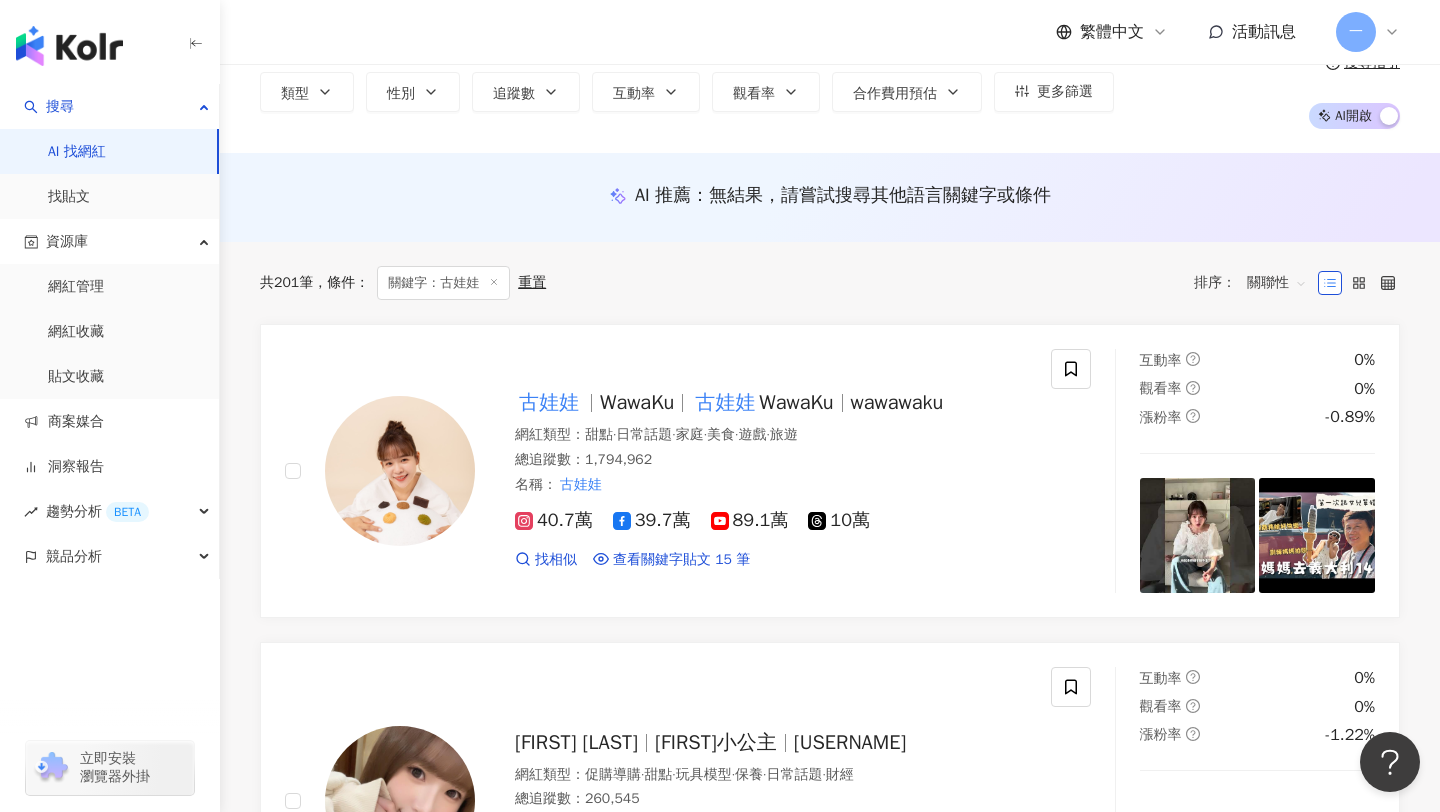 scroll, scrollTop: 0, scrollLeft: 0, axis: both 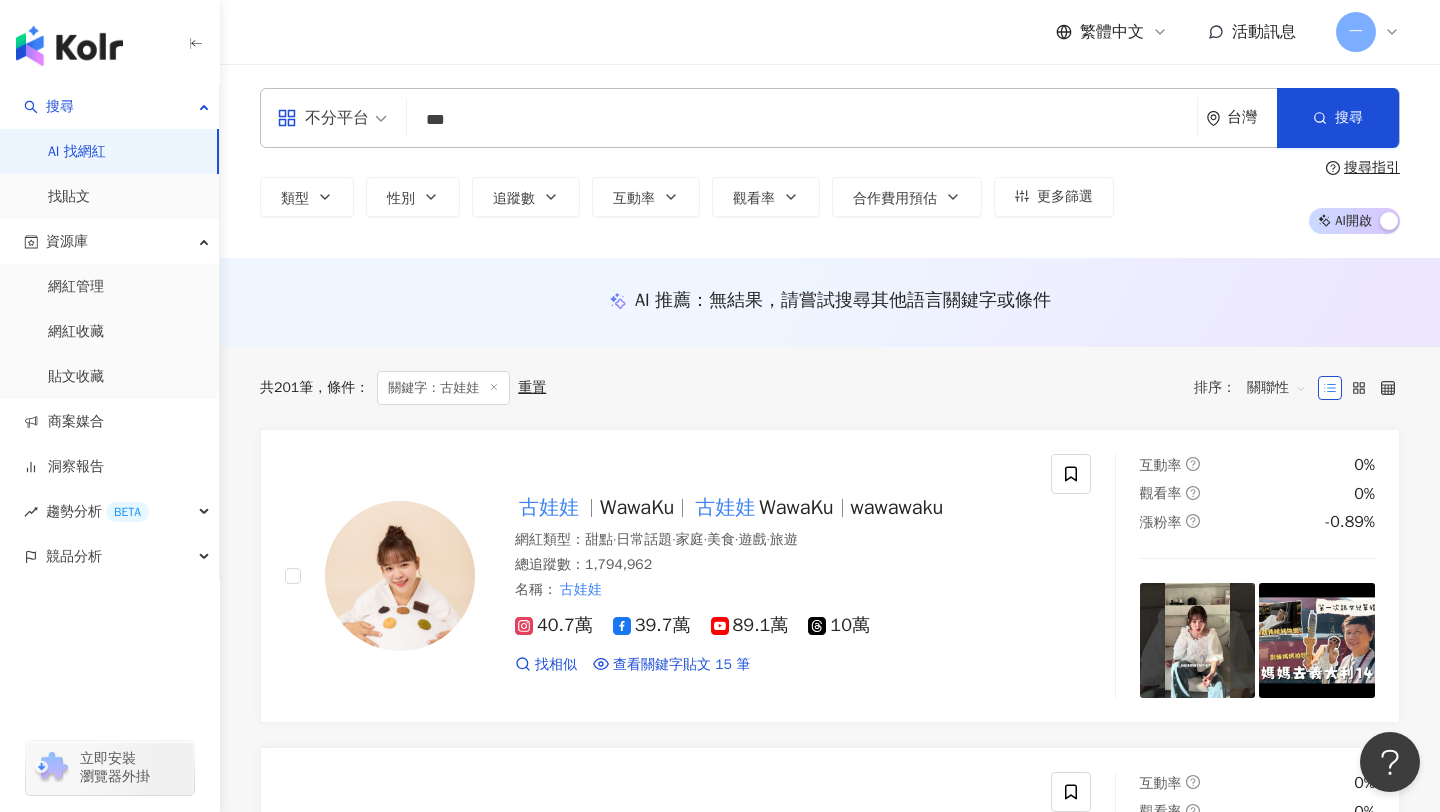 click on "***" at bounding box center (802, 120) 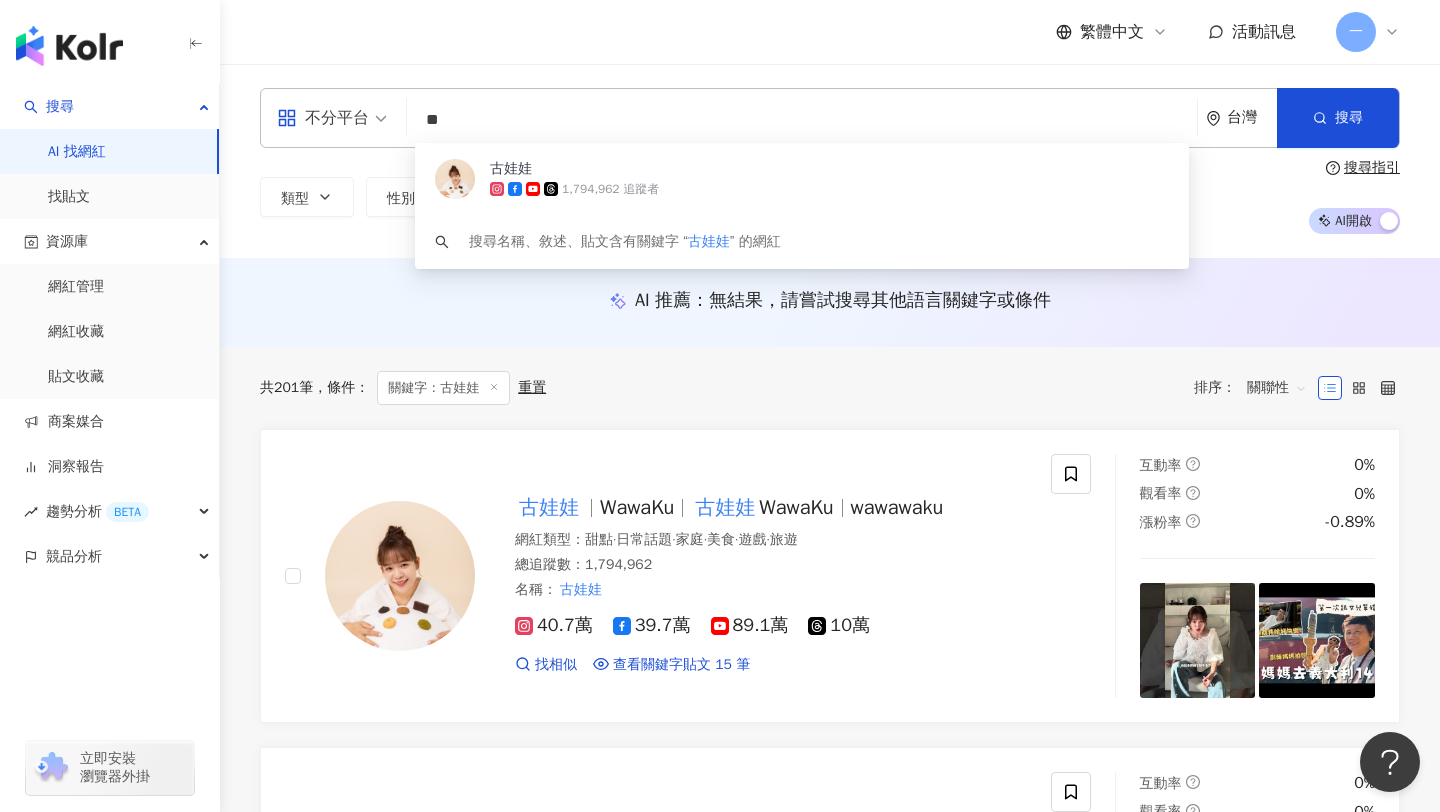 type on "*" 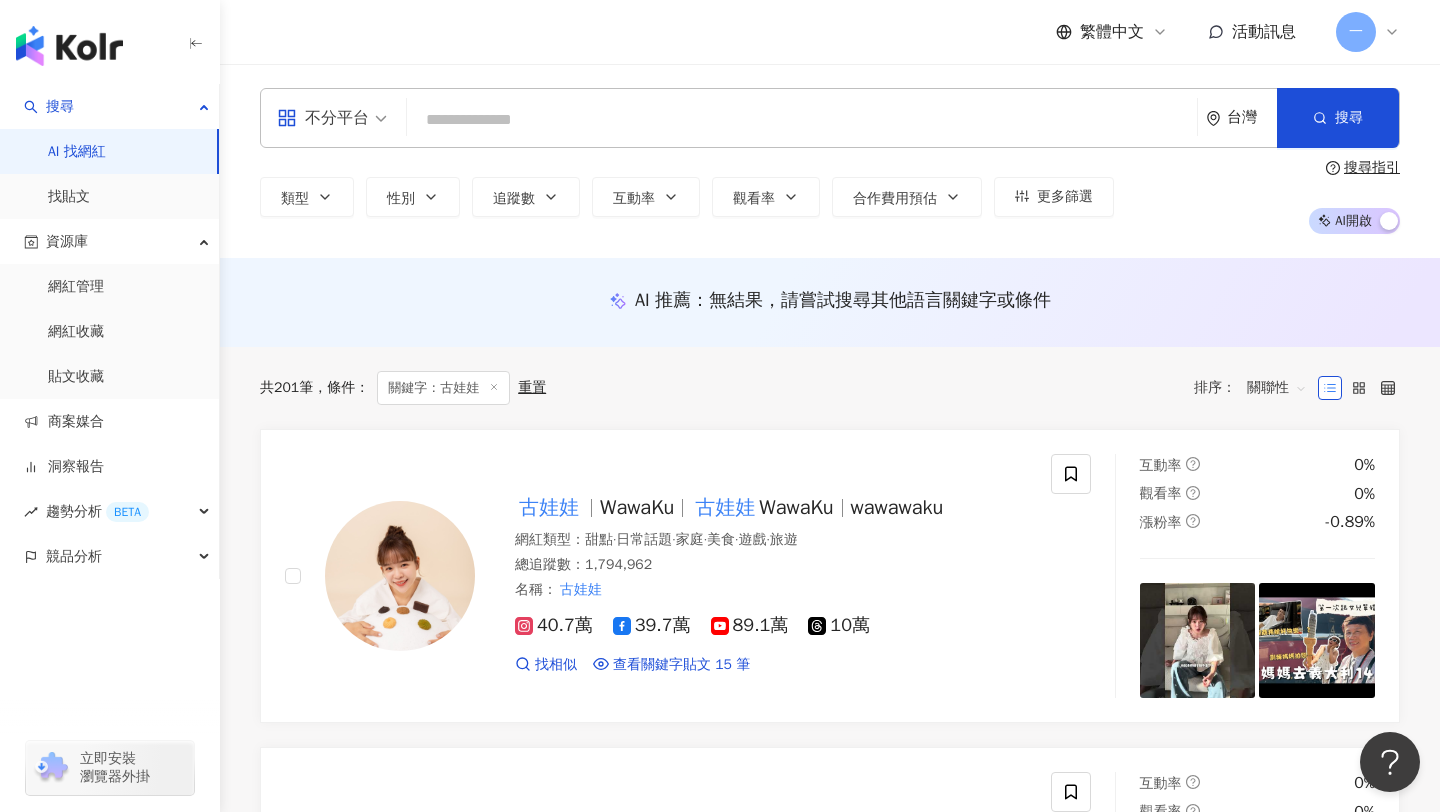 paste on "**********" 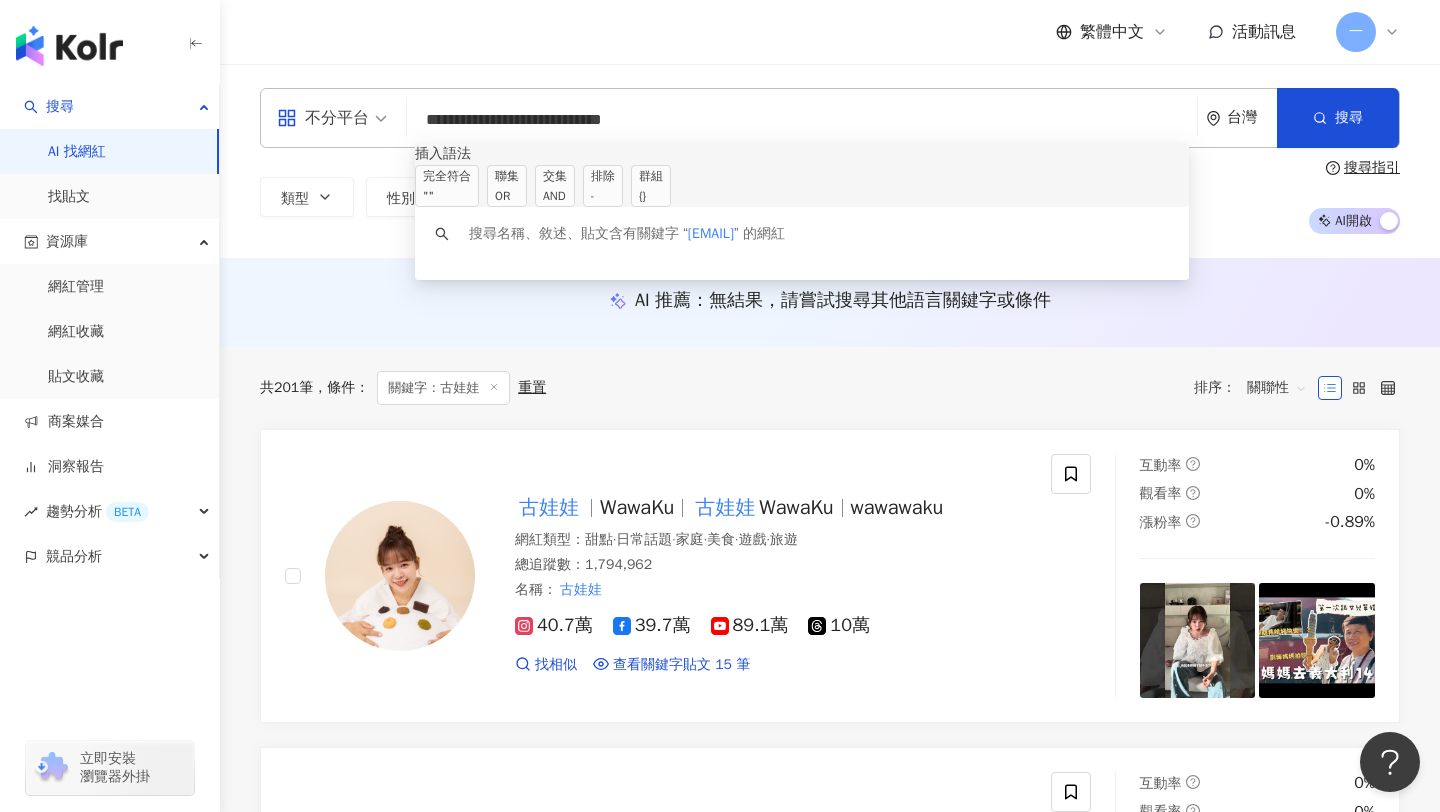 drag, startPoint x: 682, startPoint y: 111, endPoint x: 390, endPoint y: 117, distance: 292.06165 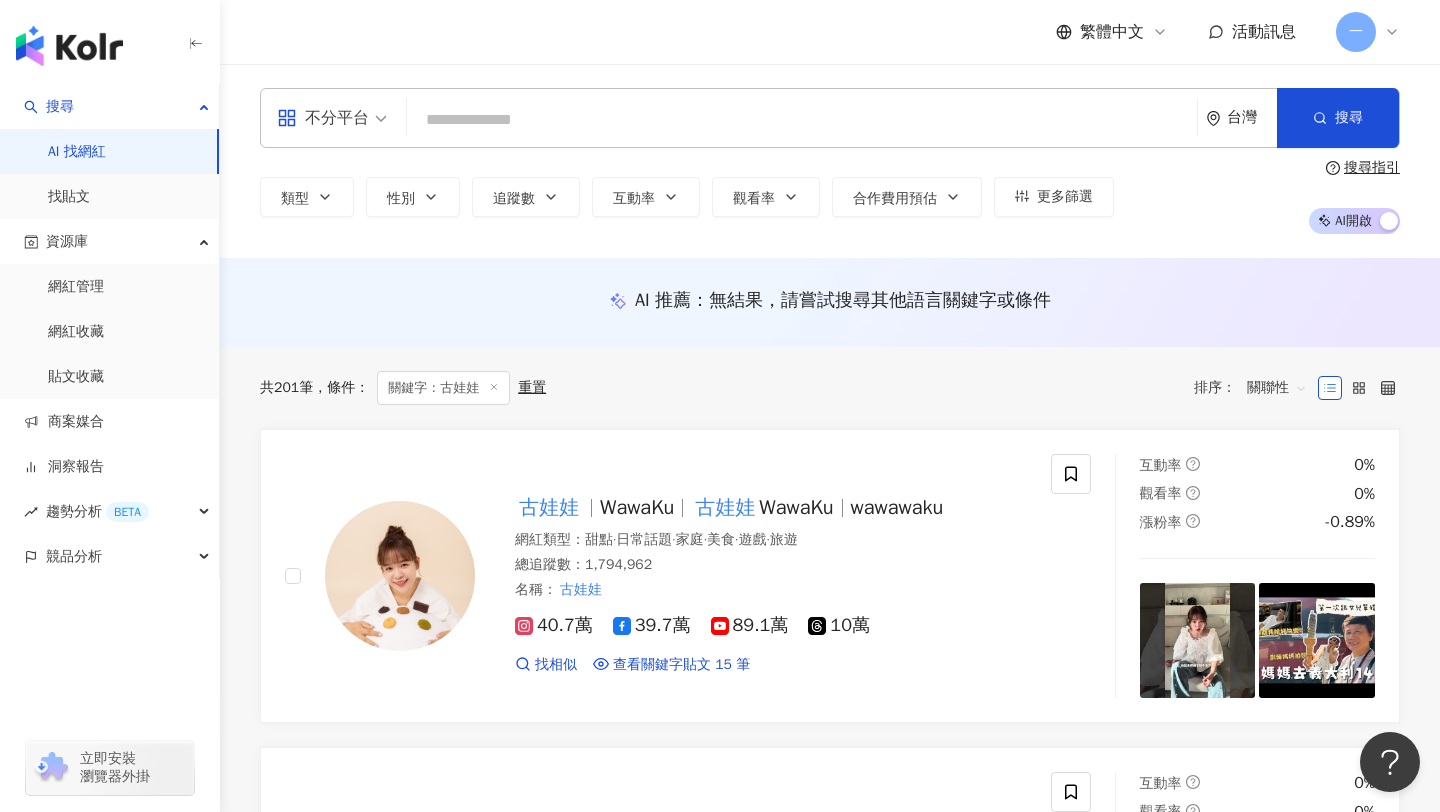 click on "不分平台 台灣 搜尋 searchOperator 插入語法 完全符合 "" 聯集 OR 交集 AND 排除 - 群組 {} 搜尋名稱、敘述、貼文含有關鍵字 “ stars.lifestyle.co@gmail.com  ” 的網紅" at bounding box center (830, 118) 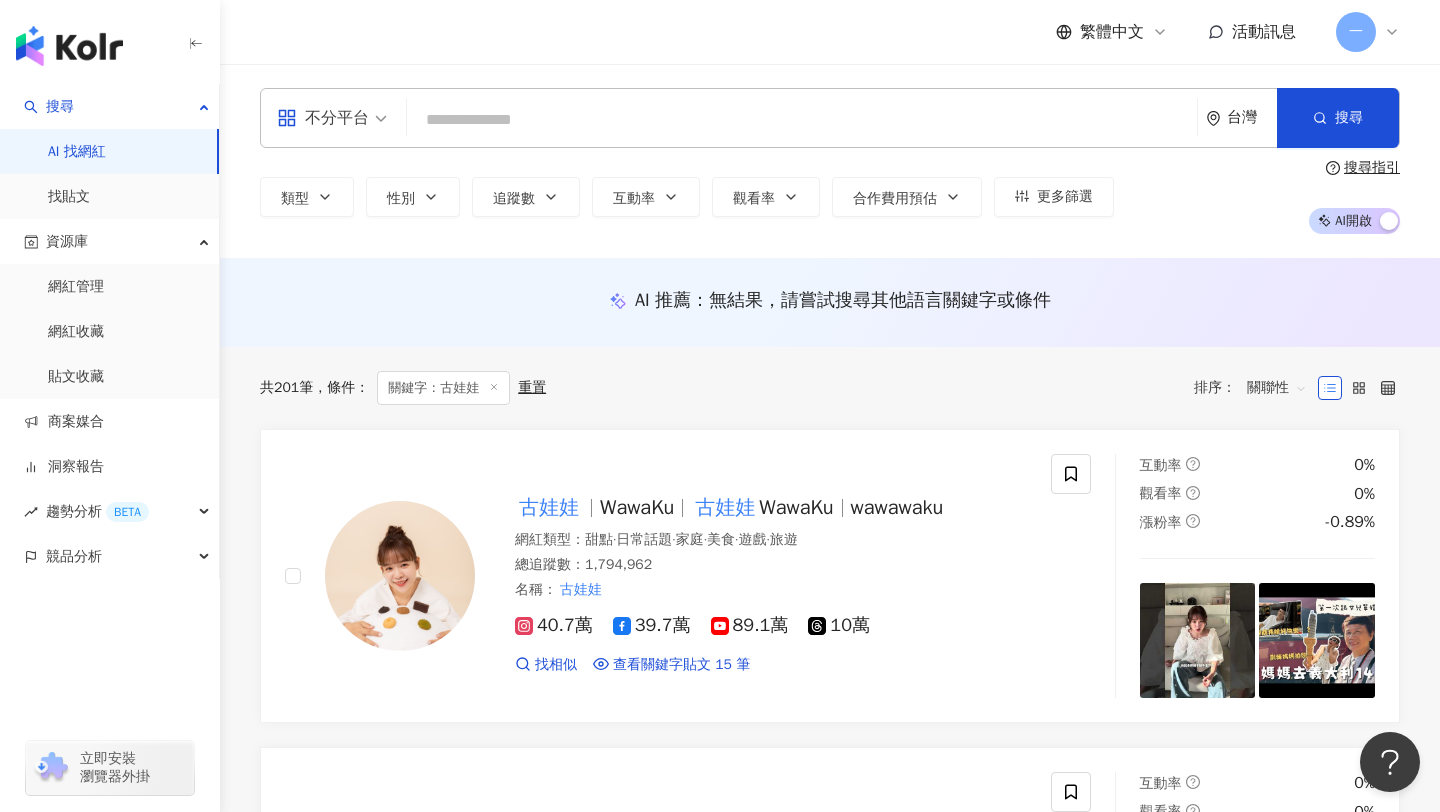 click at bounding box center [802, 120] 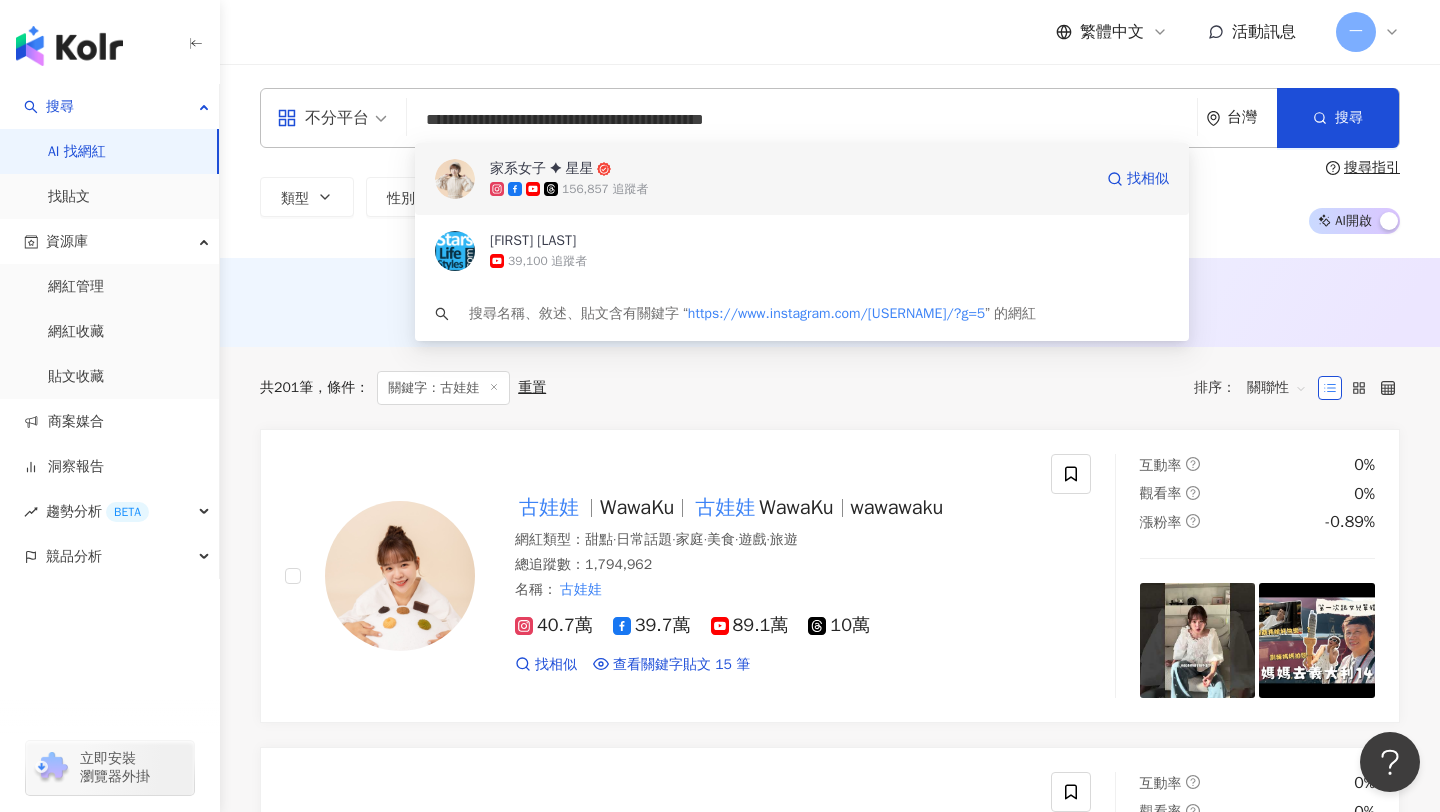 click on "家系女子 ✦ 星星" at bounding box center (791, 169) 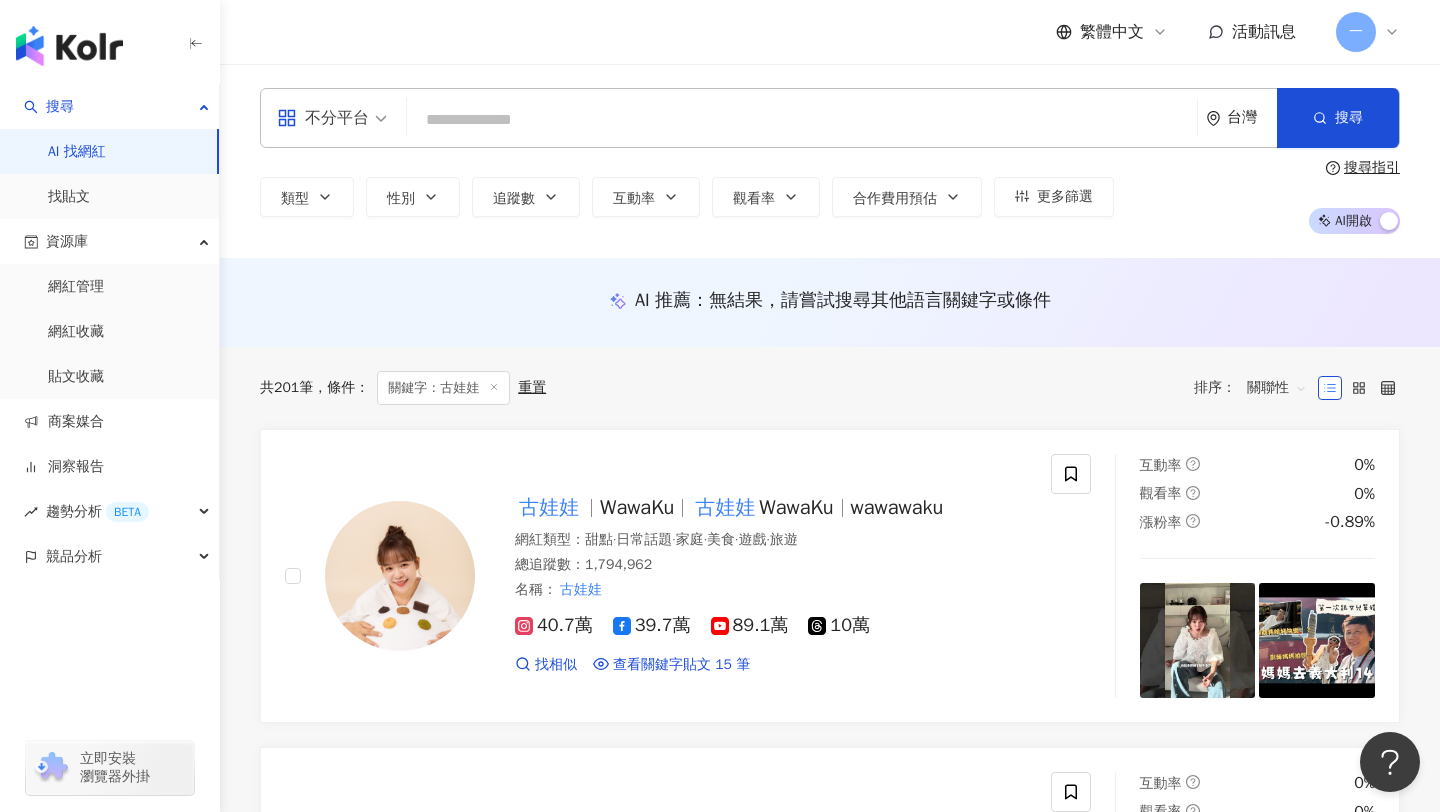 click at bounding box center (802, 120) 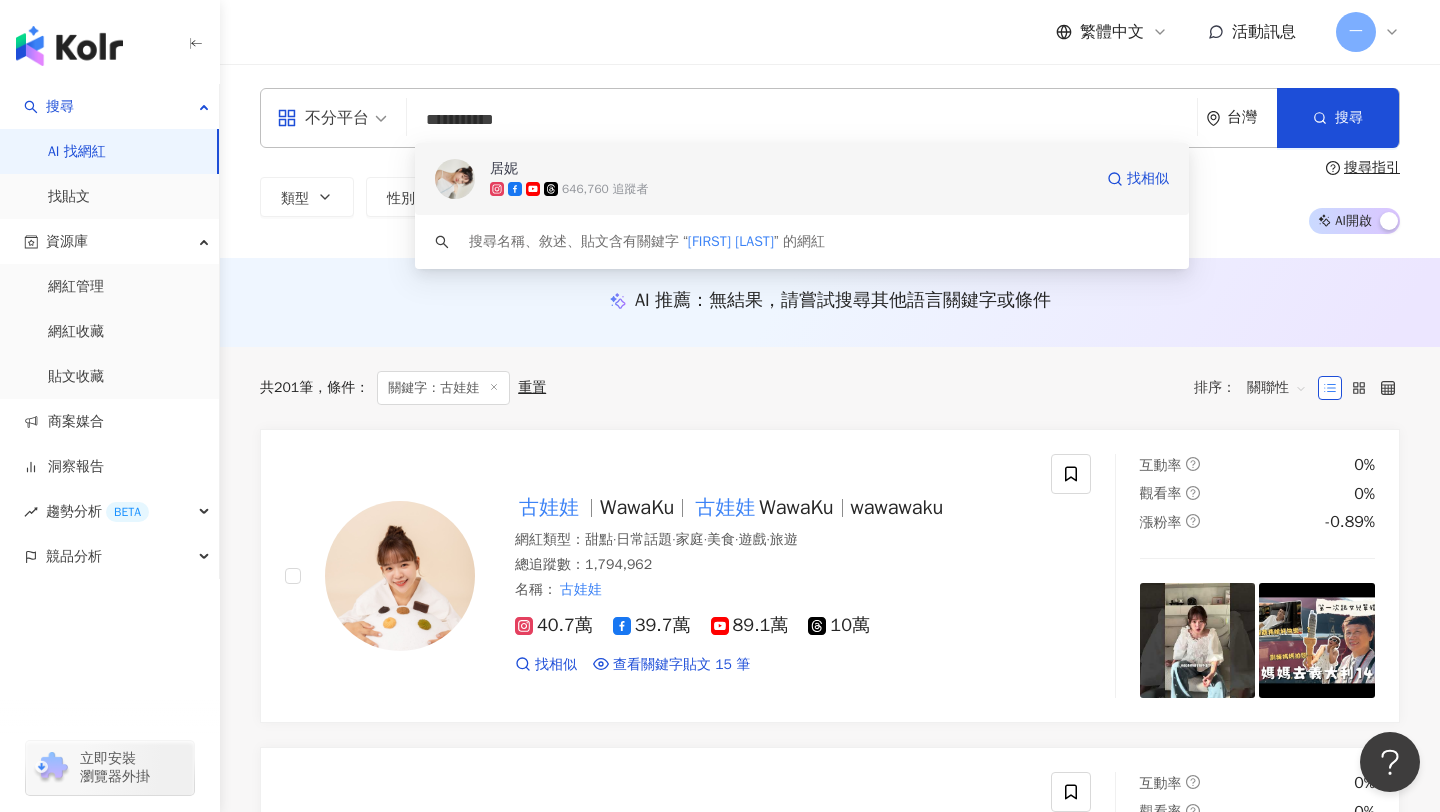 click on "646,760   追蹤者" at bounding box center (791, 189) 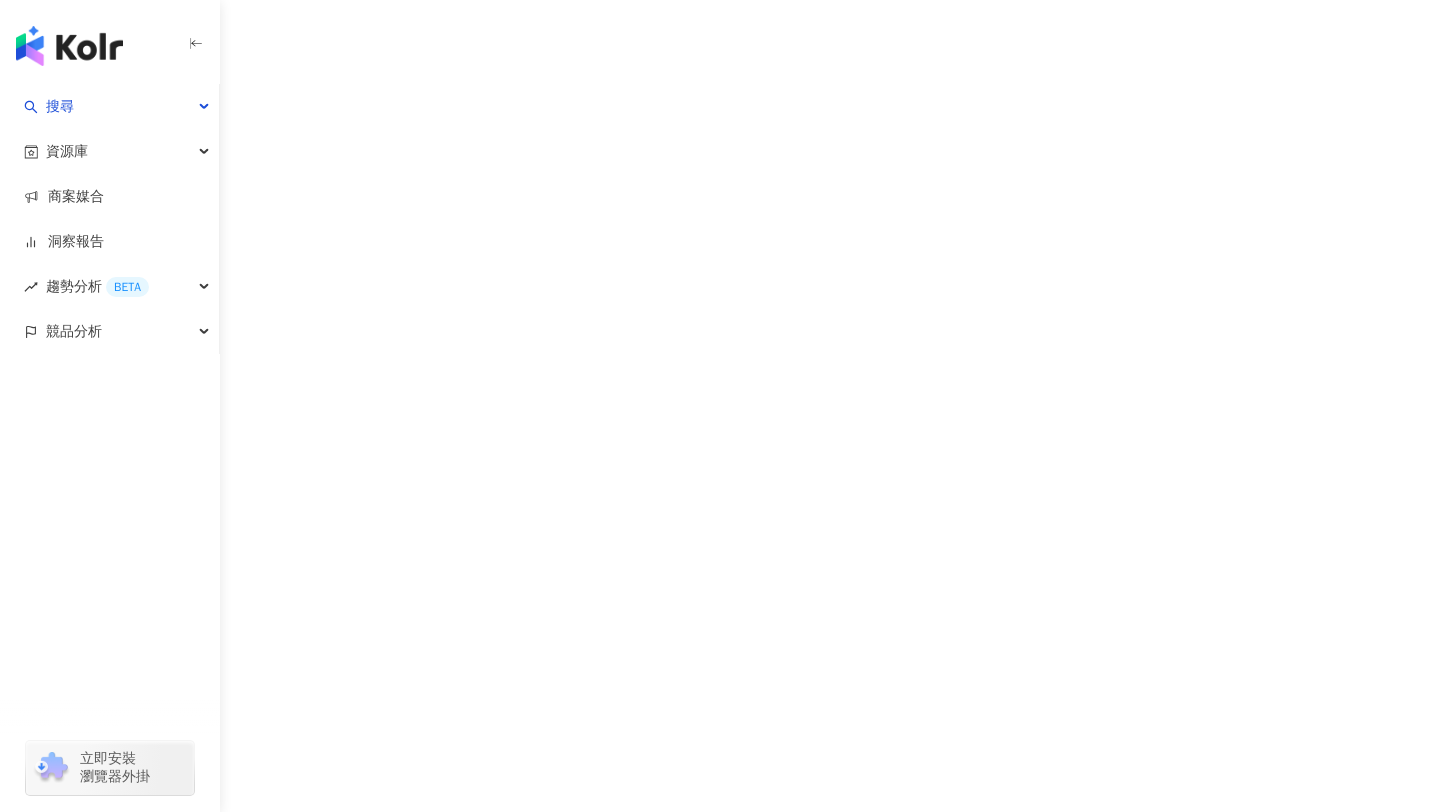 scroll, scrollTop: 0, scrollLeft: 0, axis: both 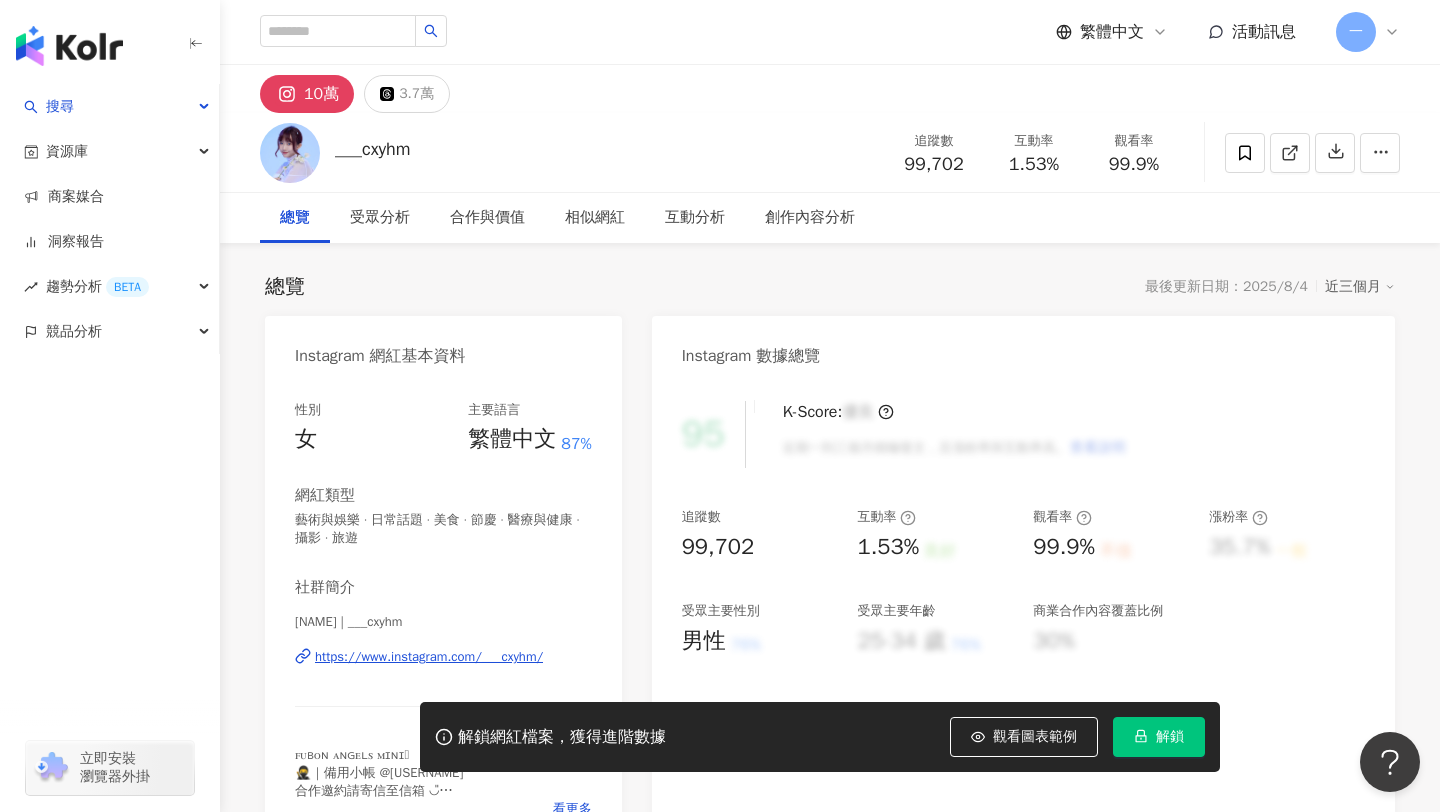 click on "https://www.instagram.com/___cxyhm/" at bounding box center (429, 657) 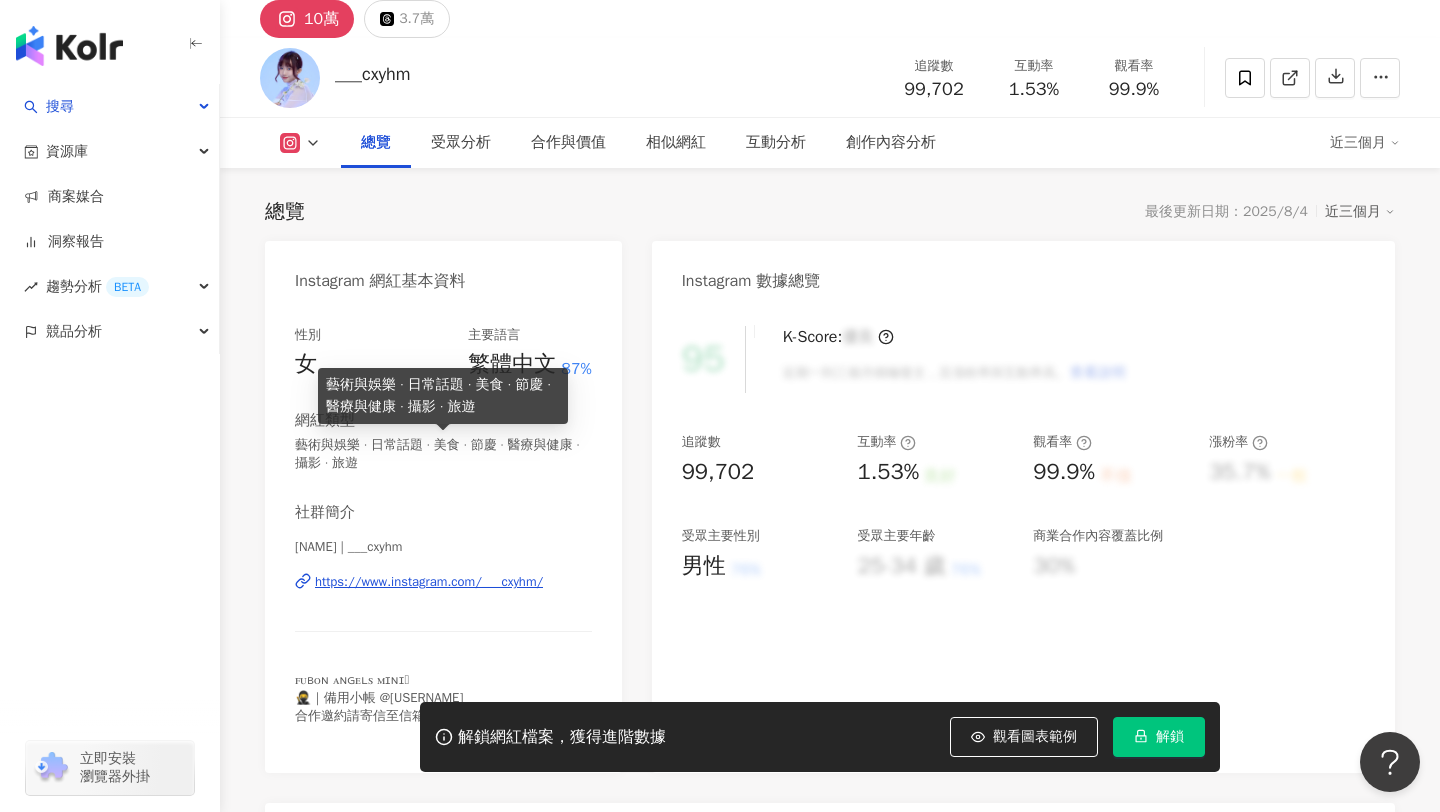 scroll, scrollTop: 284, scrollLeft: 0, axis: vertical 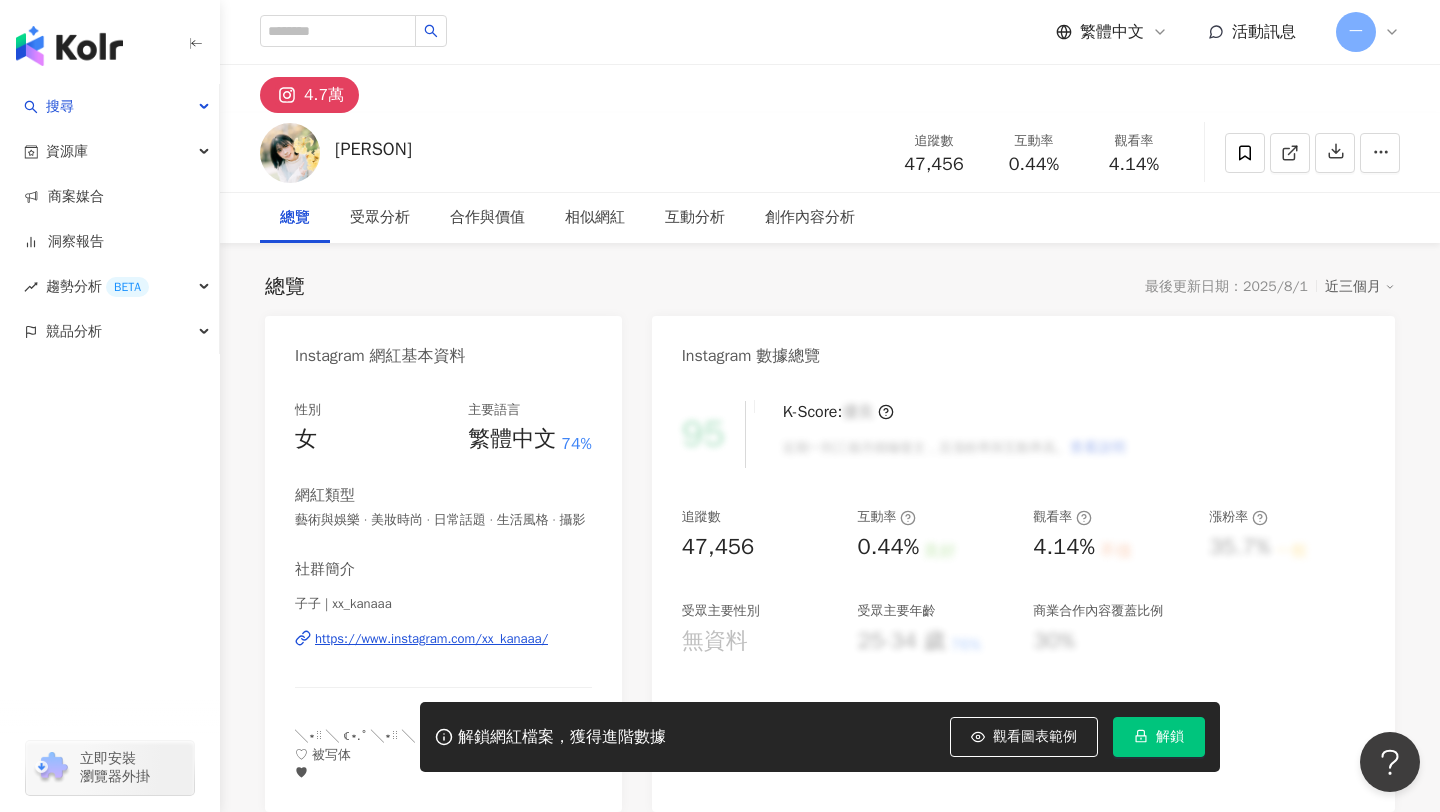 click on "https://www.instagram.com/xx_kanaaa/" at bounding box center (431, 639) 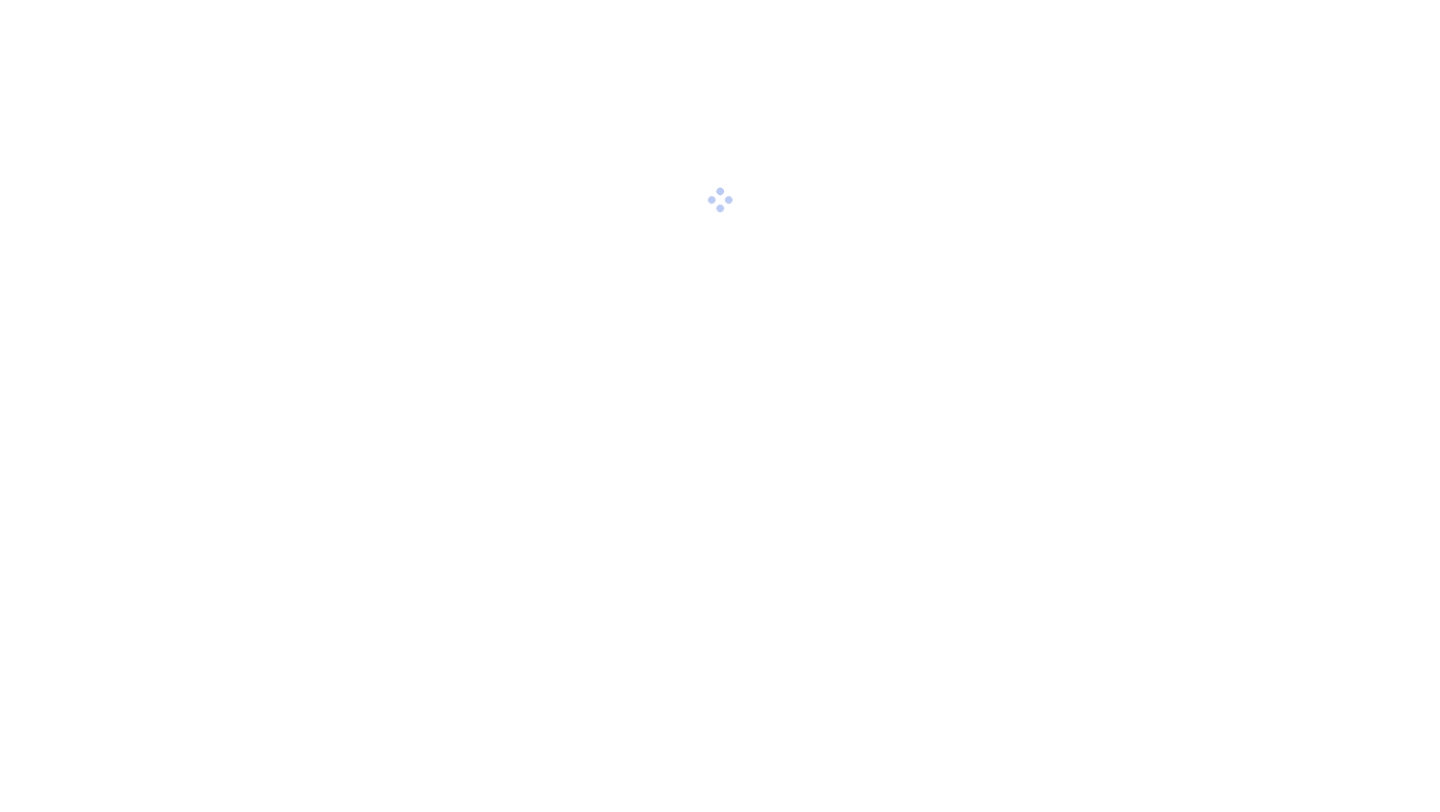 scroll, scrollTop: 0, scrollLeft: 0, axis: both 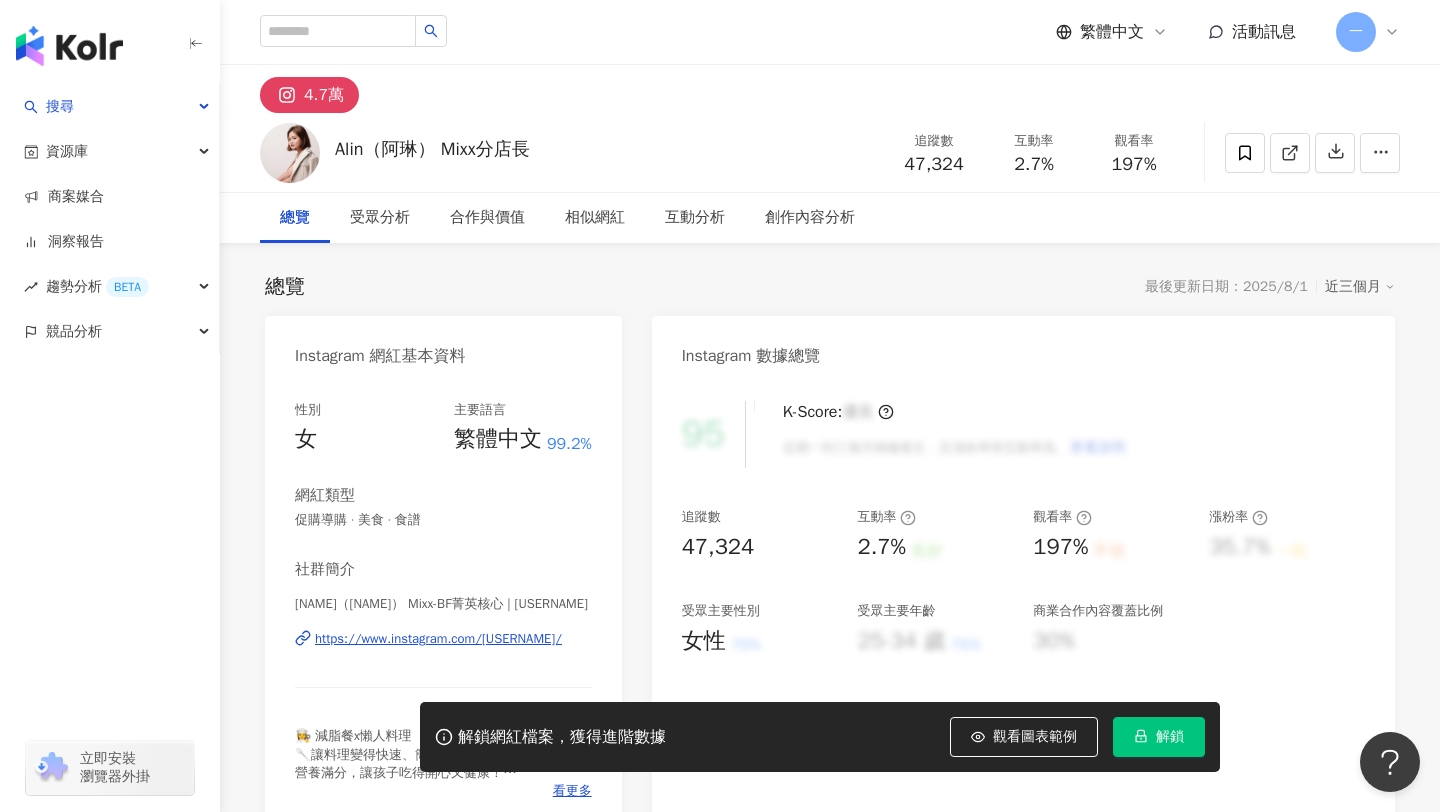 click on "https://www.instagram.com/alin0210/" at bounding box center [438, 639] 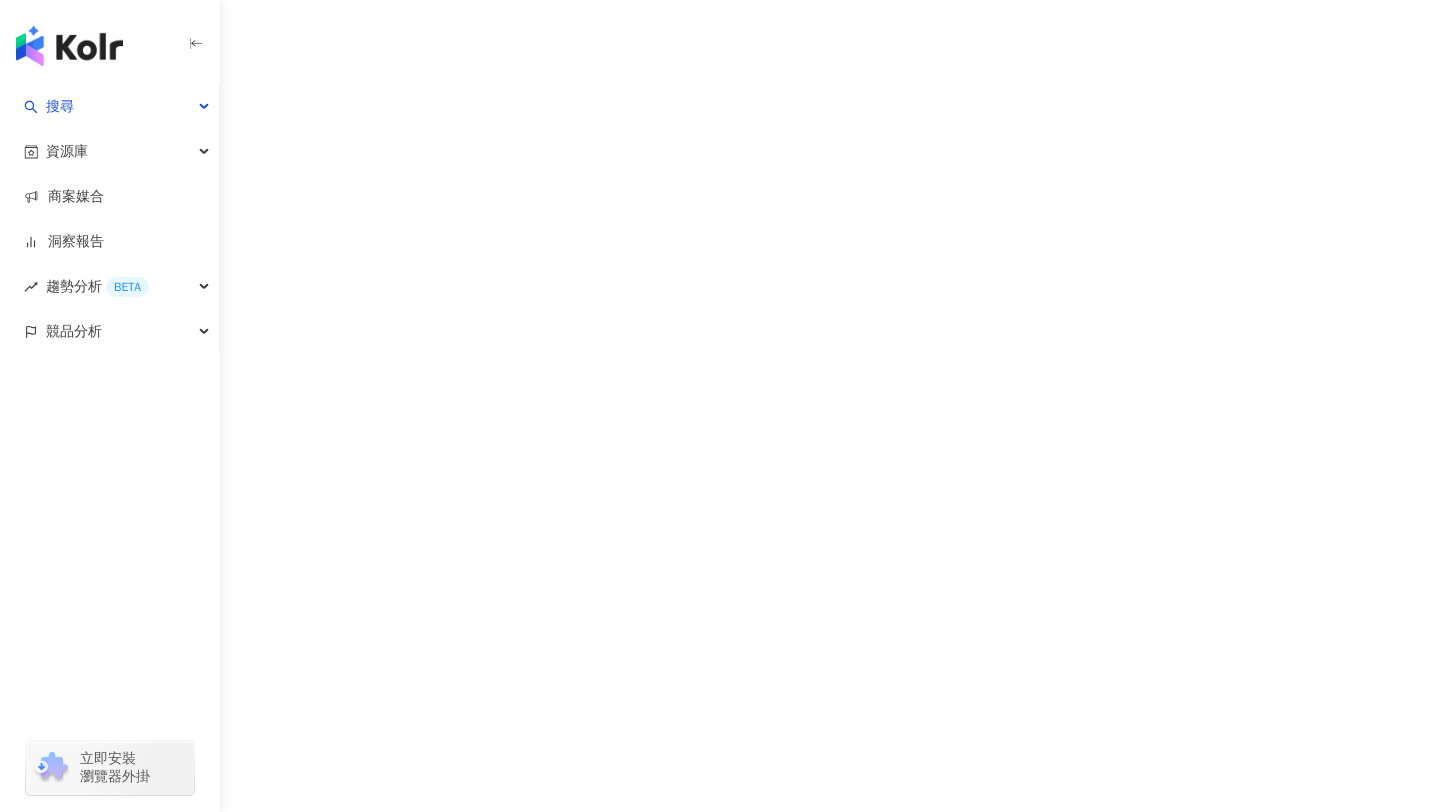 scroll, scrollTop: 0, scrollLeft: 0, axis: both 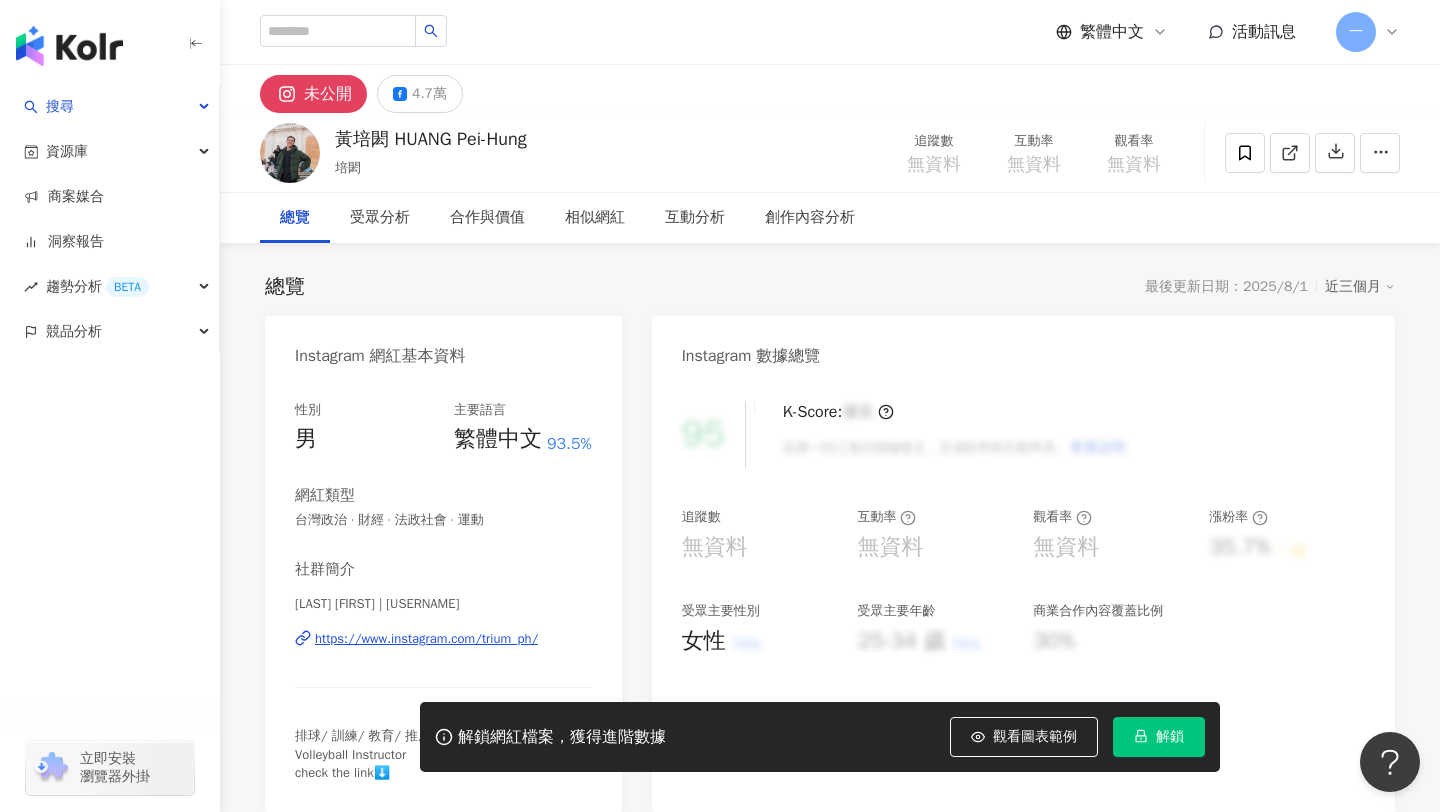 click on "https://www.instagram.com/trium_ph/" at bounding box center [426, 639] 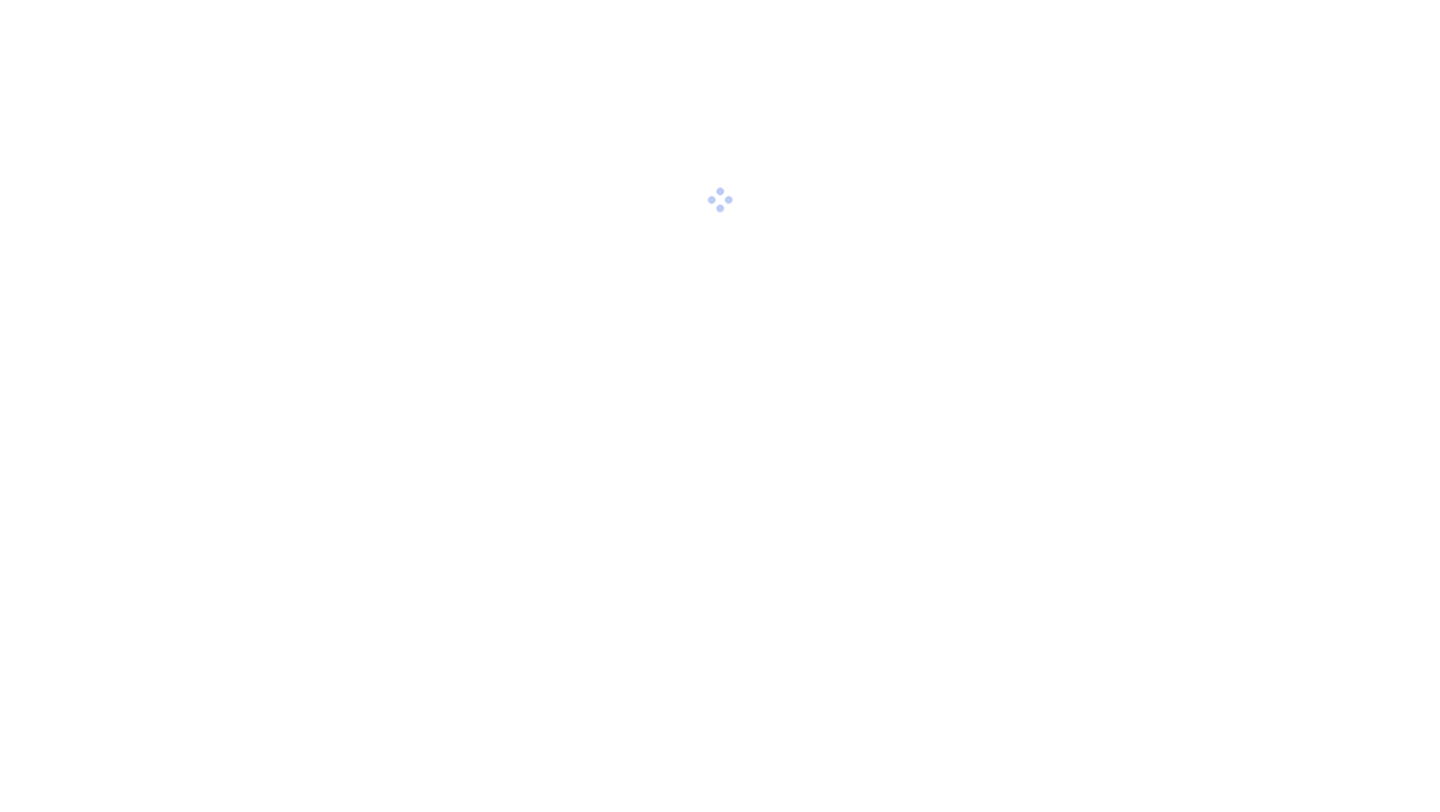 scroll, scrollTop: 0, scrollLeft: 0, axis: both 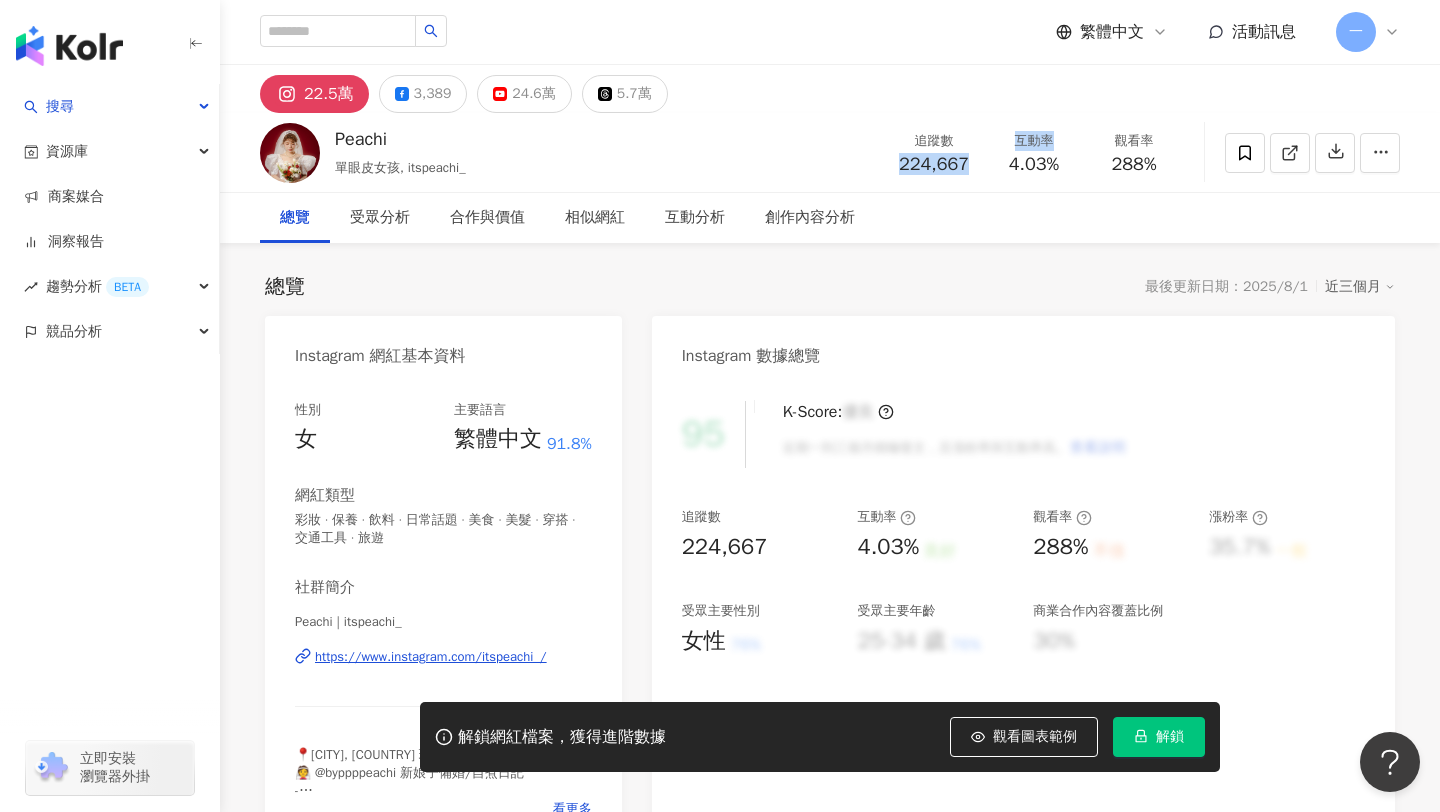 drag, startPoint x: 899, startPoint y: 159, endPoint x: 982, endPoint y: 159, distance: 83 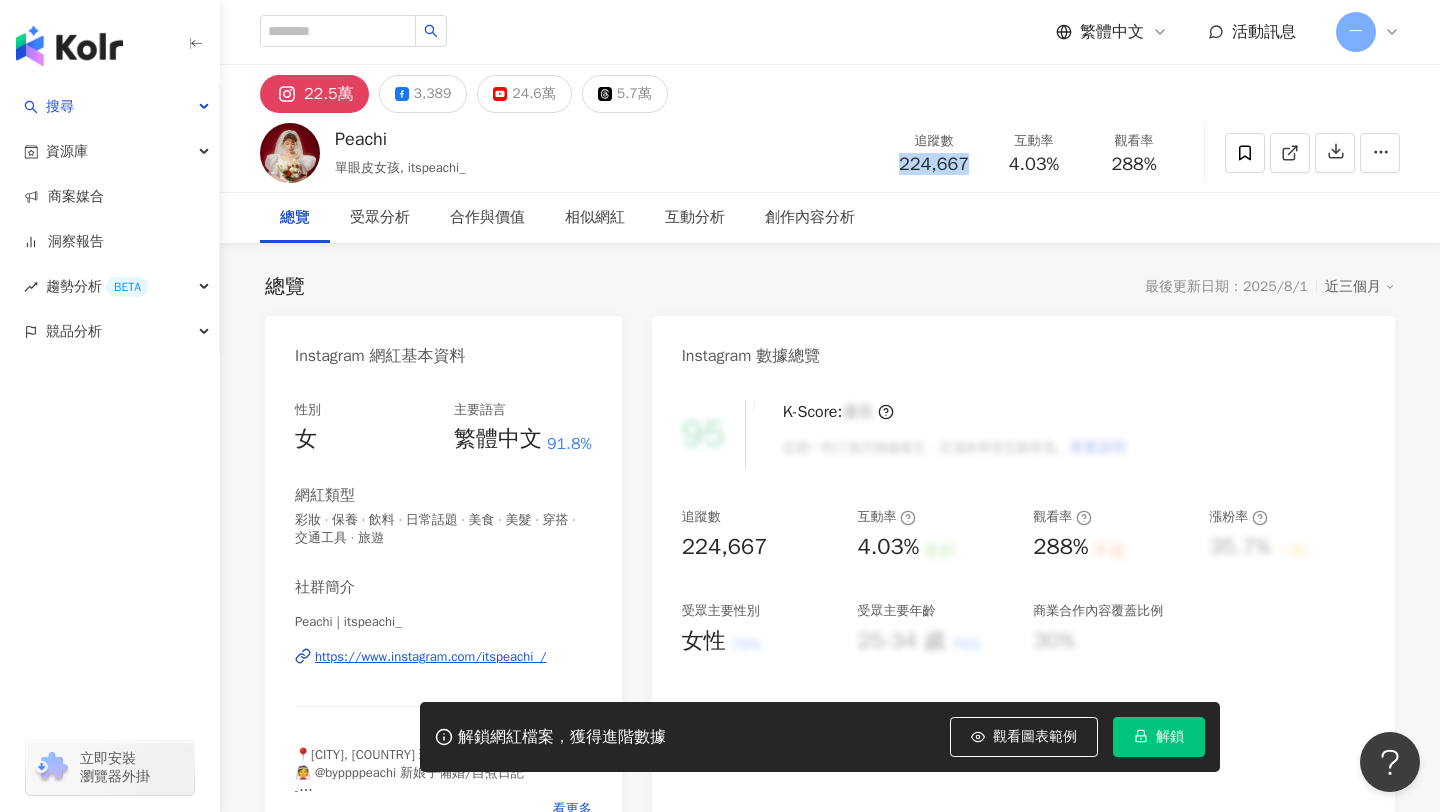 copy on "224,667" 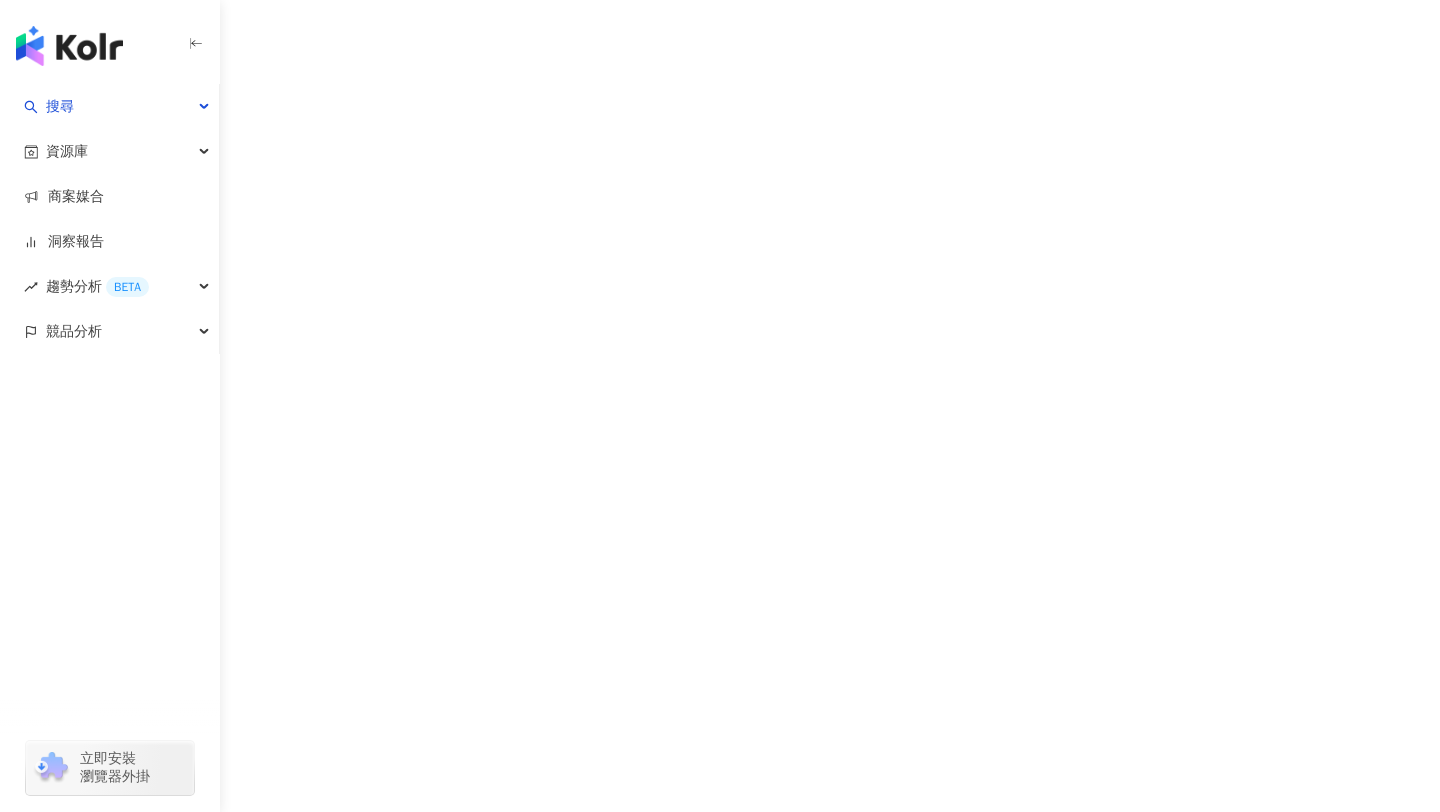 scroll, scrollTop: 0, scrollLeft: 0, axis: both 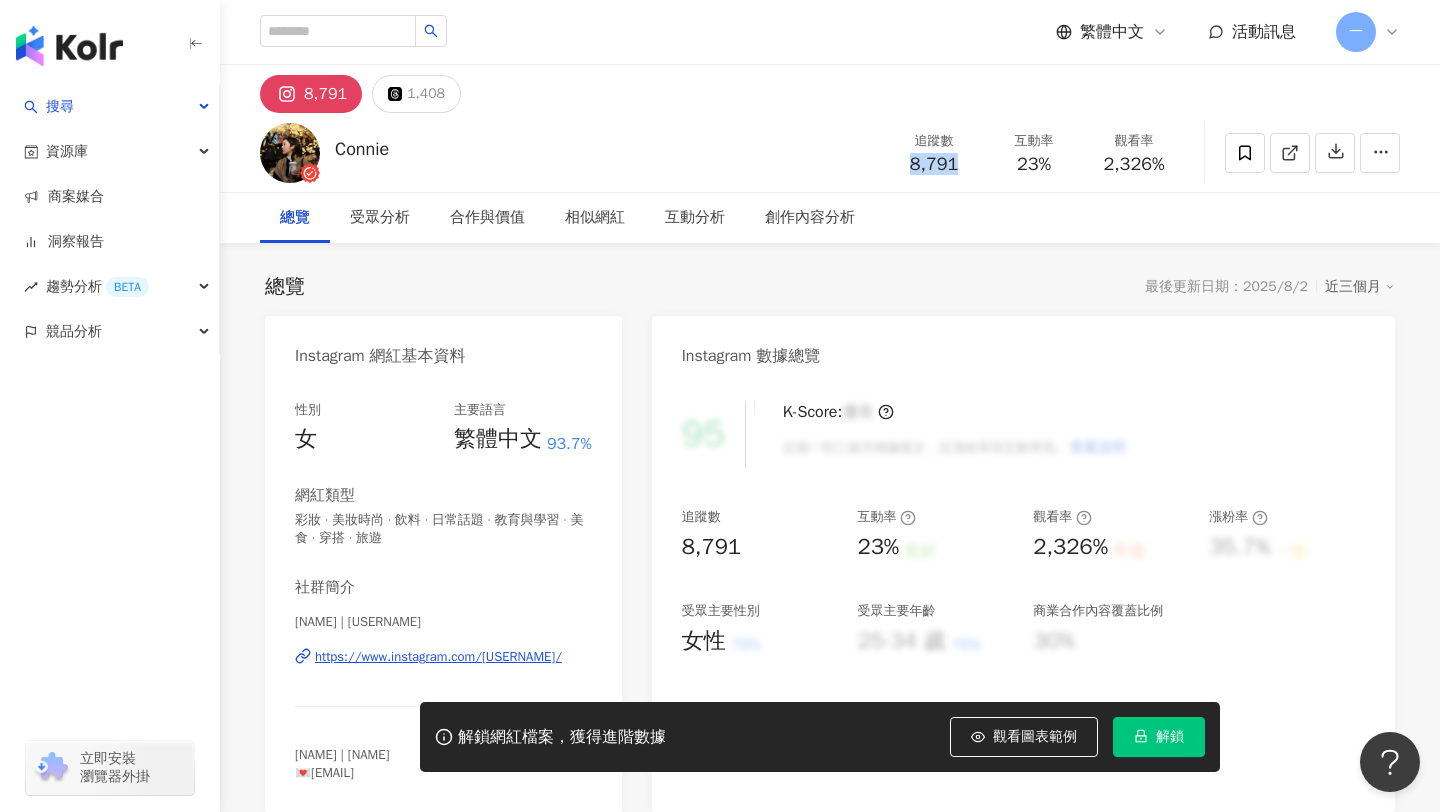 drag, startPoint x: 918, startPoint y: 159, endPoint x: 955, endPoint y: 159, distance: 37 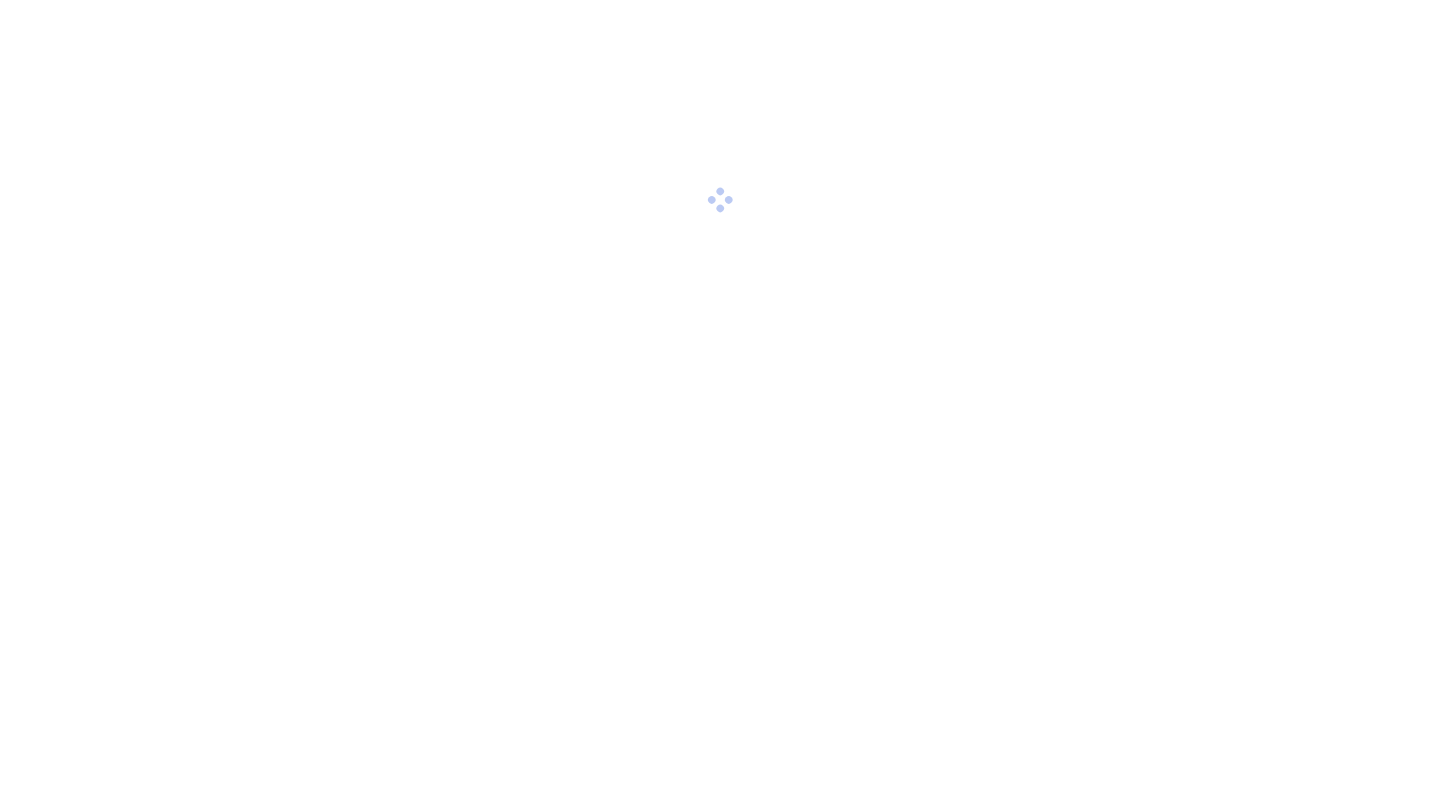 scroll, scrollTop: 0, scrollLeft: 0, axis: both 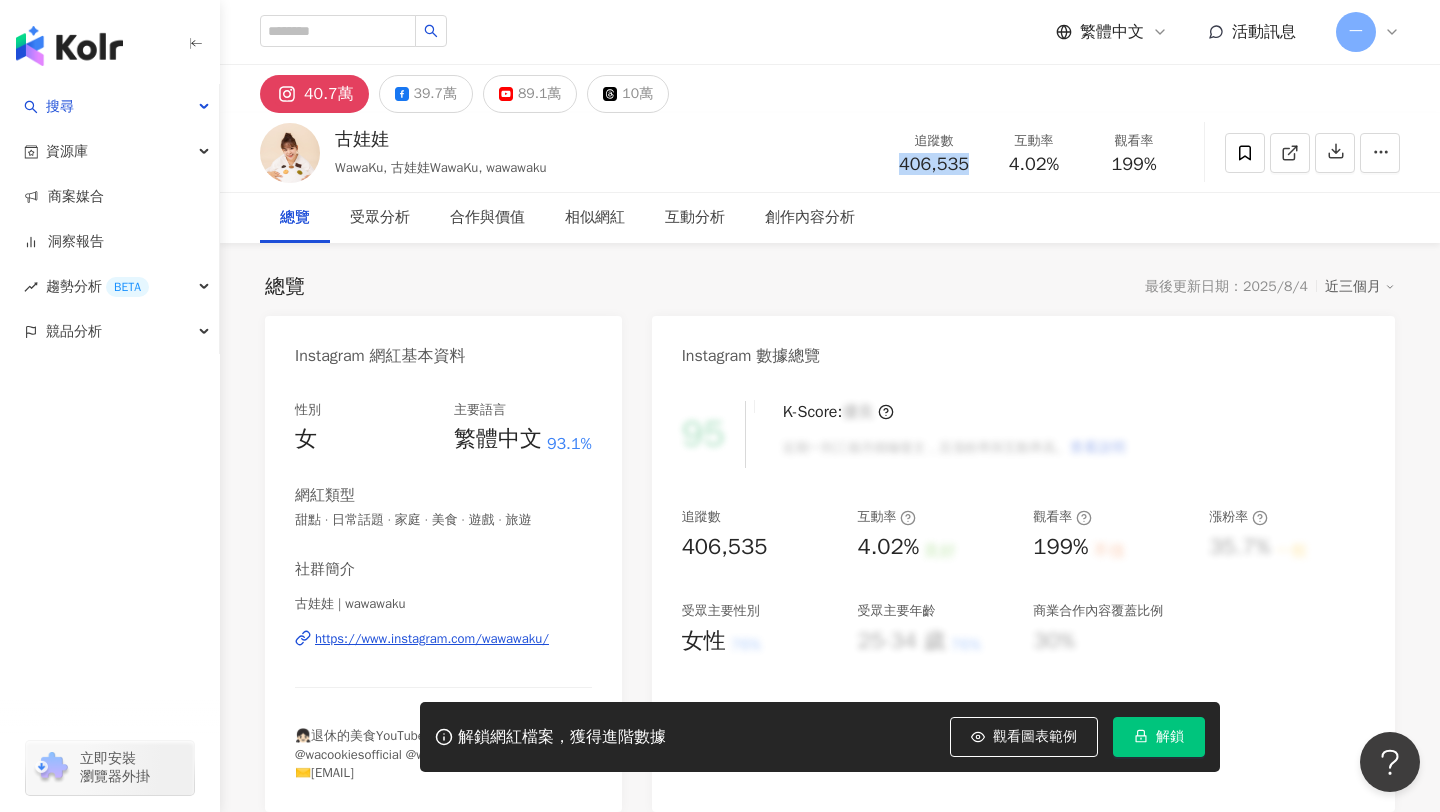 drag, startPoint x: 887, startPoint y: 163, endPoint x: 978, endPoint y: 163, distance: 91 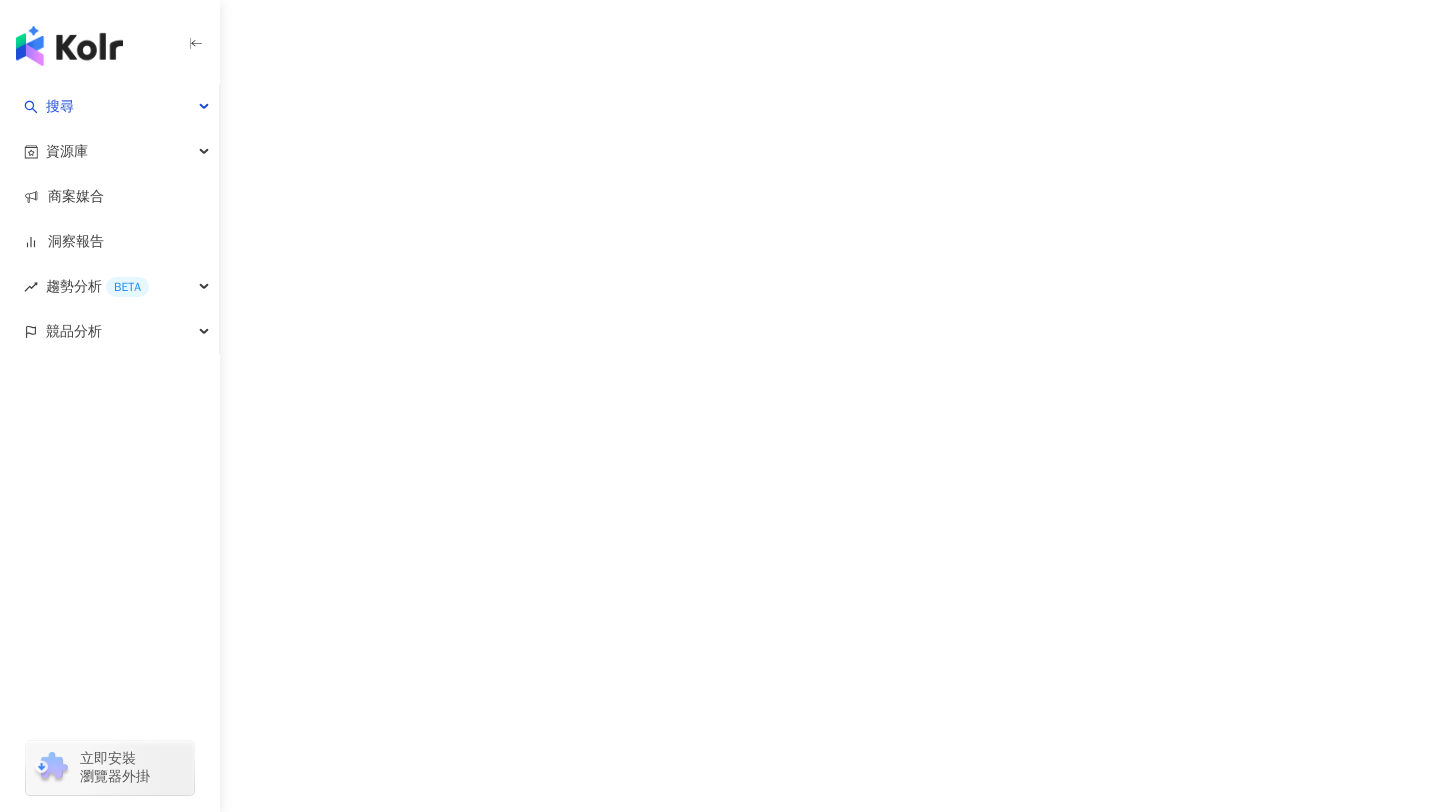 scroll, scrollTop: 0, scrollLeft: 0, axis: both 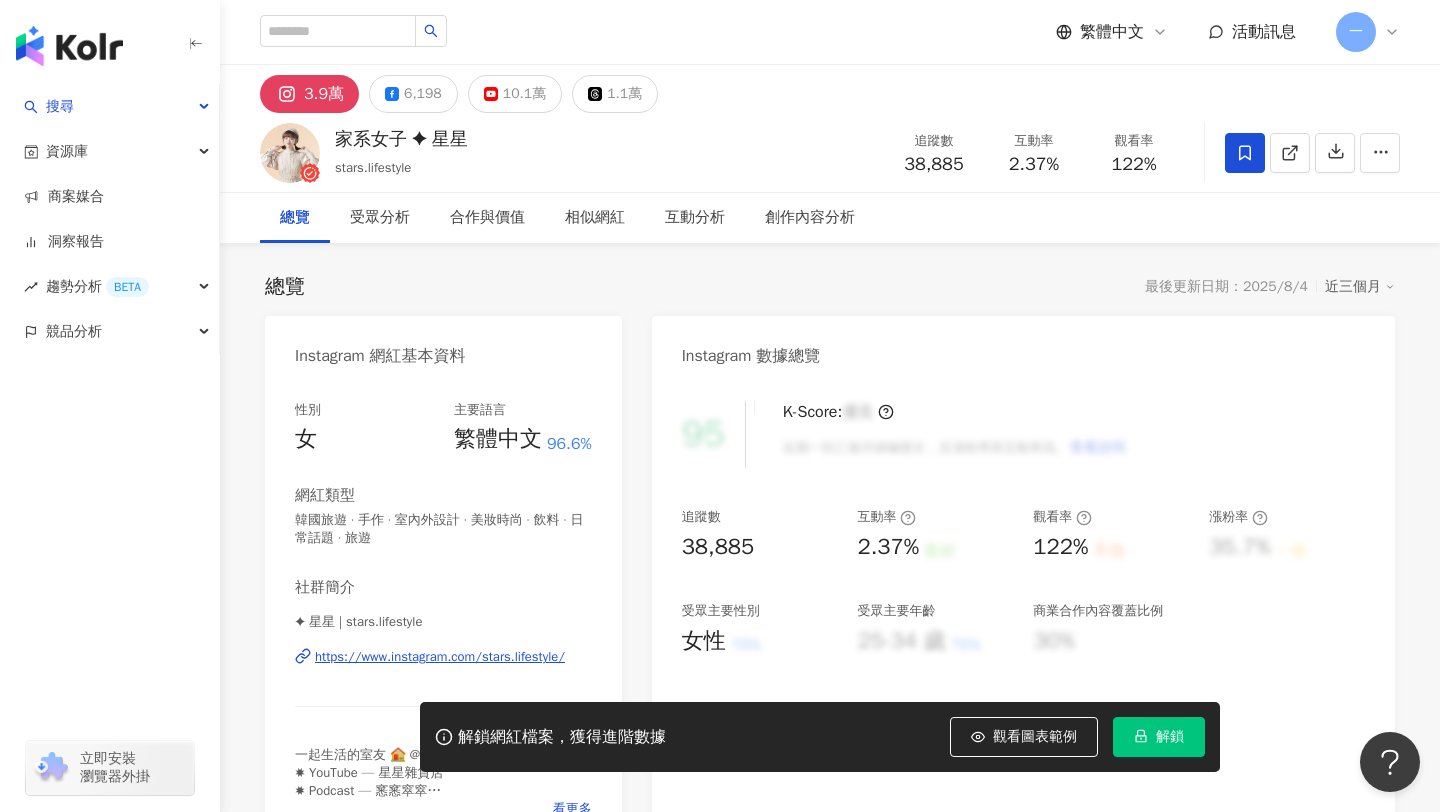 click on "家系女子 ✦ 星星 stars.lifestyle 追蹤數 38,885 互動率 2.37% 觀看率 122%" at bounding box center (830, 152) 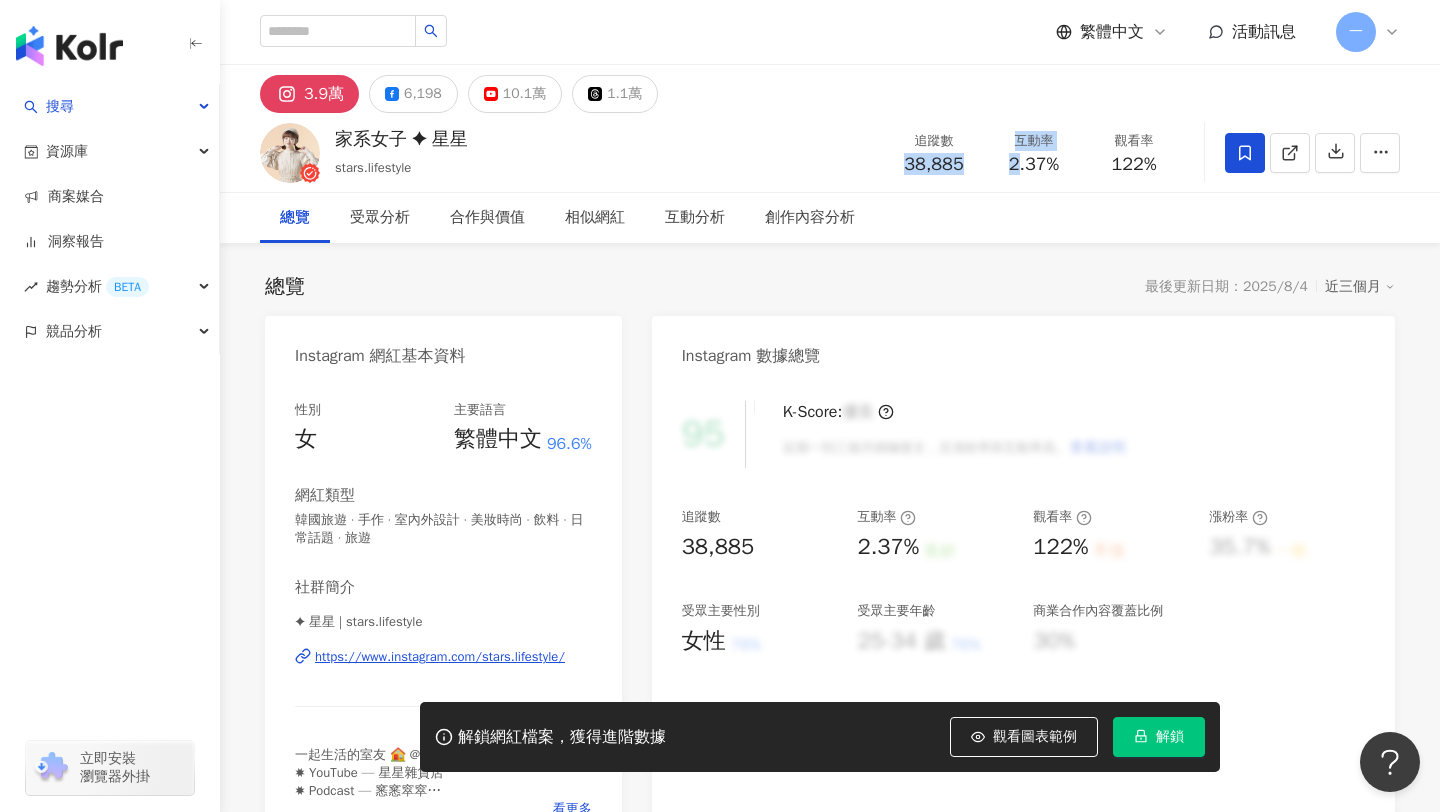 drag, startPoint x: 901, startPoint y: 167, endPoint x: 1016, endPoint y: 170, distance: 115.03912 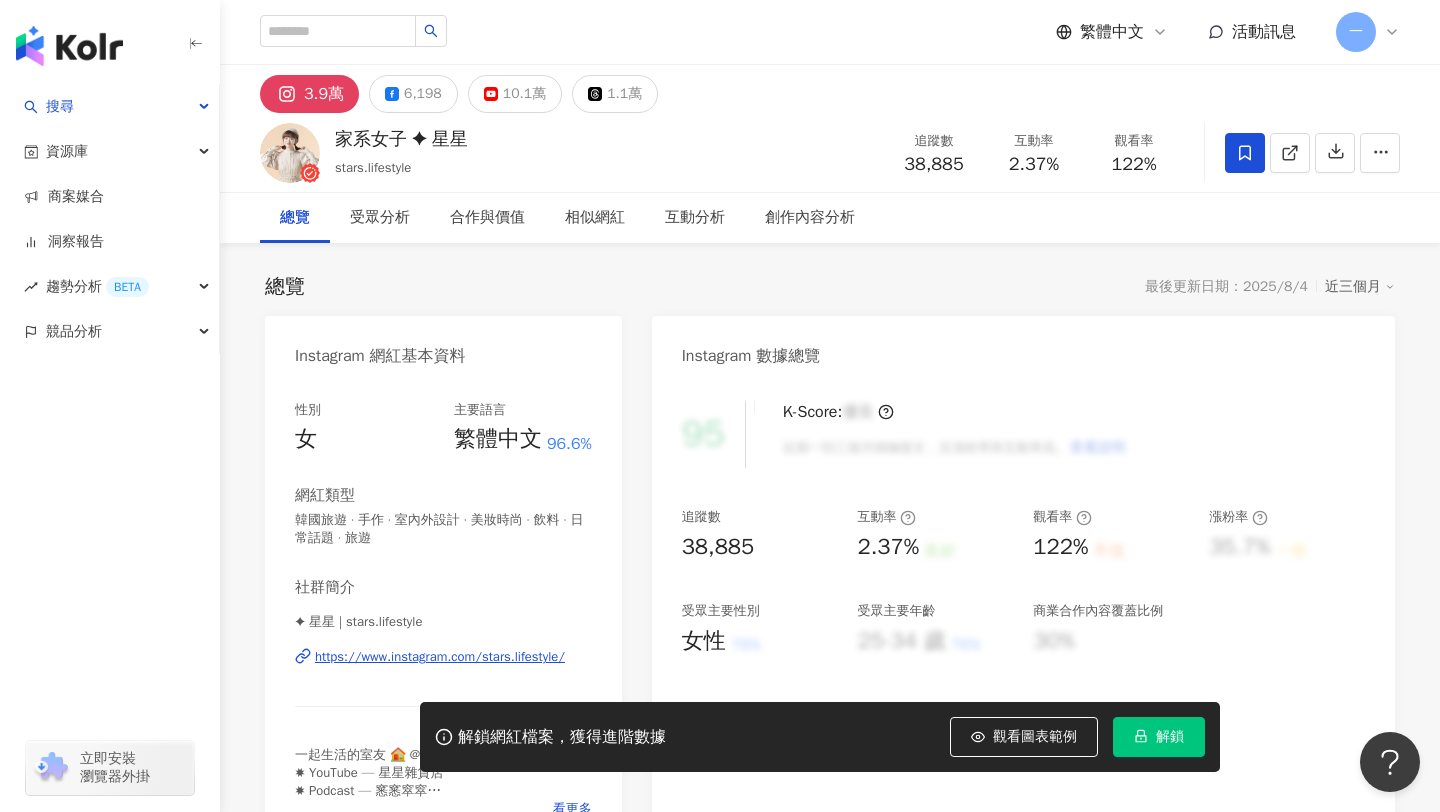 click on "38,885" at bounding box center (933, 164) 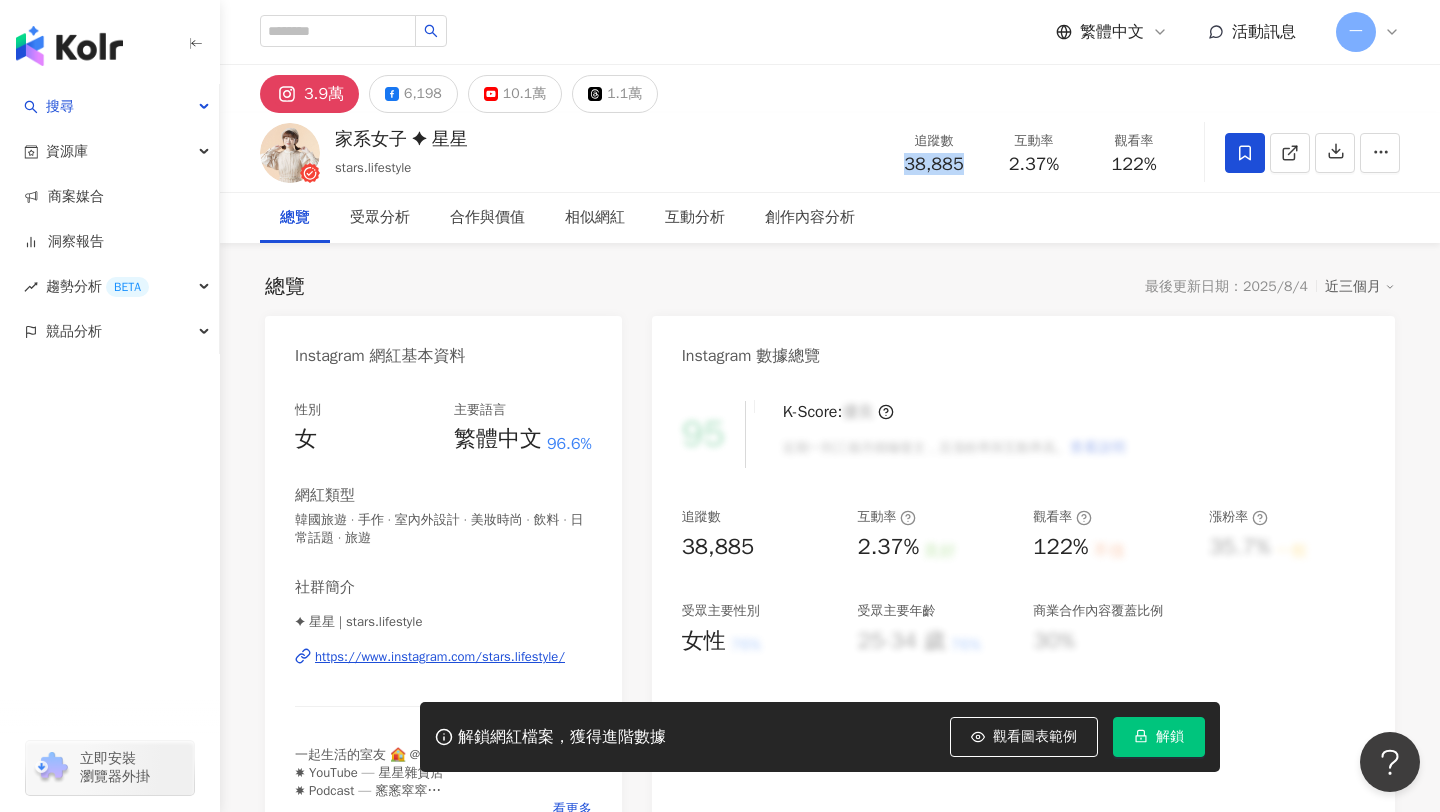 drag, startPoint x: 976, startPoint y: 169, endPoint x: 905, endPoint y: 165, distance: 71.11259 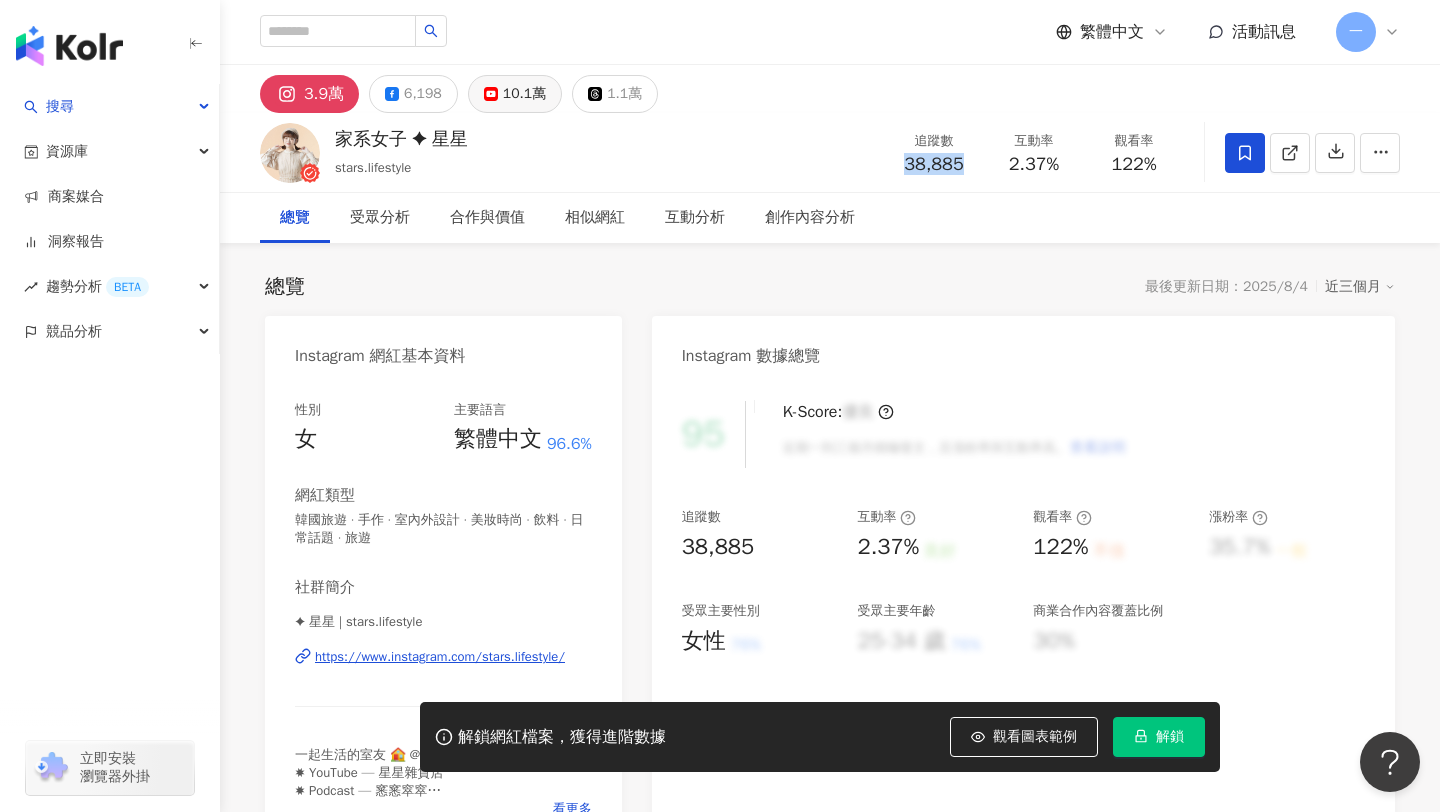 click on "10.1萬" at bounding box center [524, 94] 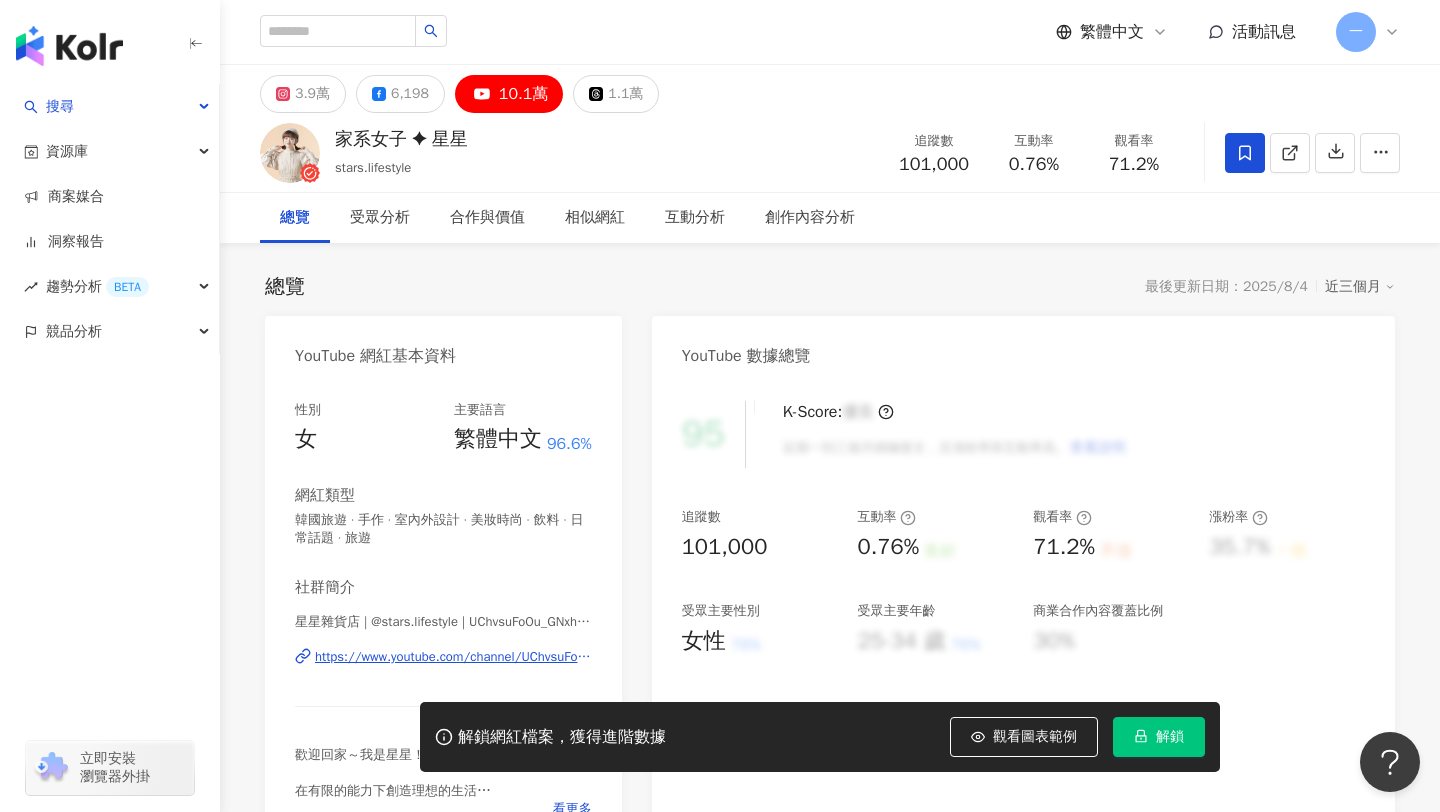 click on "https://www.youtube.com/channel/UChvsuFoOu_GNxhj9Rb8mk4g" at bounding box center (453, 657) 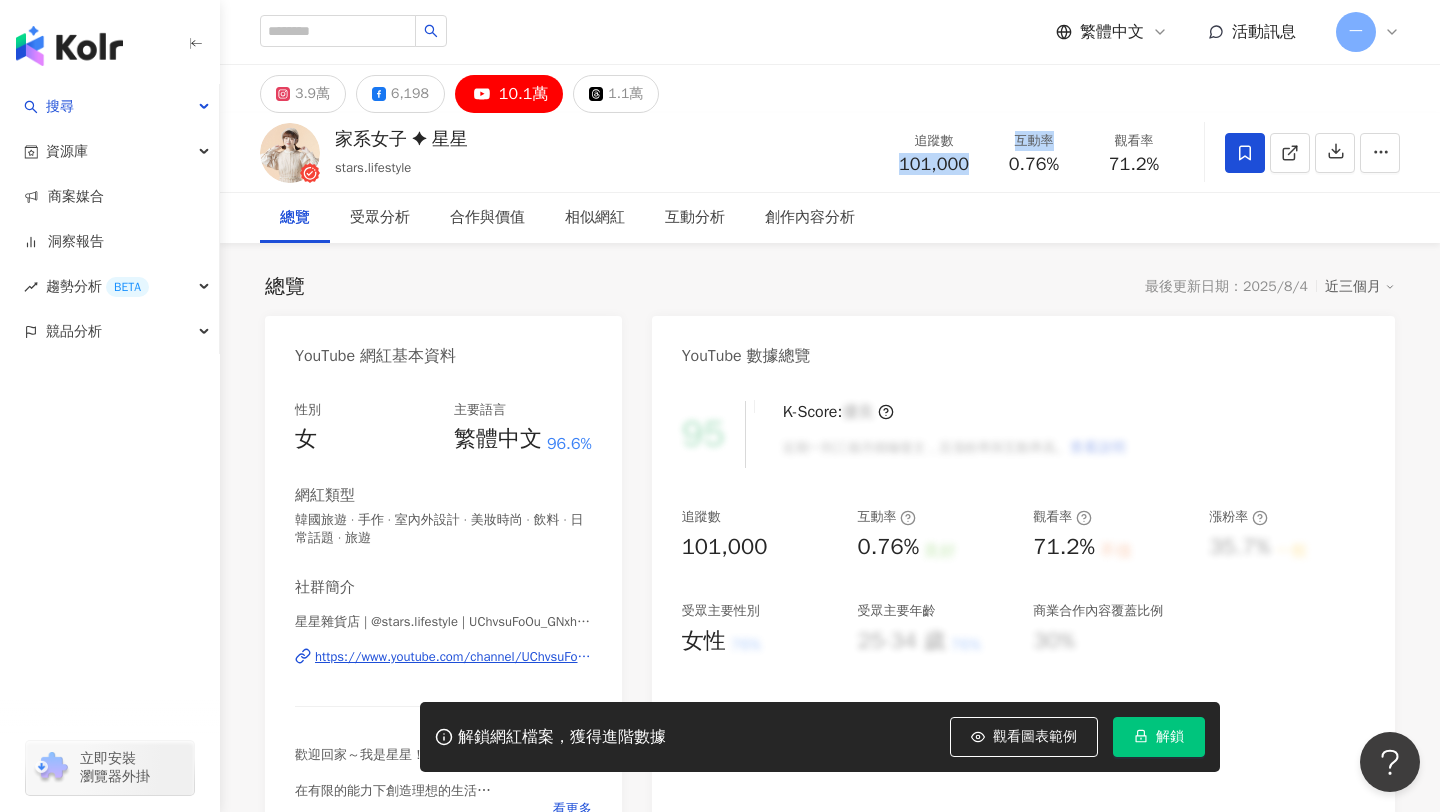 drag, startPoint x: 900, startPoint y: 166, endPoint x: 983, endPoint y: 166, distance: 83 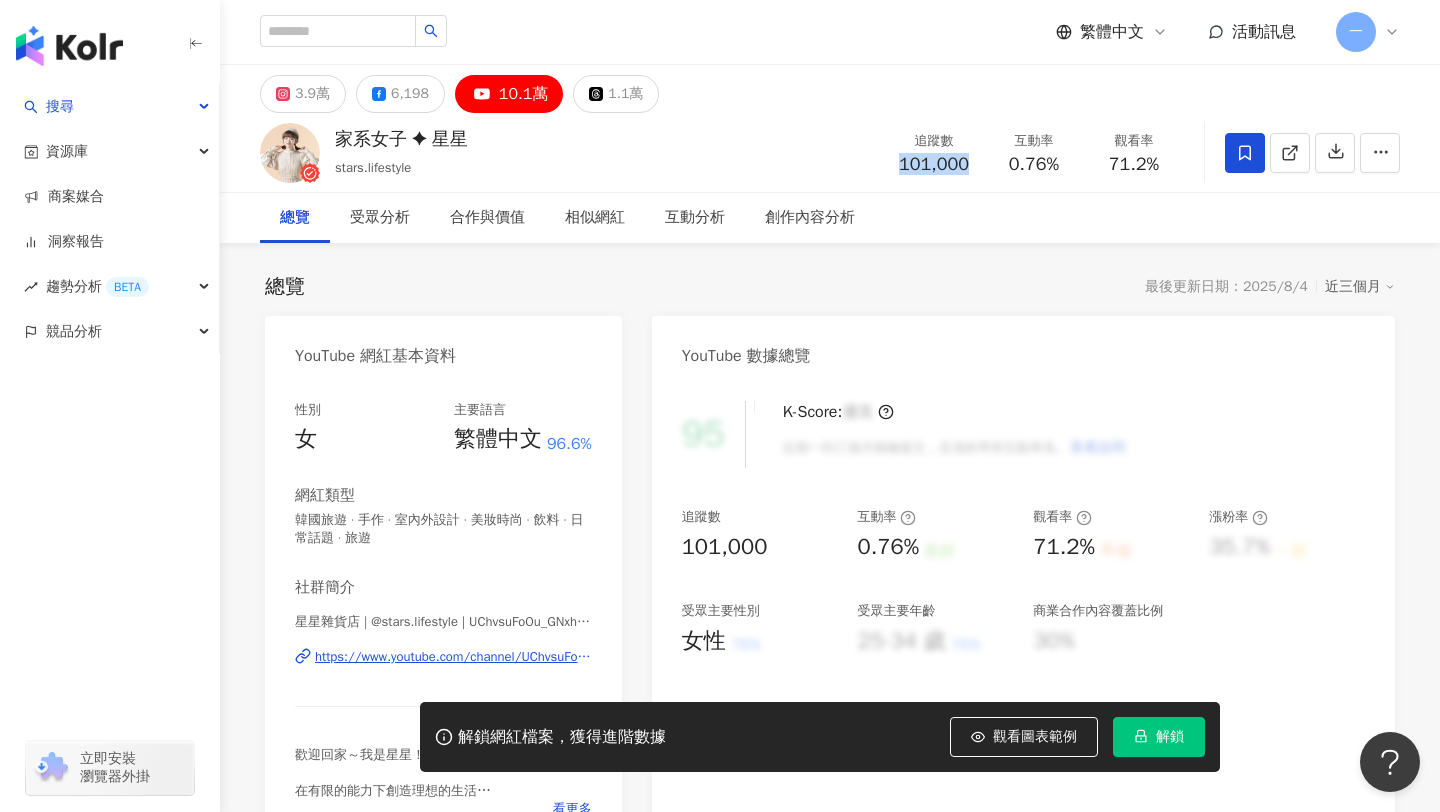 drag, startPoint x: 900, startPoint y: 160, endPoint x: 965, endPoint y: 162, distance: 65.03076 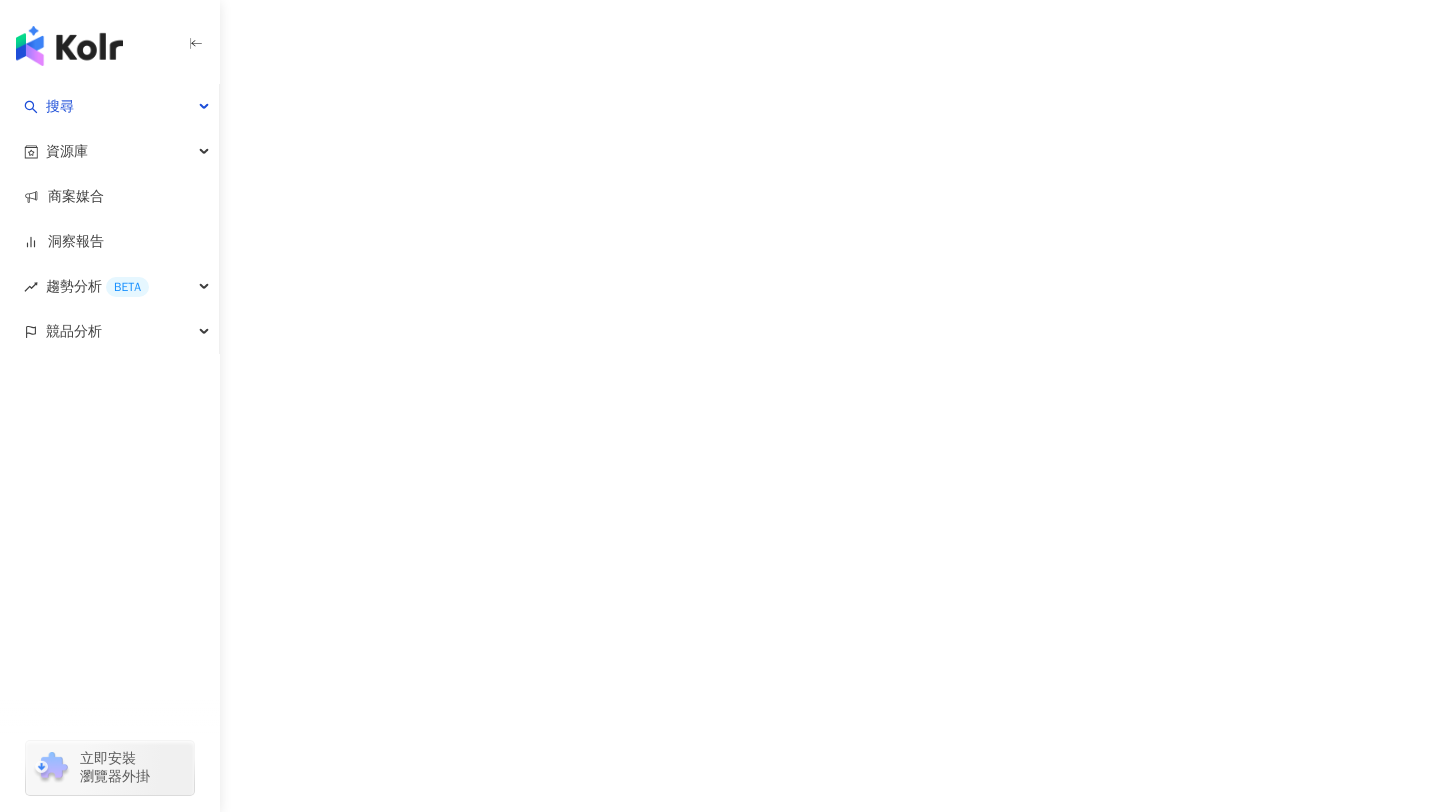scroll, scrollTop: 0, scrollLeft: 0, axis: both 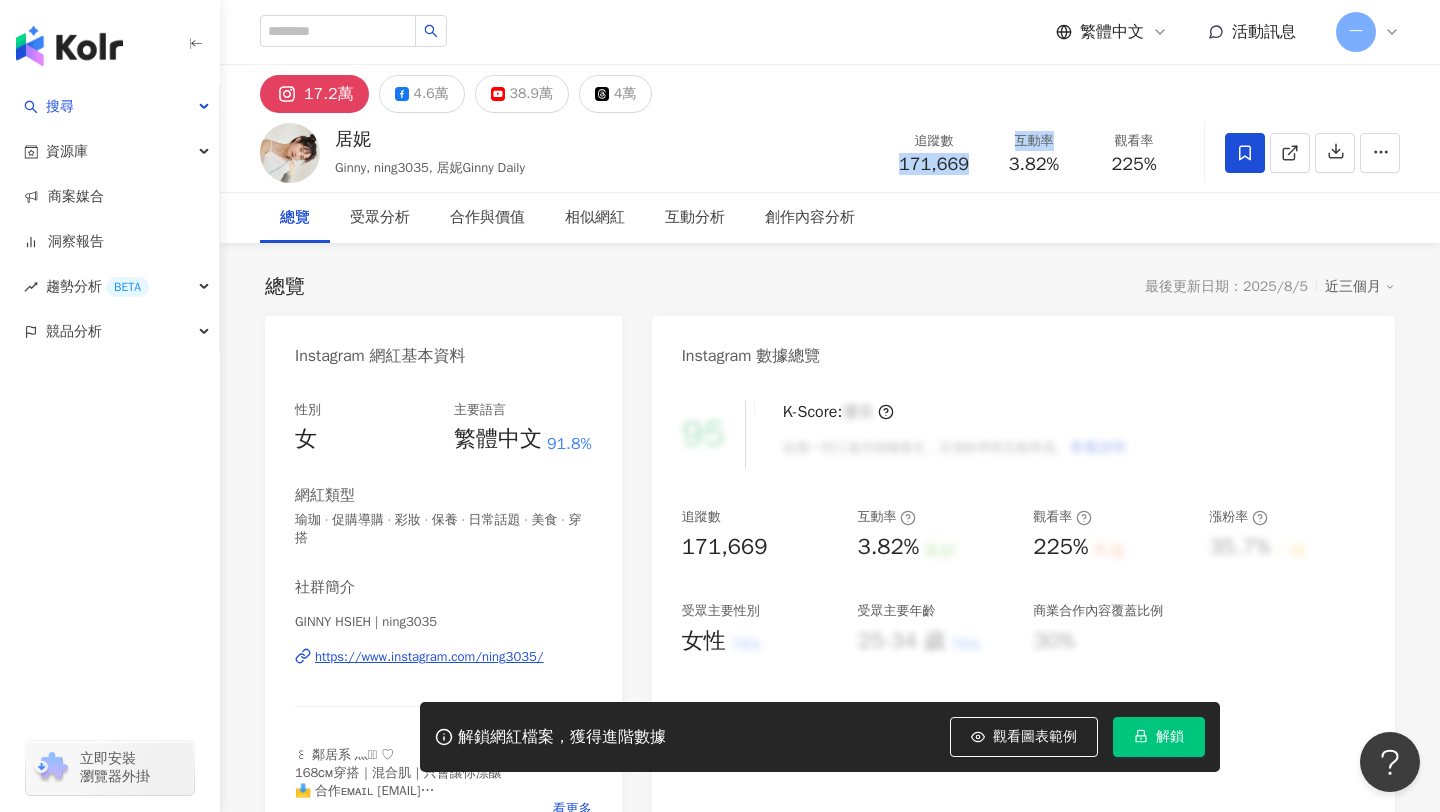drag, startPoint x: 900, startPoint y: 164, endPoint x: 996, endPoint y: 164, distance: 96 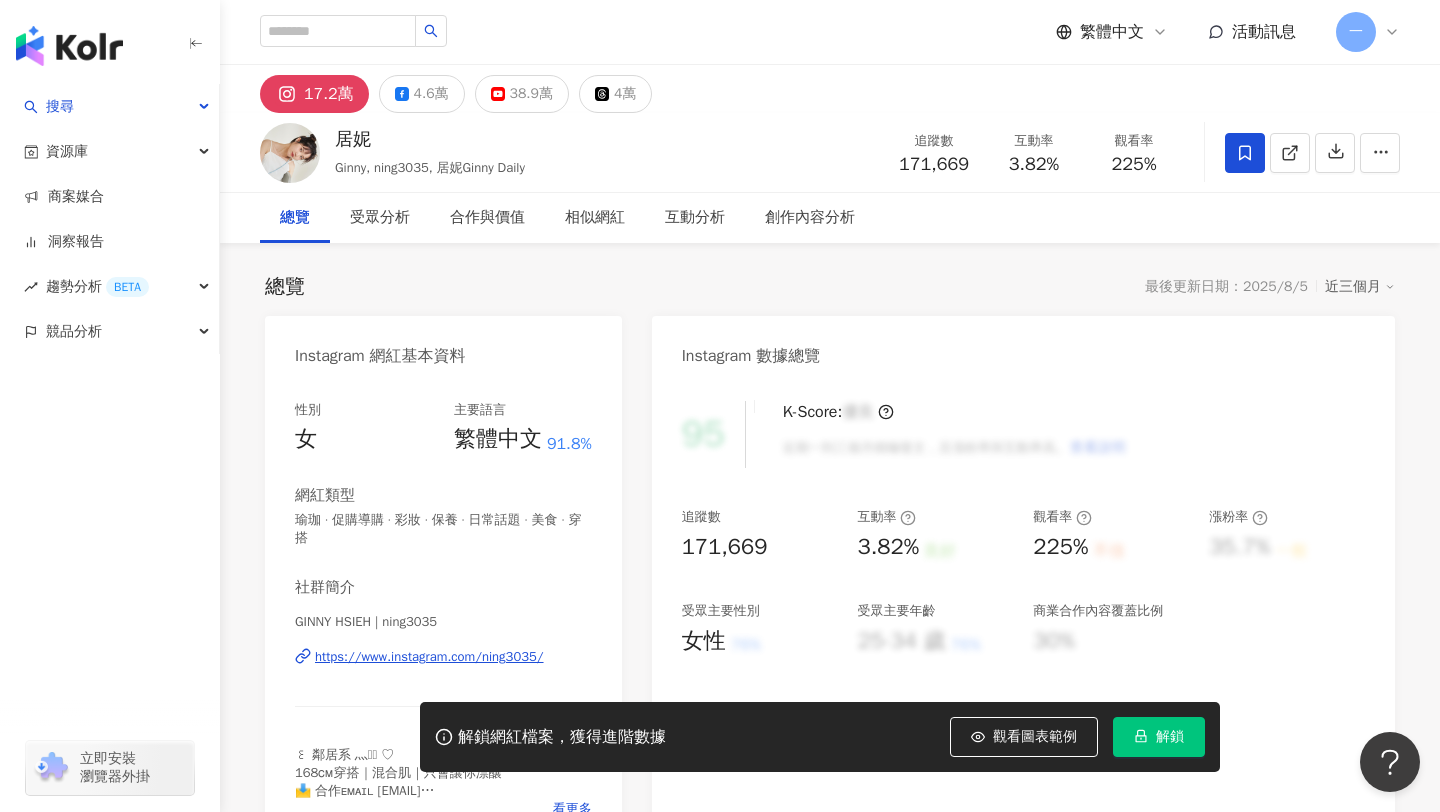 click on "171,669" at bounding box center (934, 164) 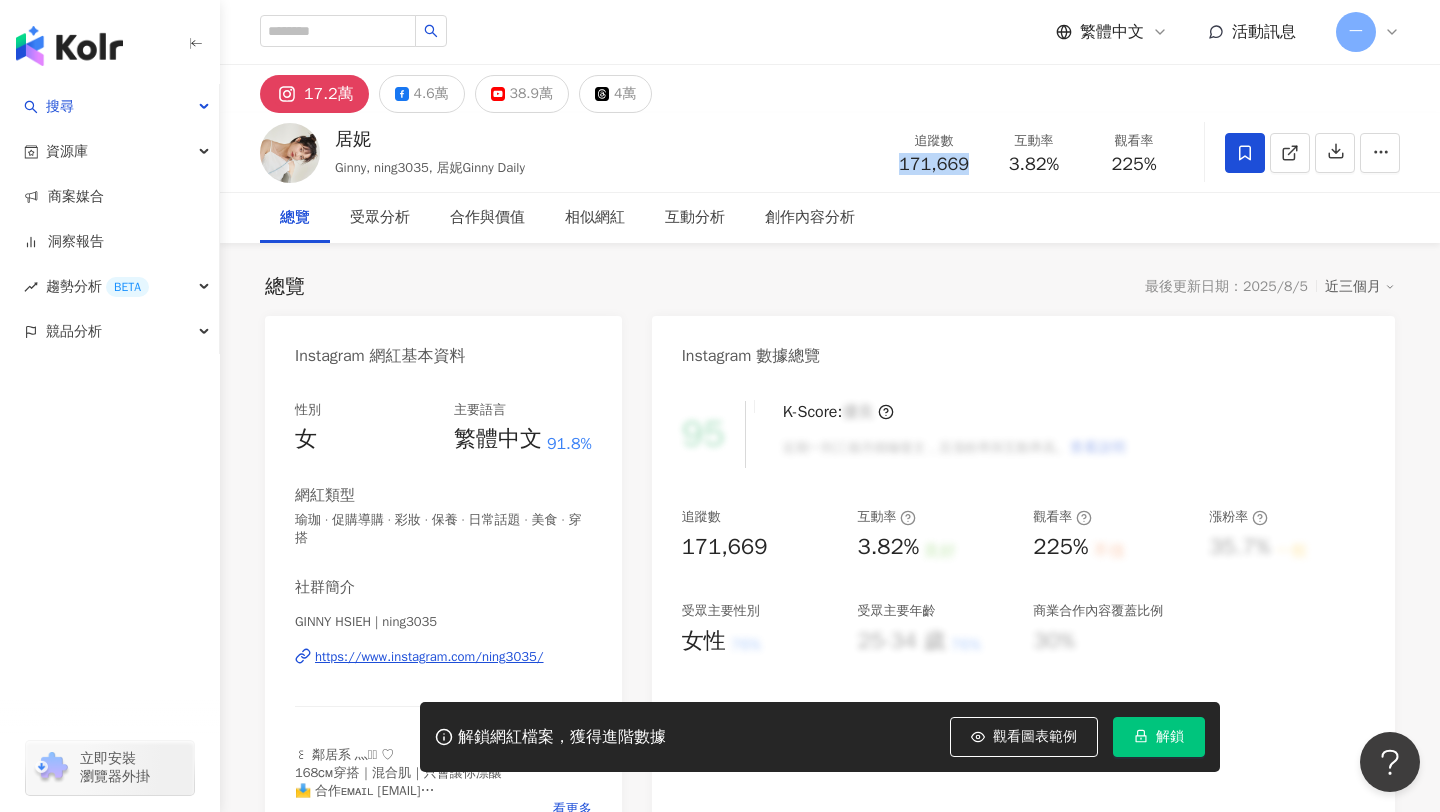 drag, startPoint x: 901, startPoint y: 165, endPoint x: 934, endPoint y: 164, distance: 33.01515 